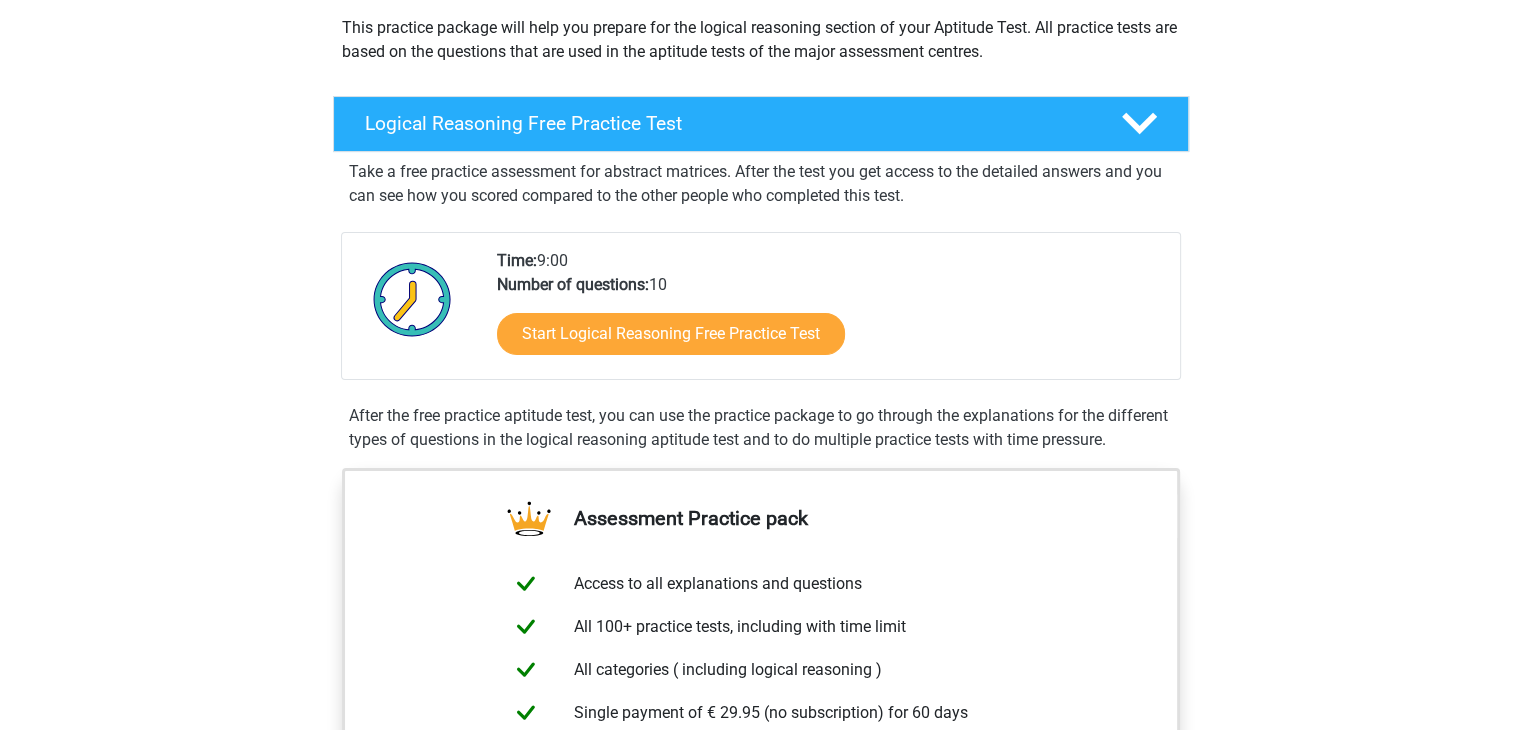scroll, scrollTop: 300, scrollLeft: 0, axis: vertical 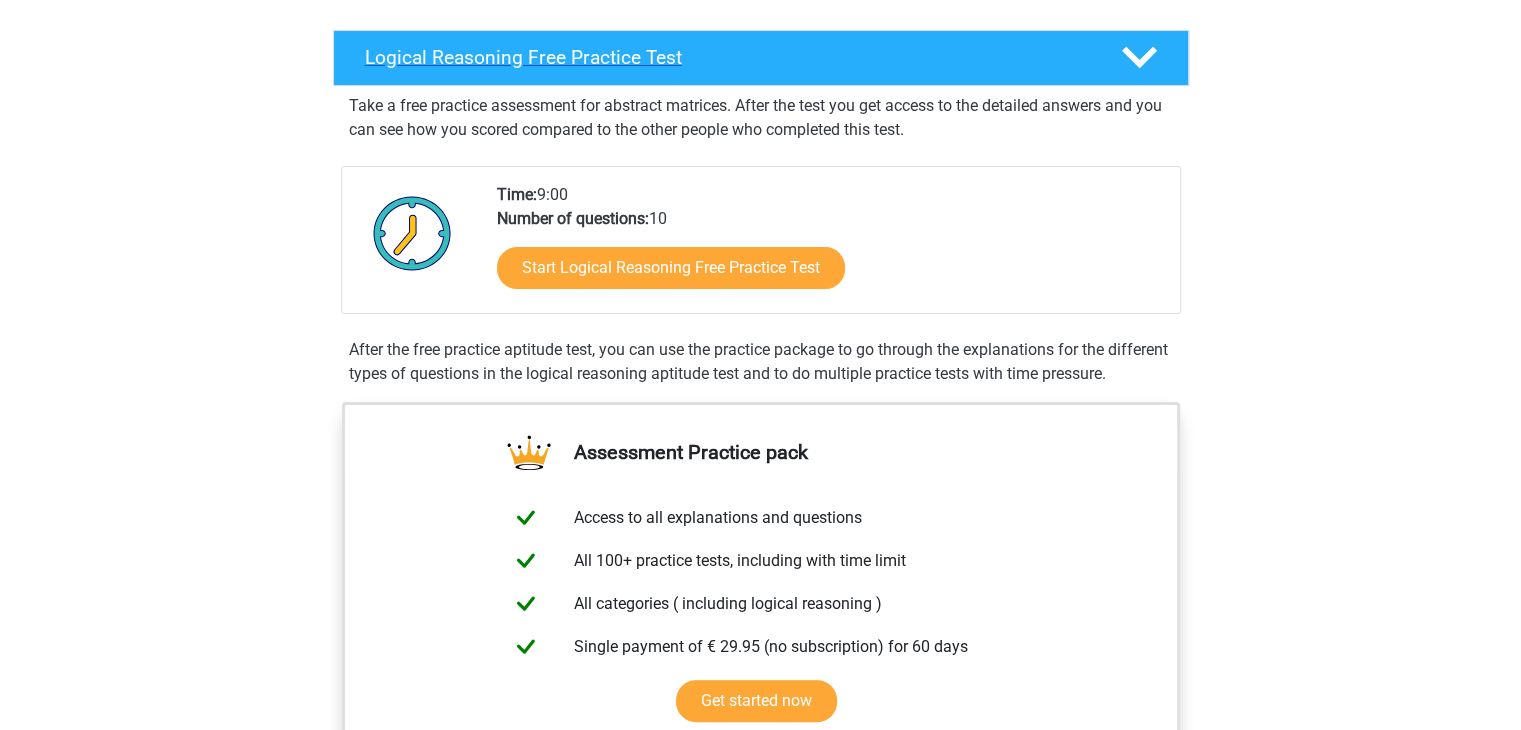 click at bounding box center [1137, 57] 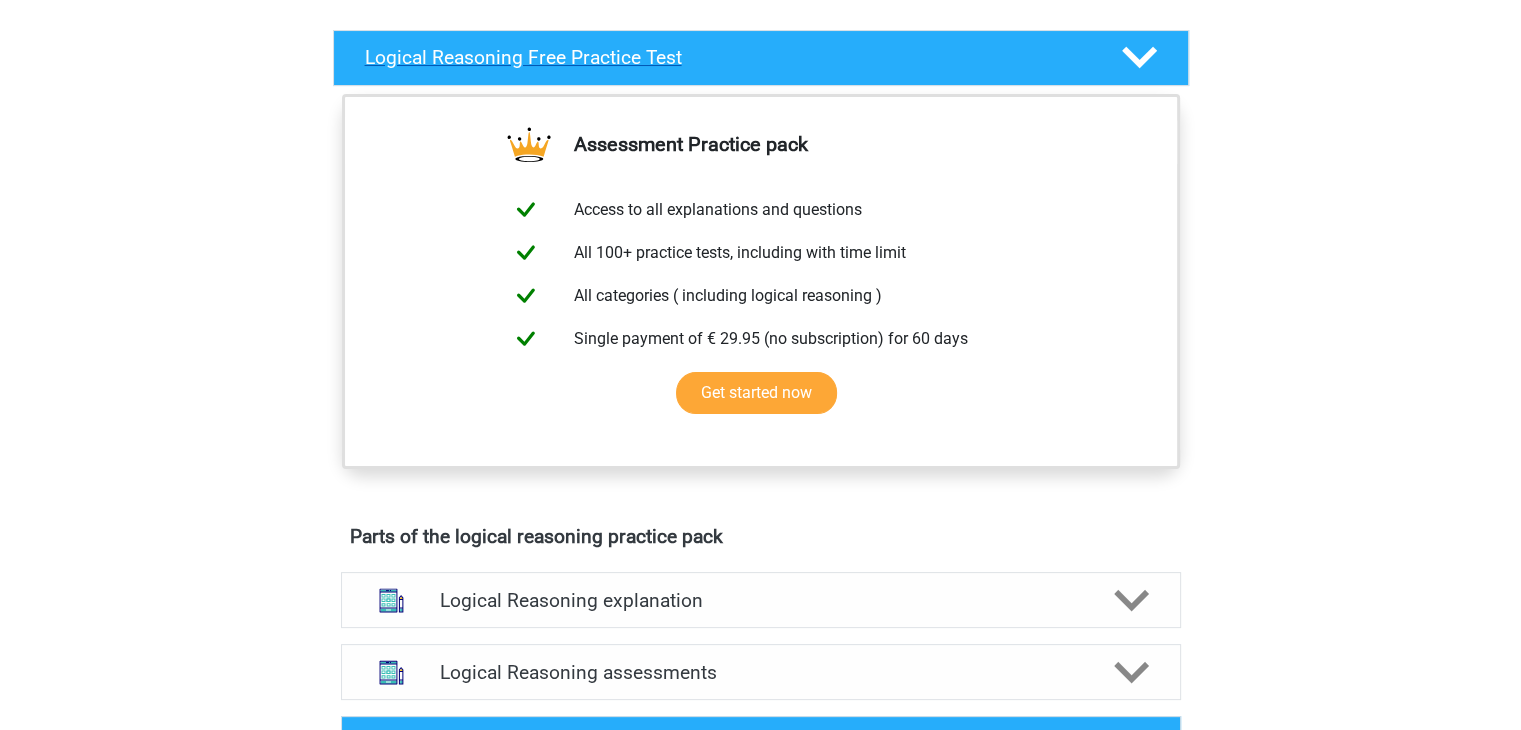 click 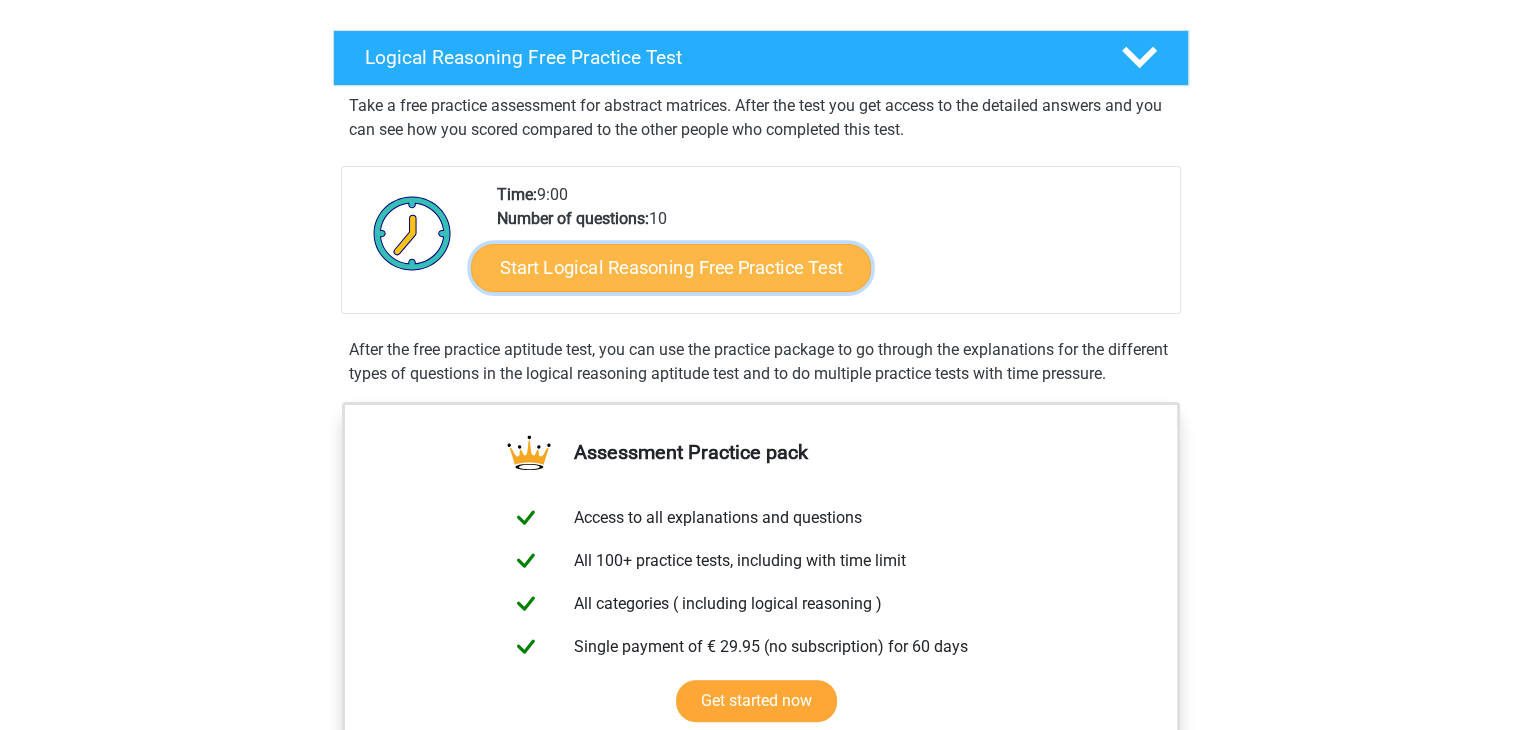 click on "Start Logical Reasoning
Free Practice Test" at bounding box center (671, 267) 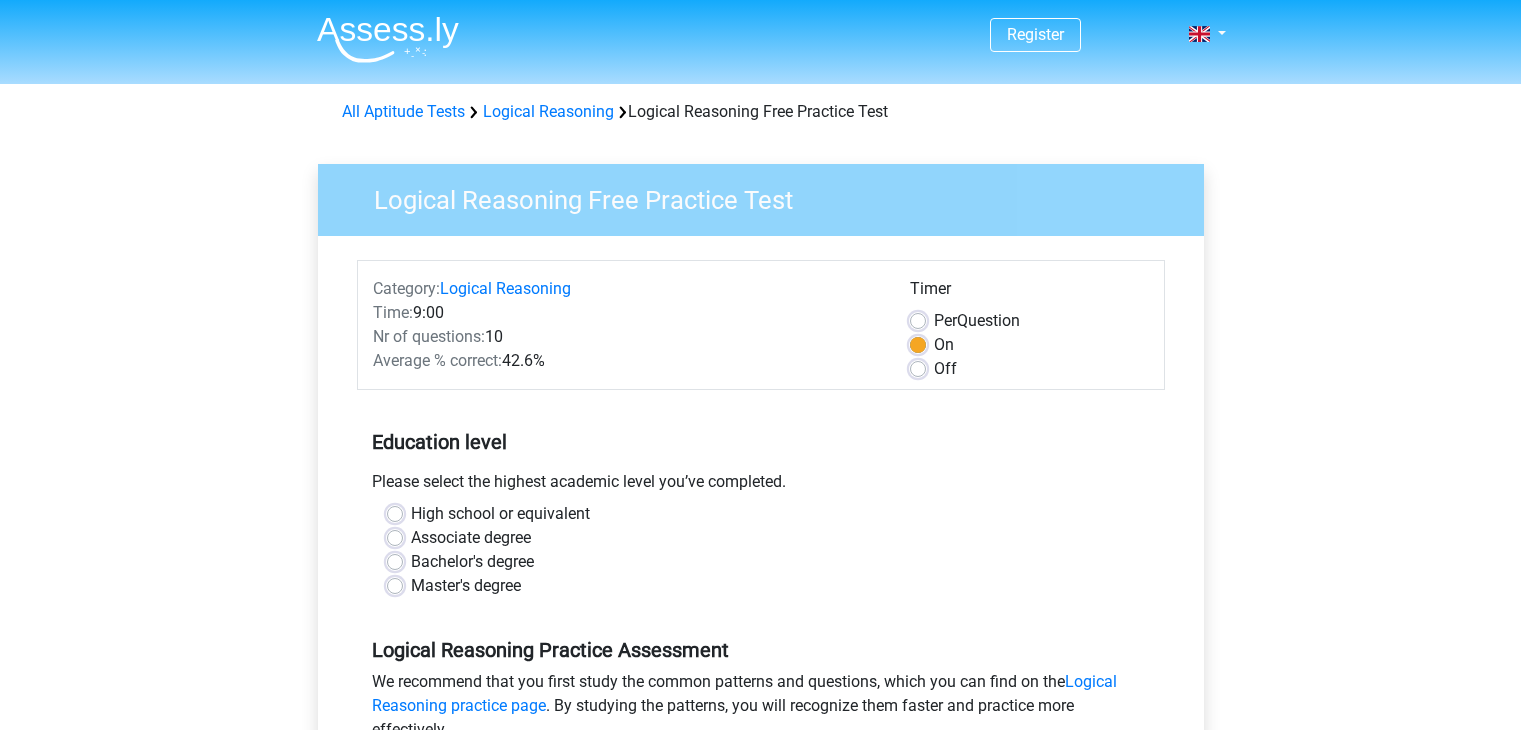 scroll, scrollTop: 0, scrollLeft: 0, axis: both 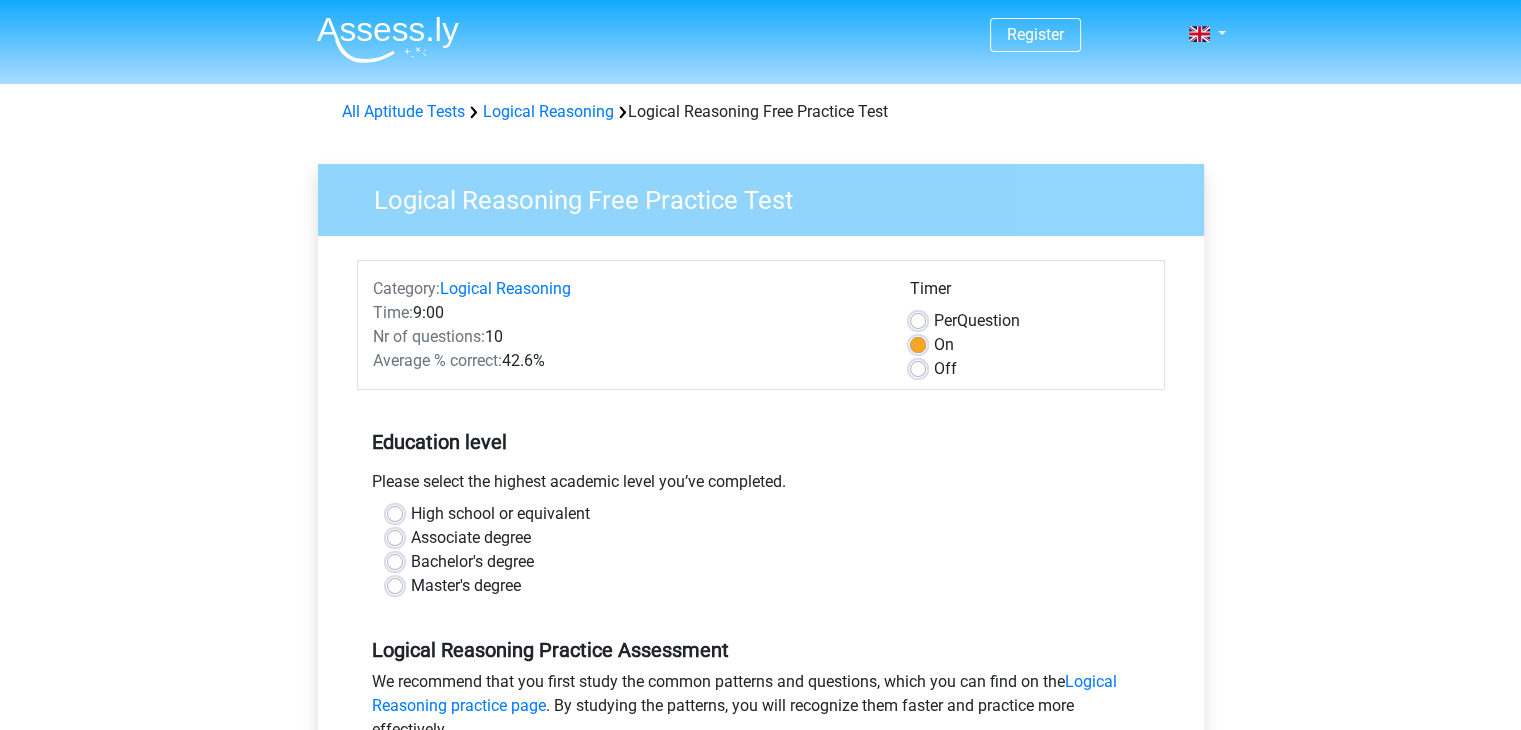 click on "High school or equivalent" at bounding box center (500, 514) 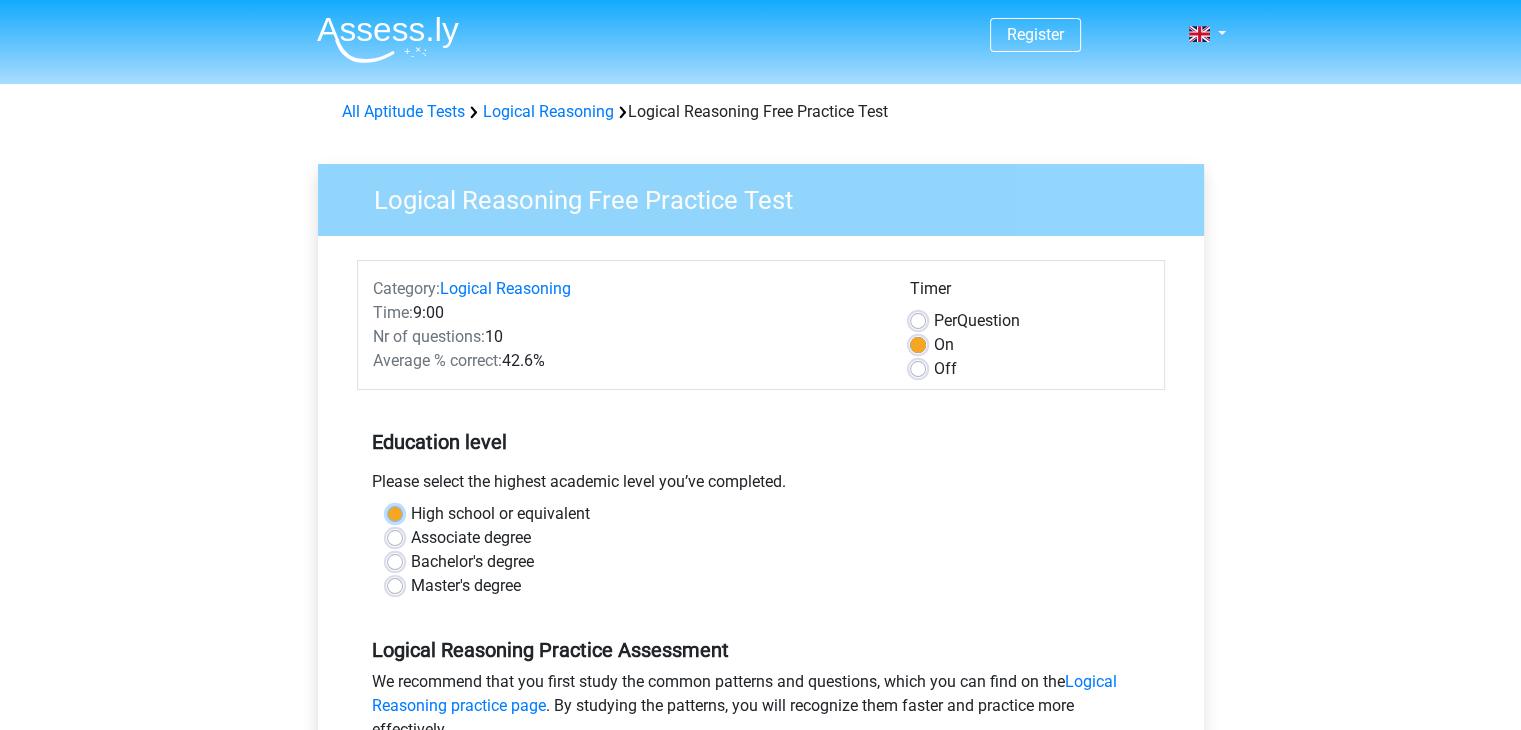 click on "High school or equivalent" at bounding box center (395, 512) 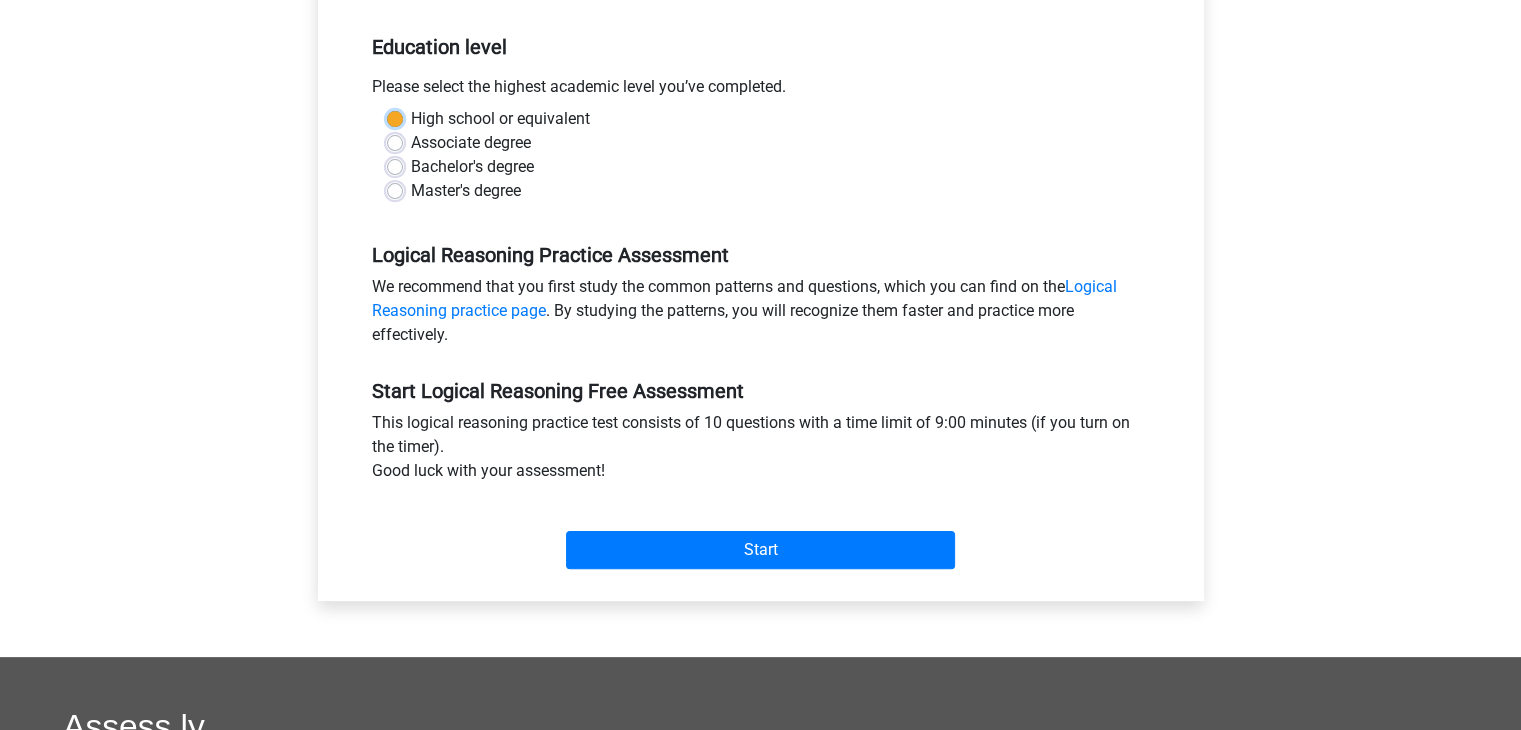 scroll, scrollTop: 400, scrollLeft: 0, axis: vertical 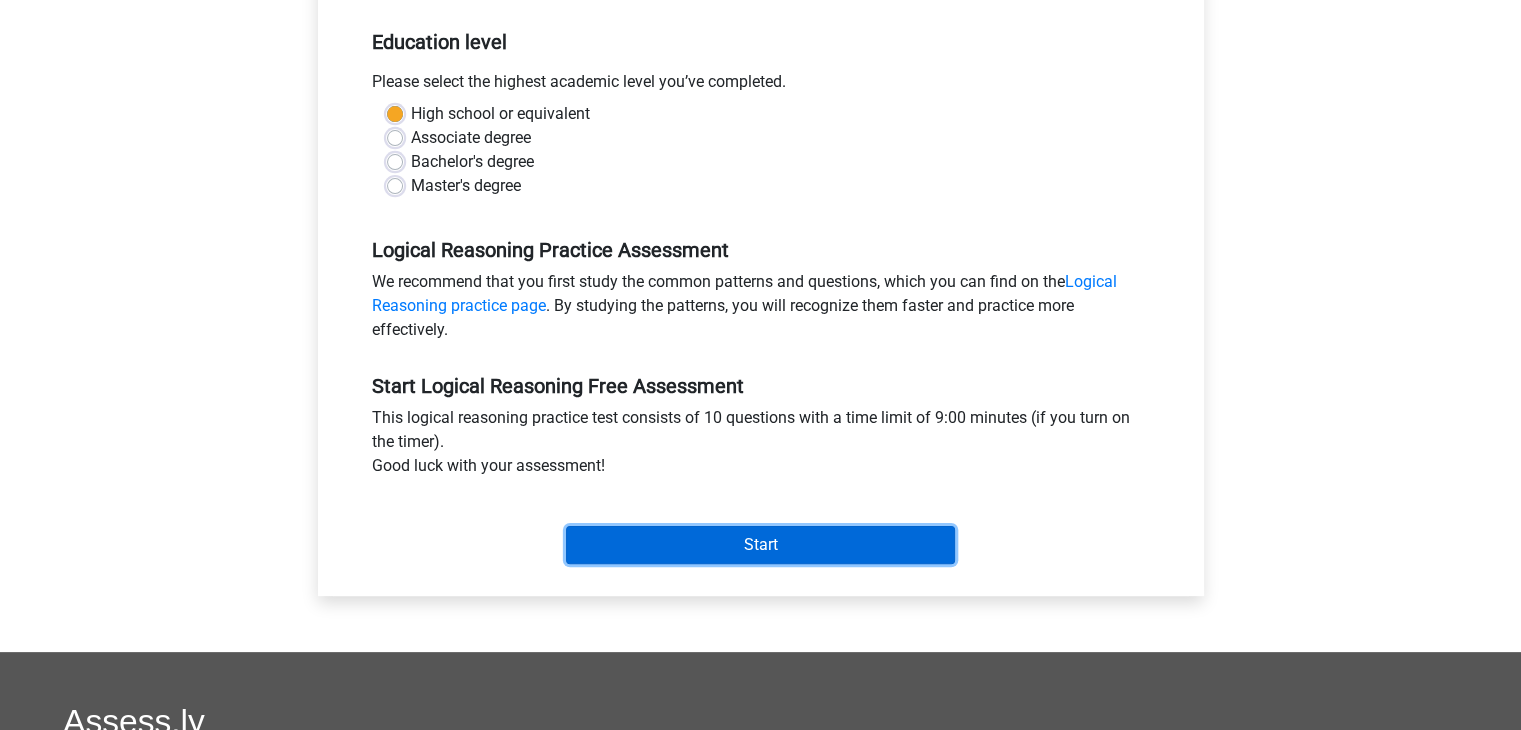 click on "Start" at bounding box center (760, 545) 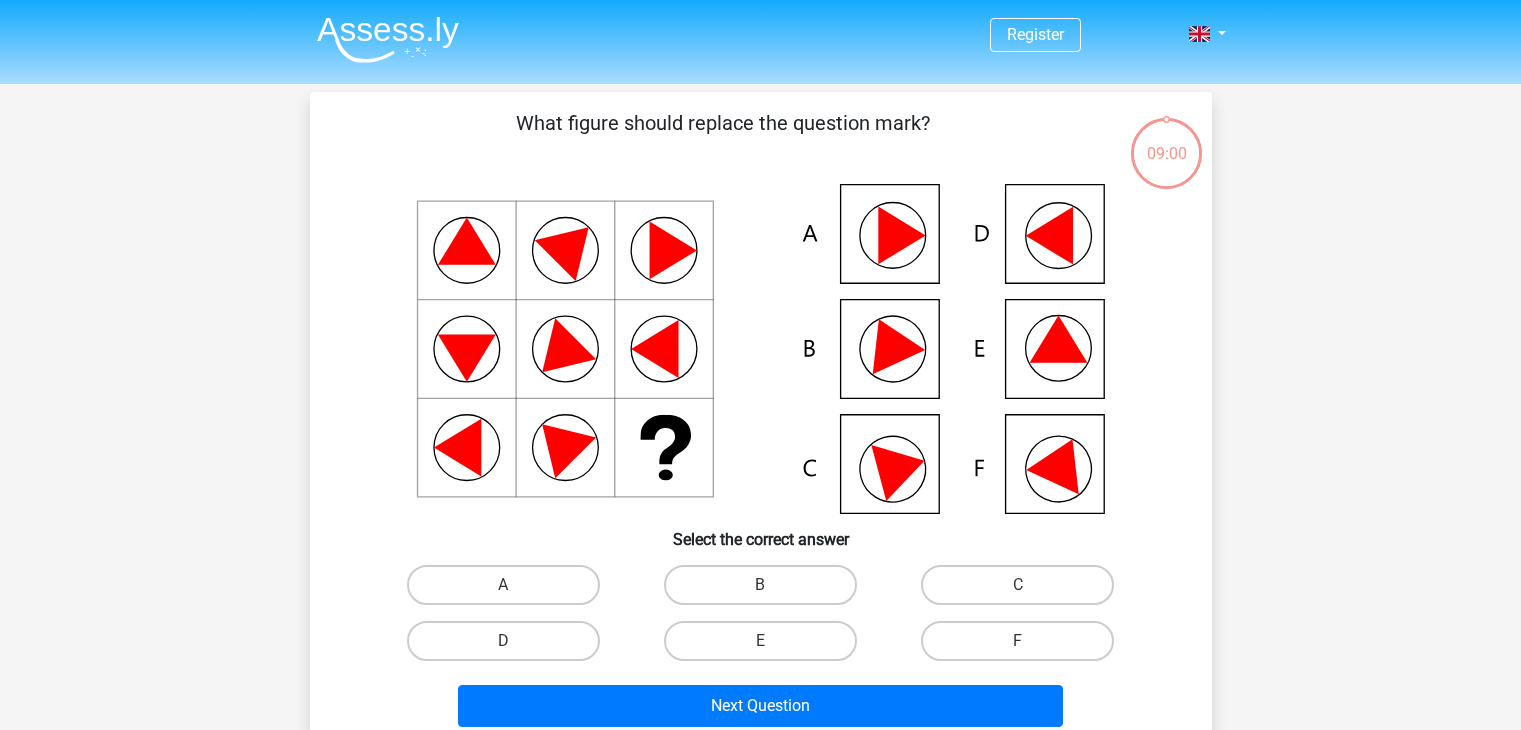 scroll, scrollTop: 0, scrollLeft: 0, axis: both 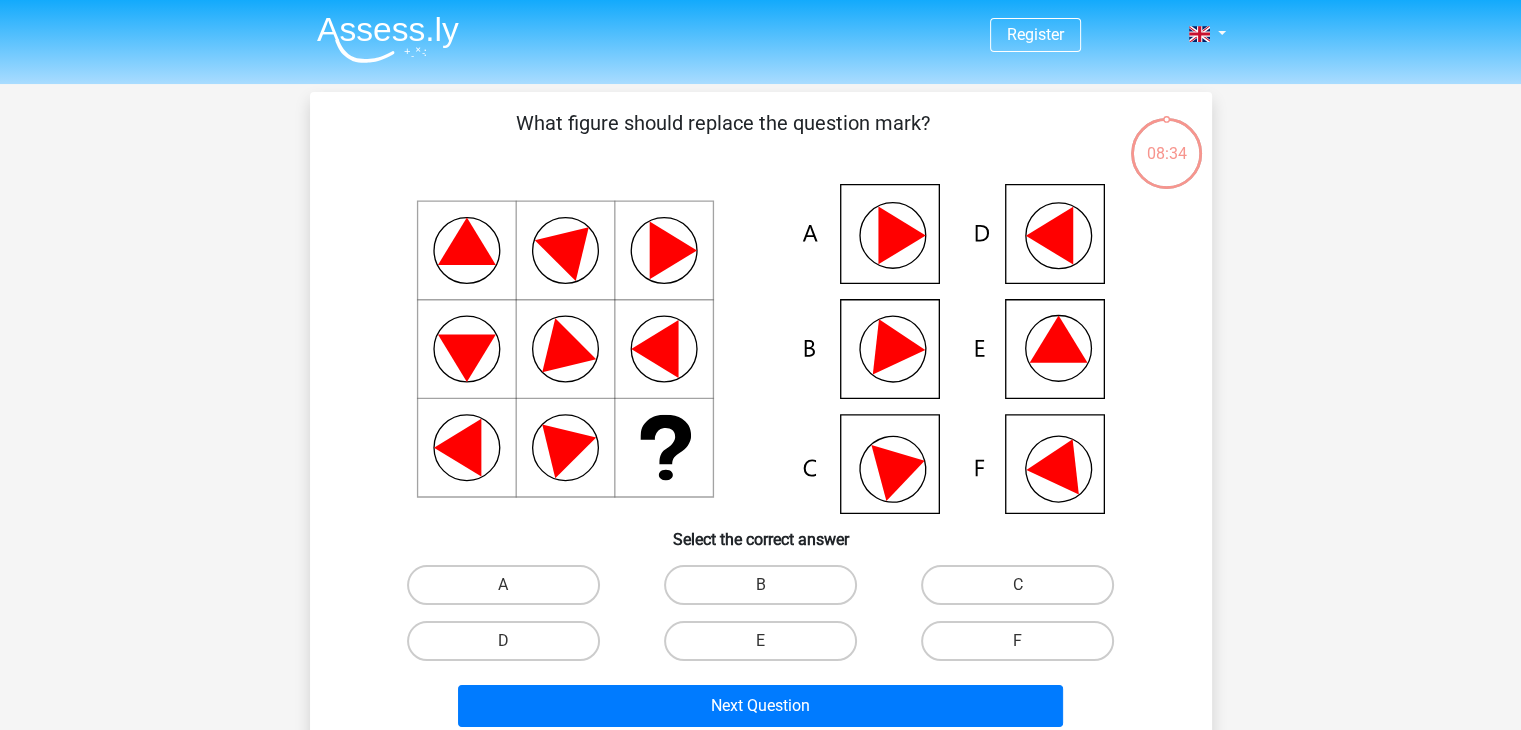 click 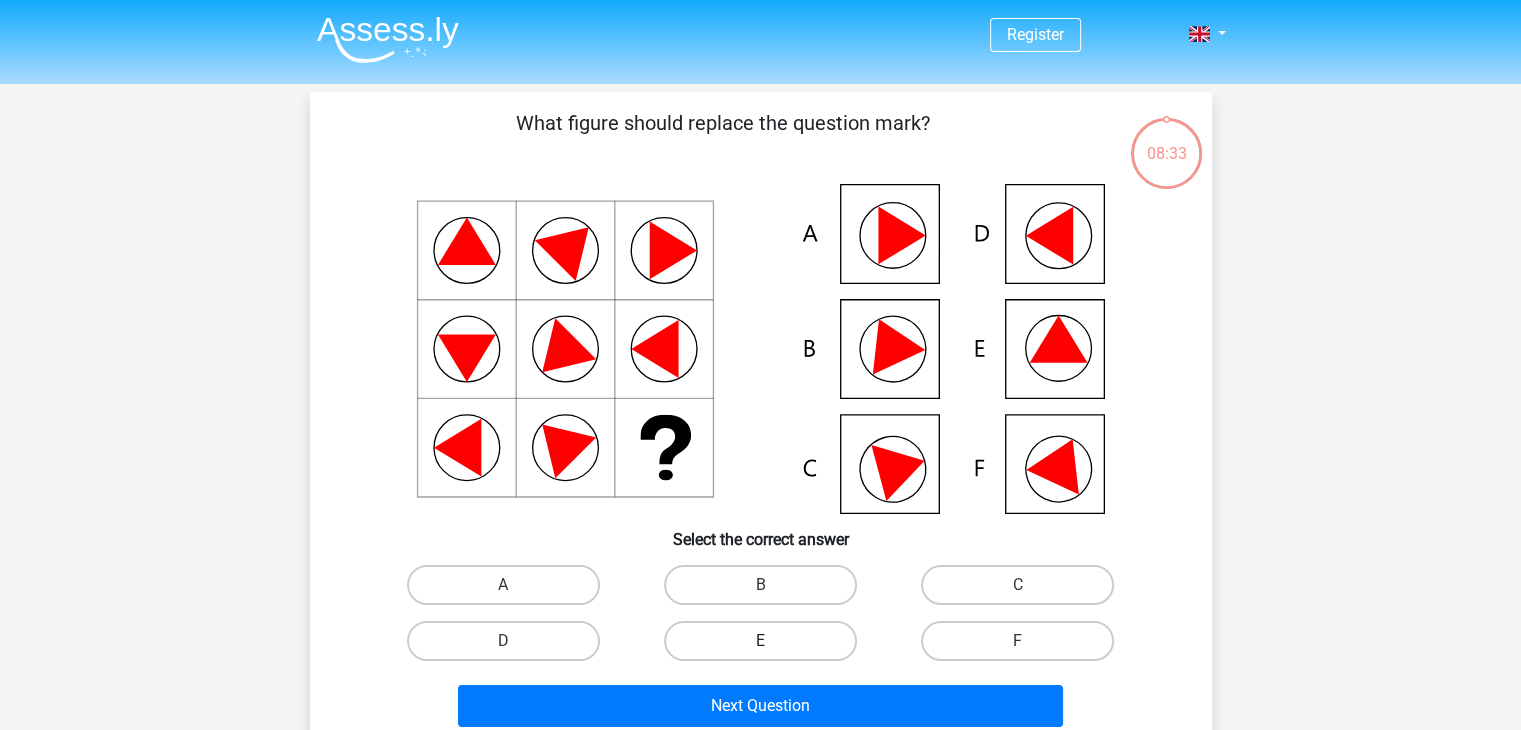 click on "E" at bounding box center (760, 641) 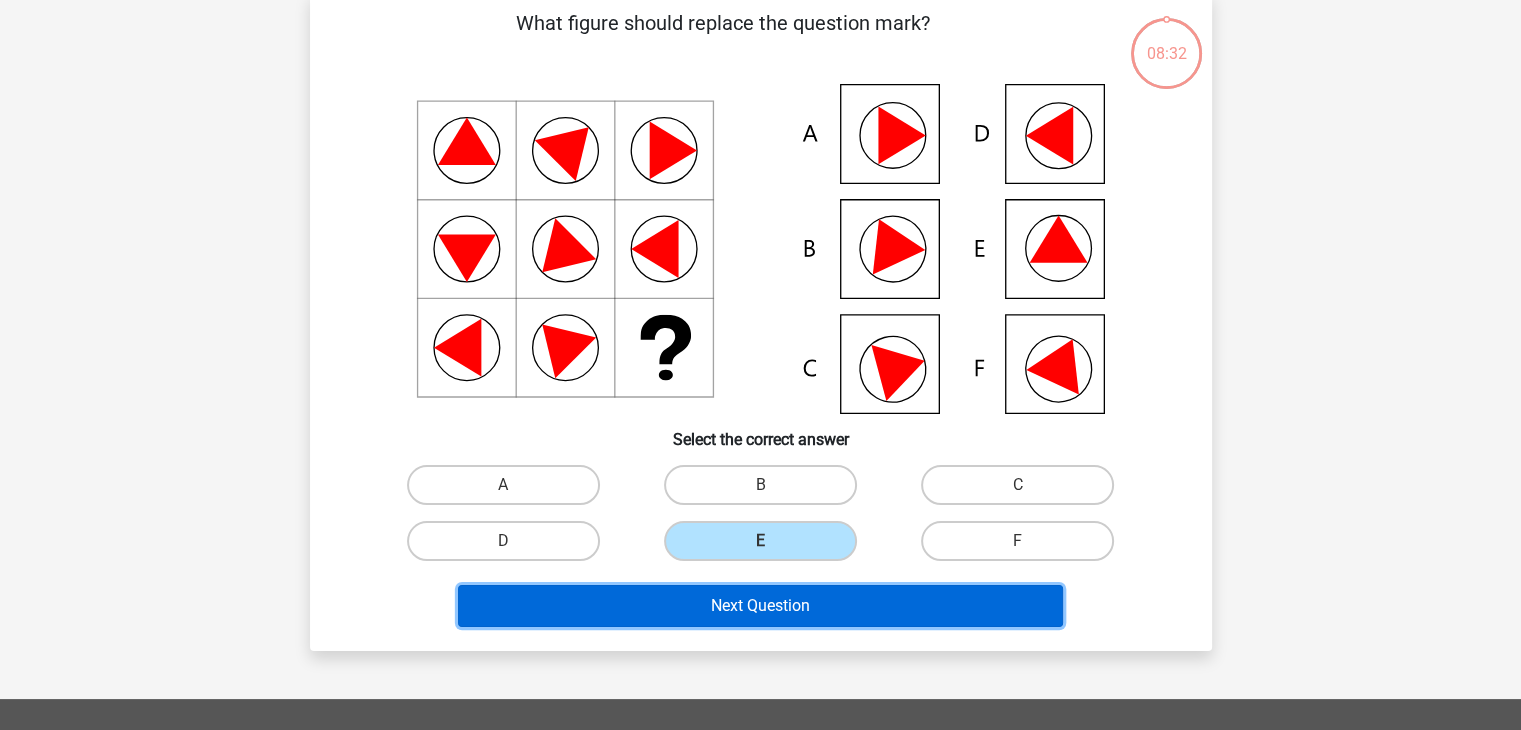 click on "Next Question" at bounding box center (760, 606) 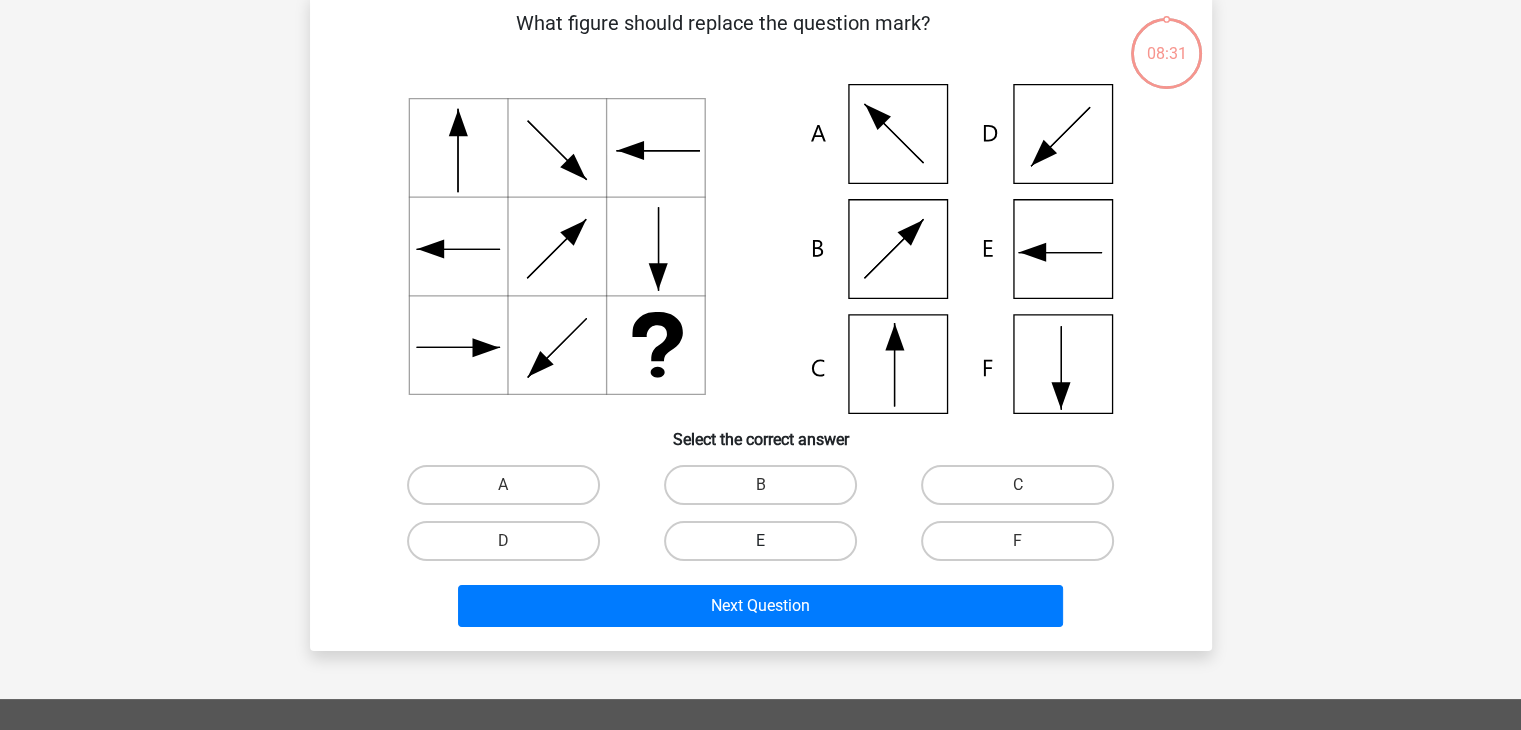 scroll, scrollTop: 92, scrollLeft: 0, axis: vertical 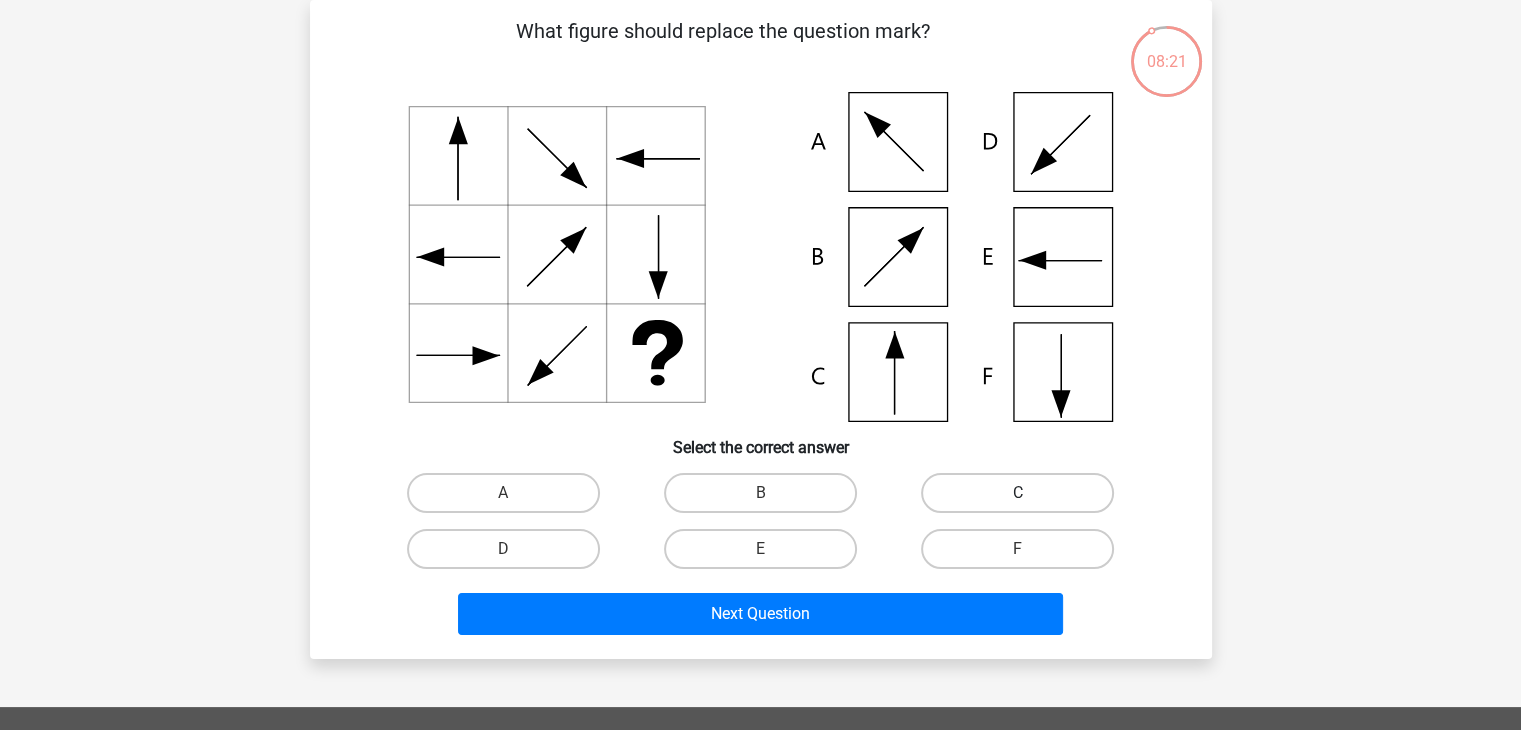 click on "C" at bounding box center (1017, 493) 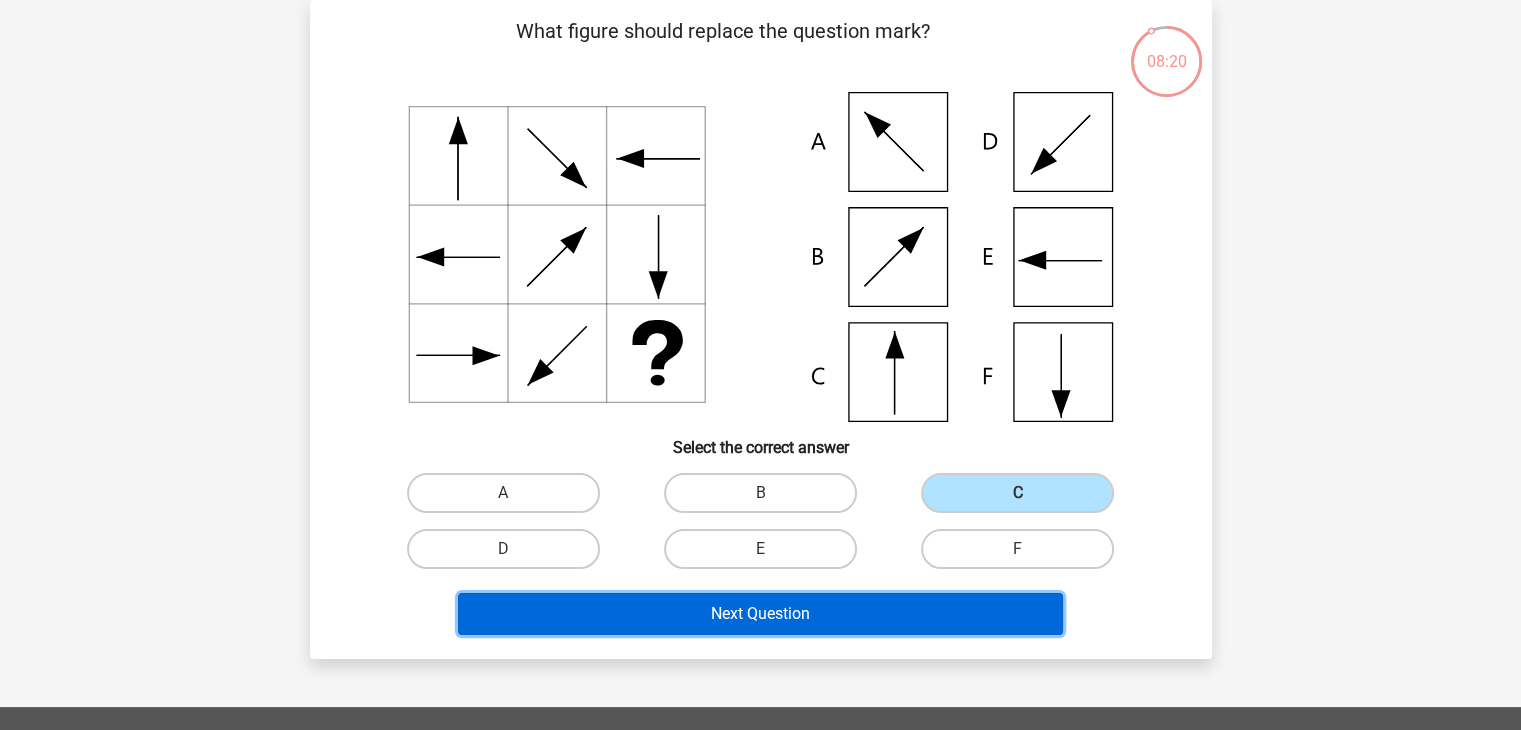 click on "Next Question" at bounding box center [760, 614] 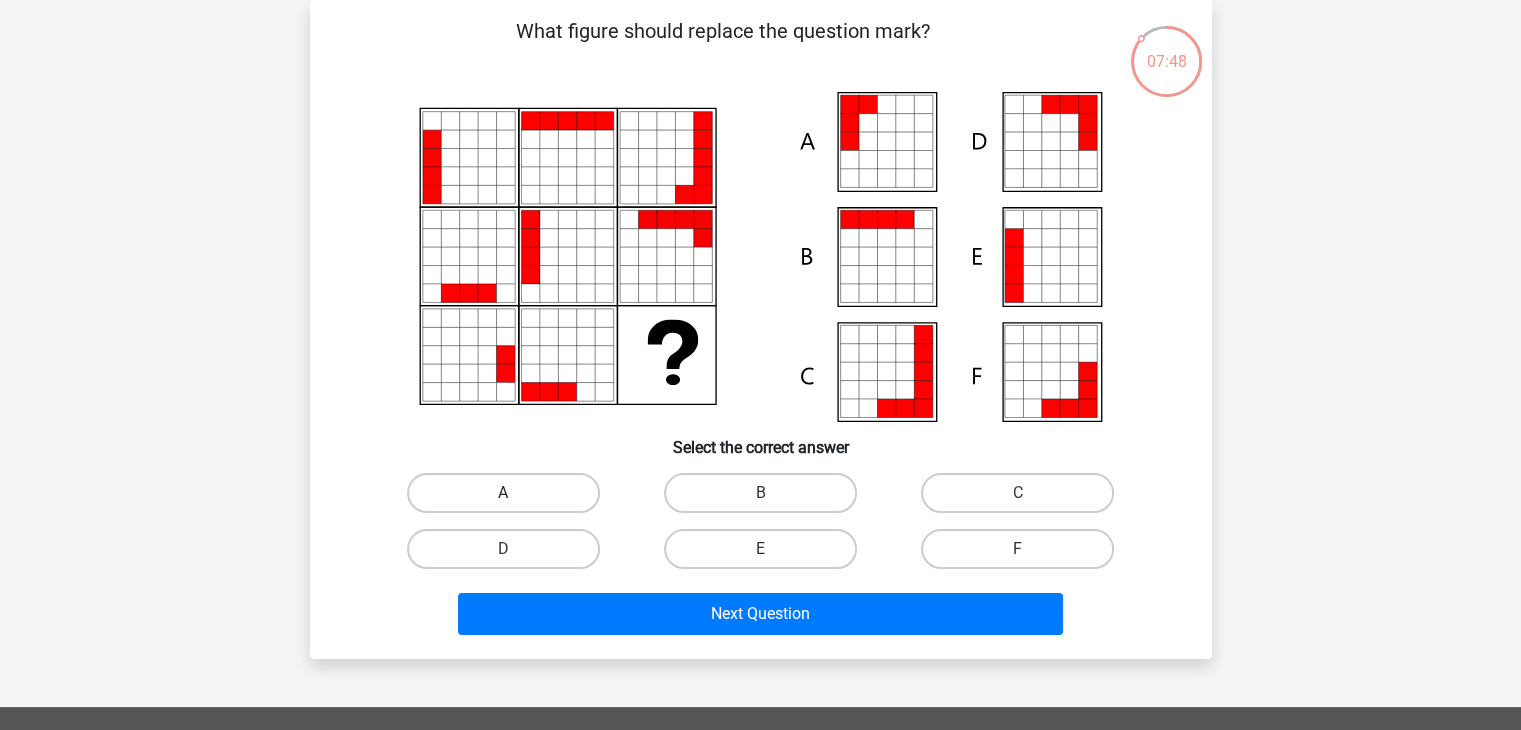 click on "A" at bounding box center [503, 493] 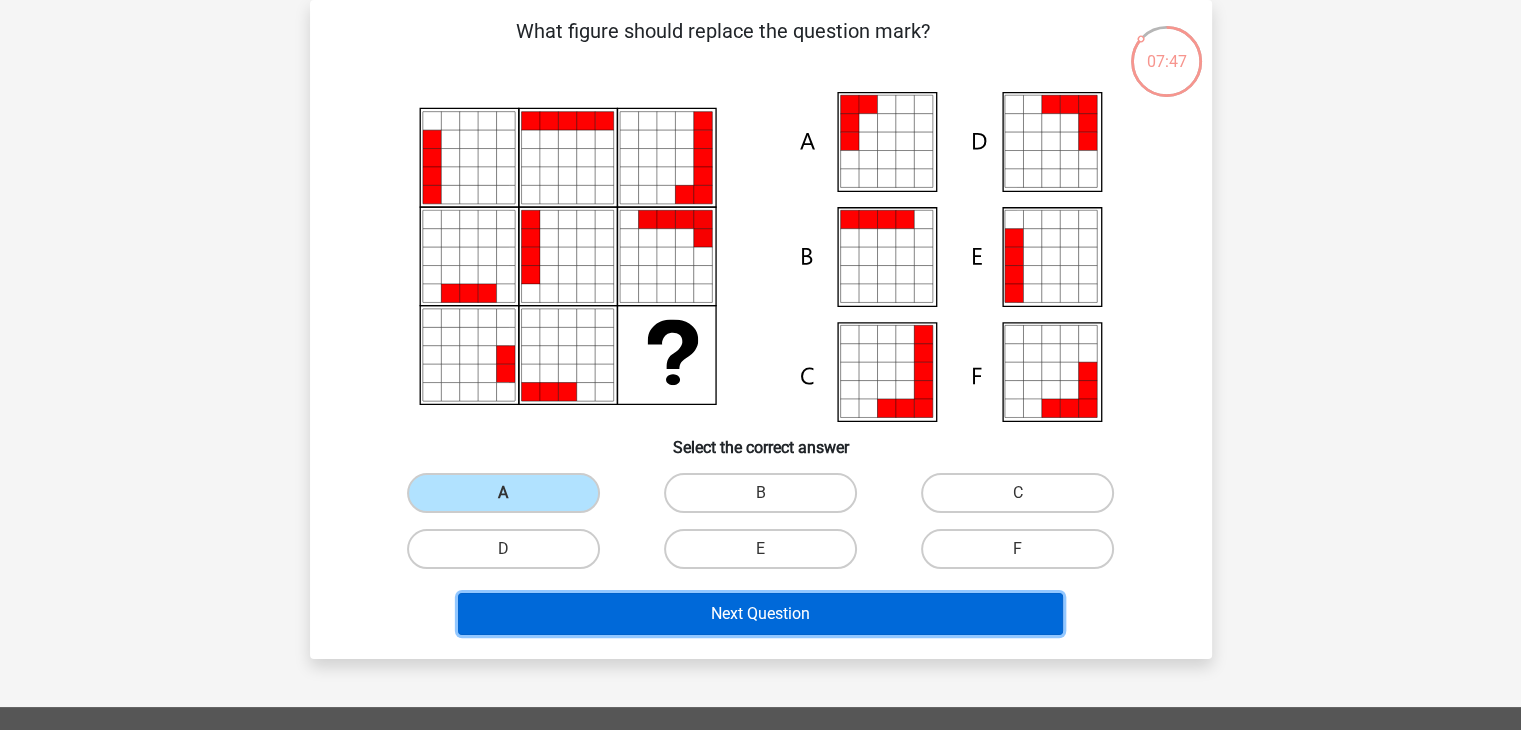 click on "Next Question" at bounding box center [760, 614] 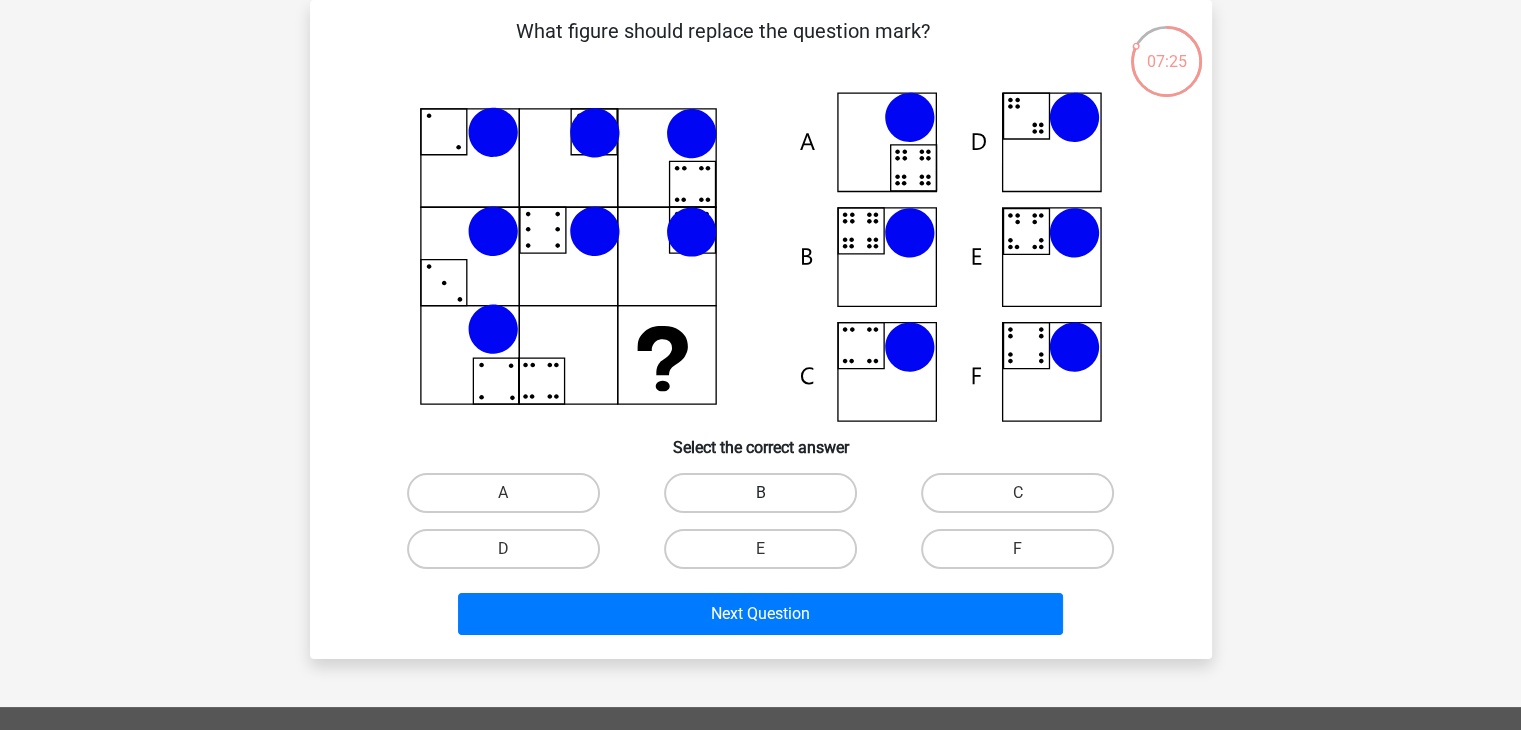 click on "B" at bounding box center [760, 493] 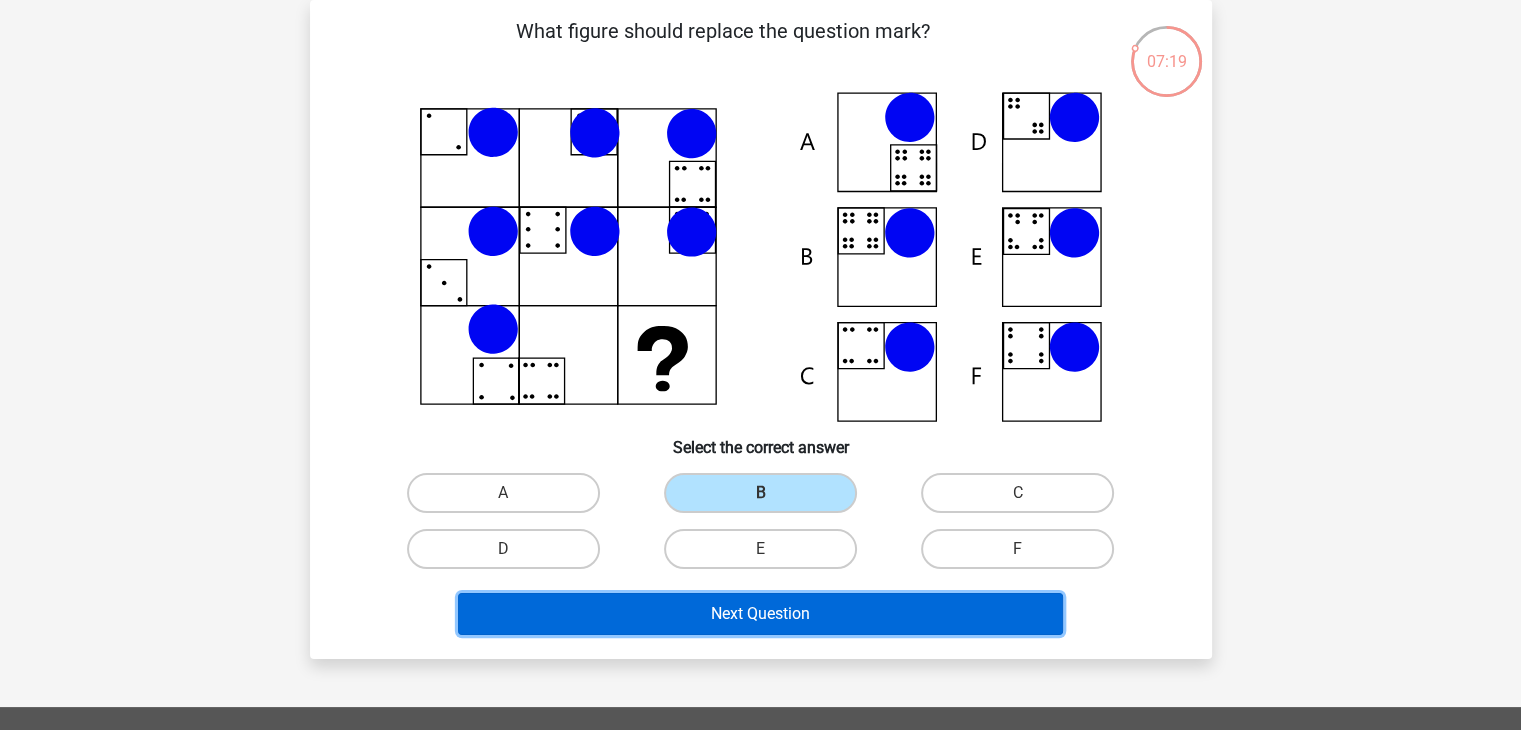 click on "Next Question" at bounding box center (760, 614) 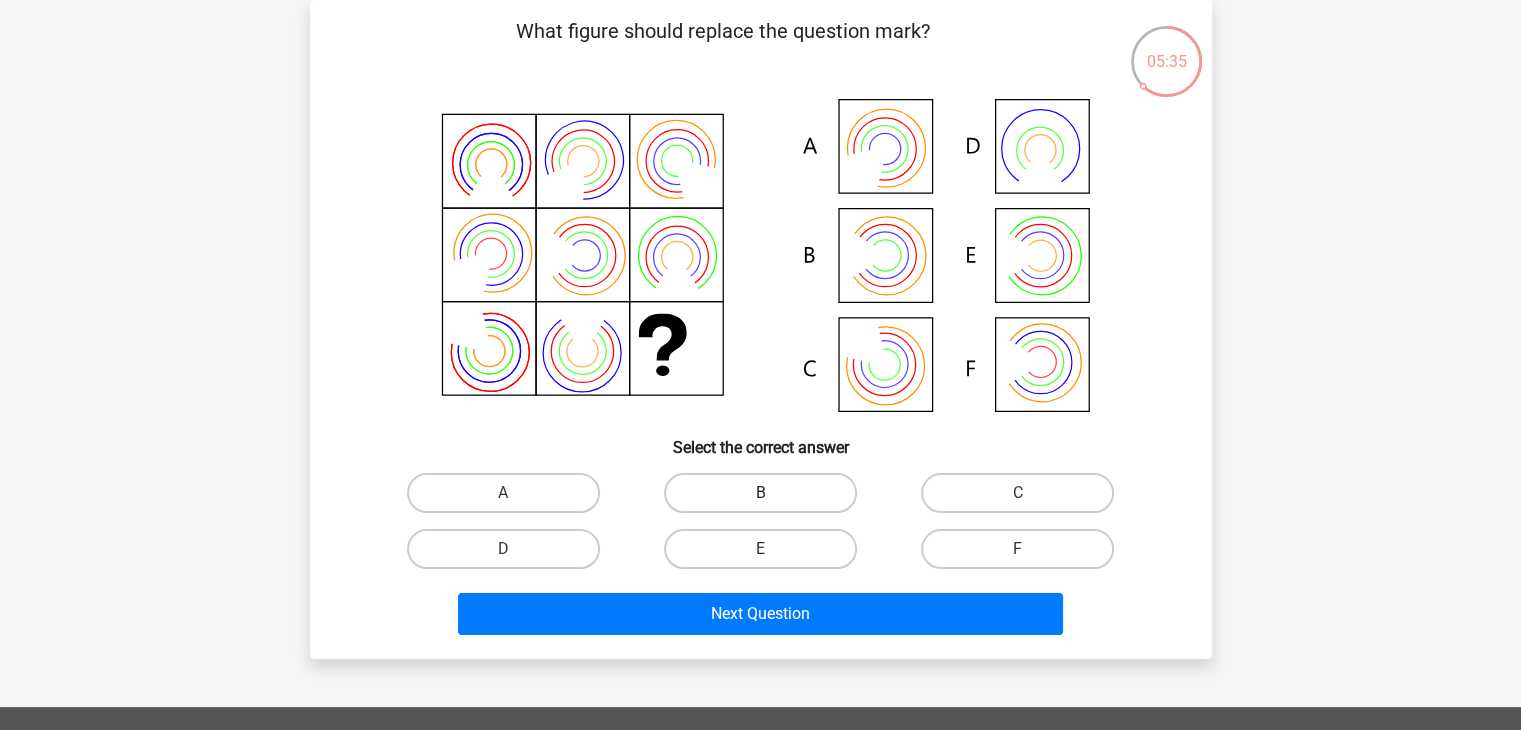 click on "B" at bounding box center [760, 493] 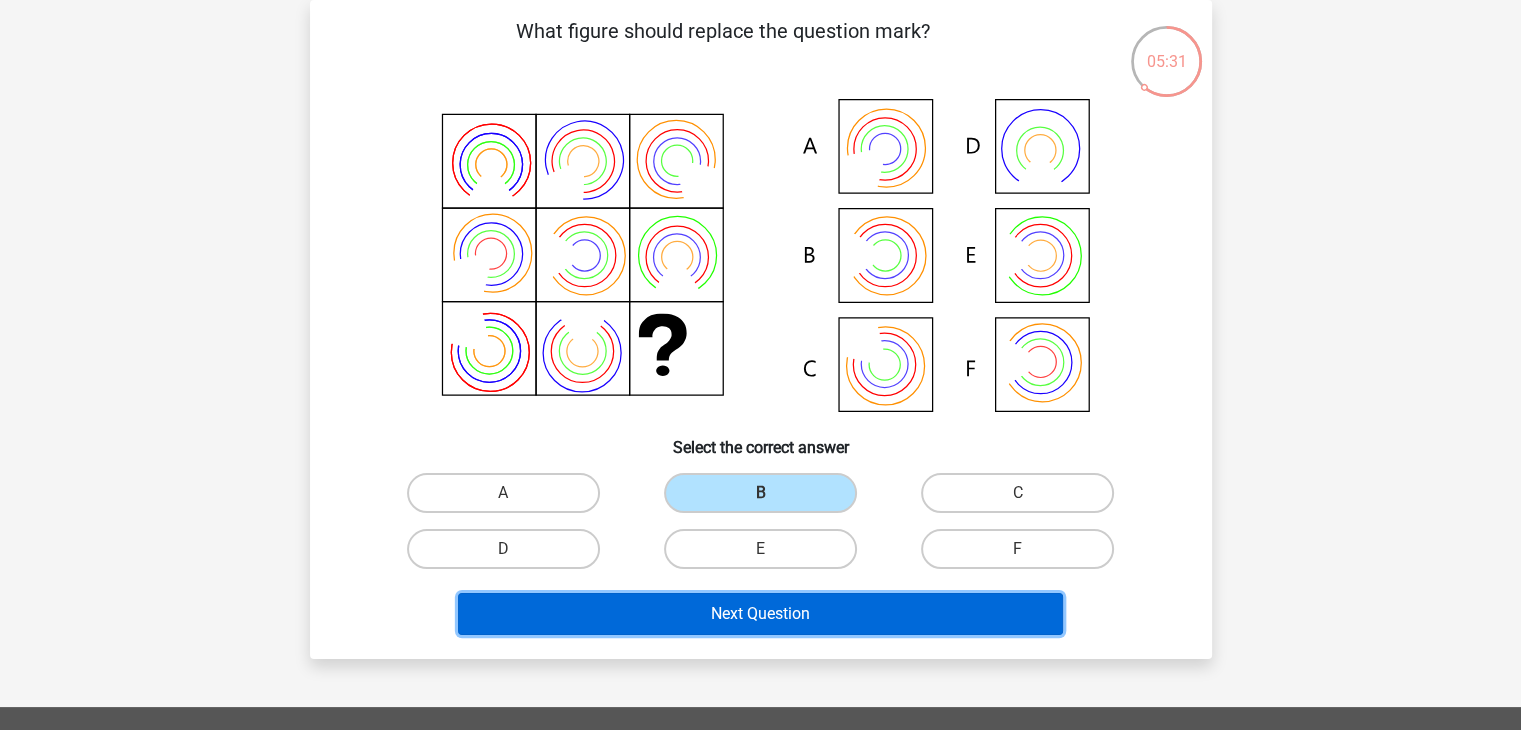 click on "Next Question" at bounding box center (760, 614) 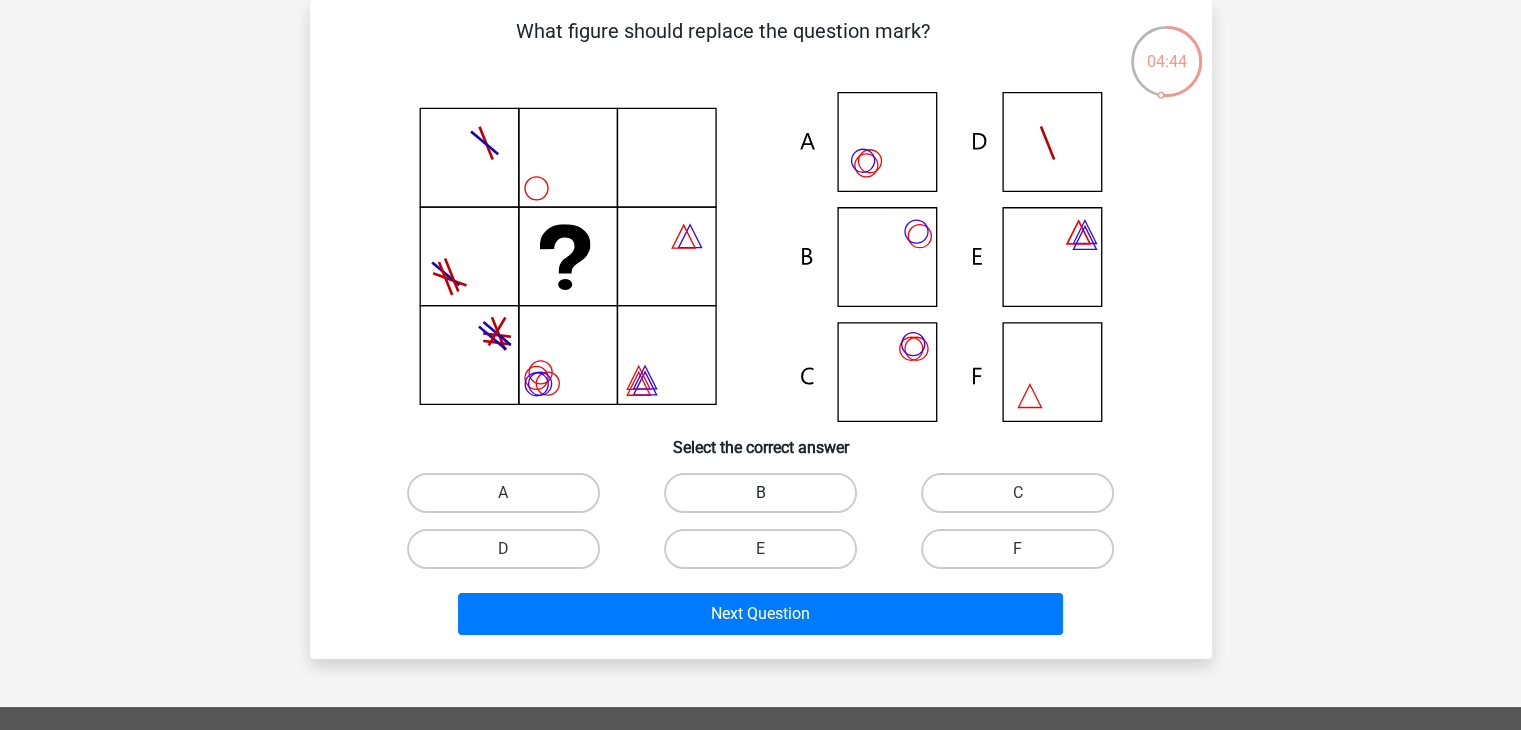click on "B" at bounding box center (760, 493) 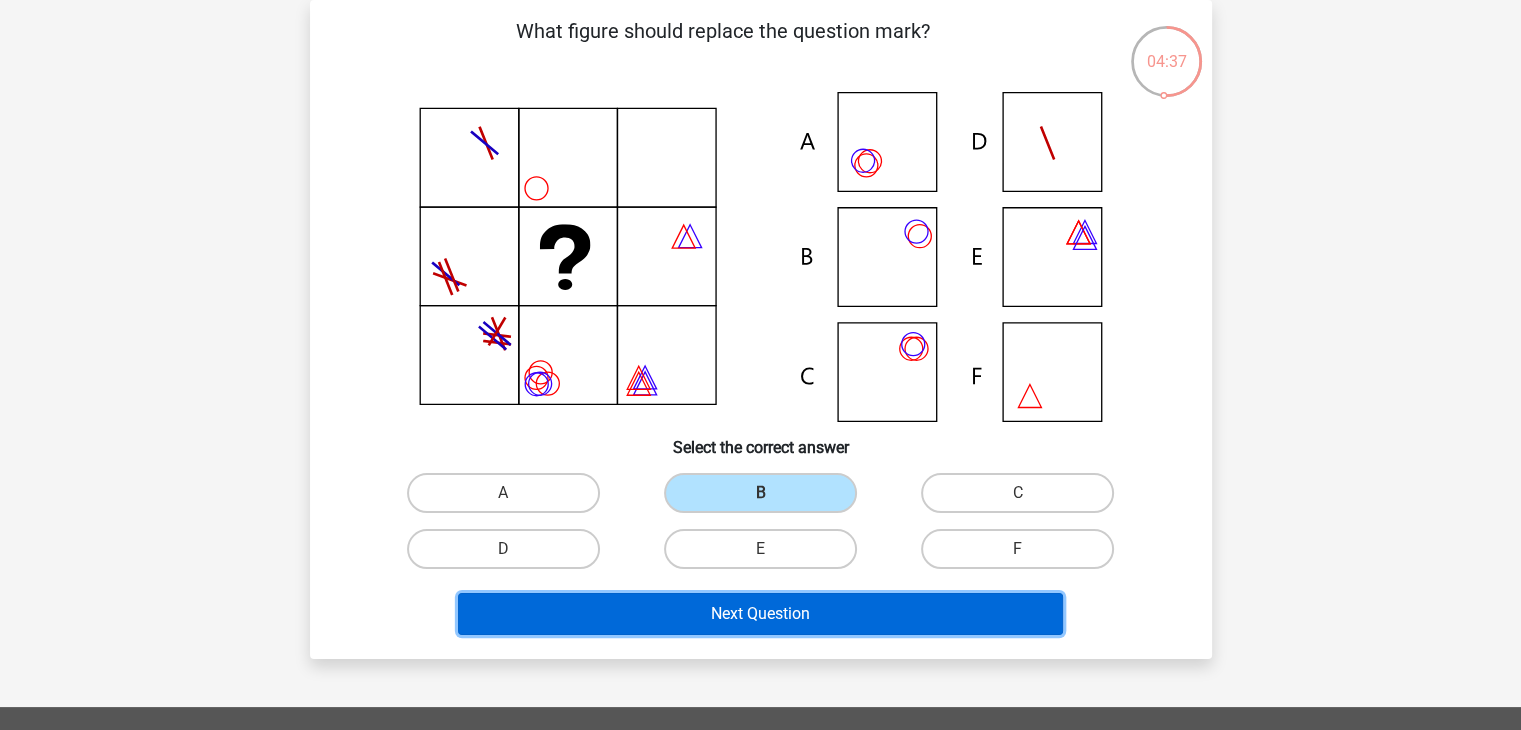 click on "Next Question" at bounding box center (760, 614) 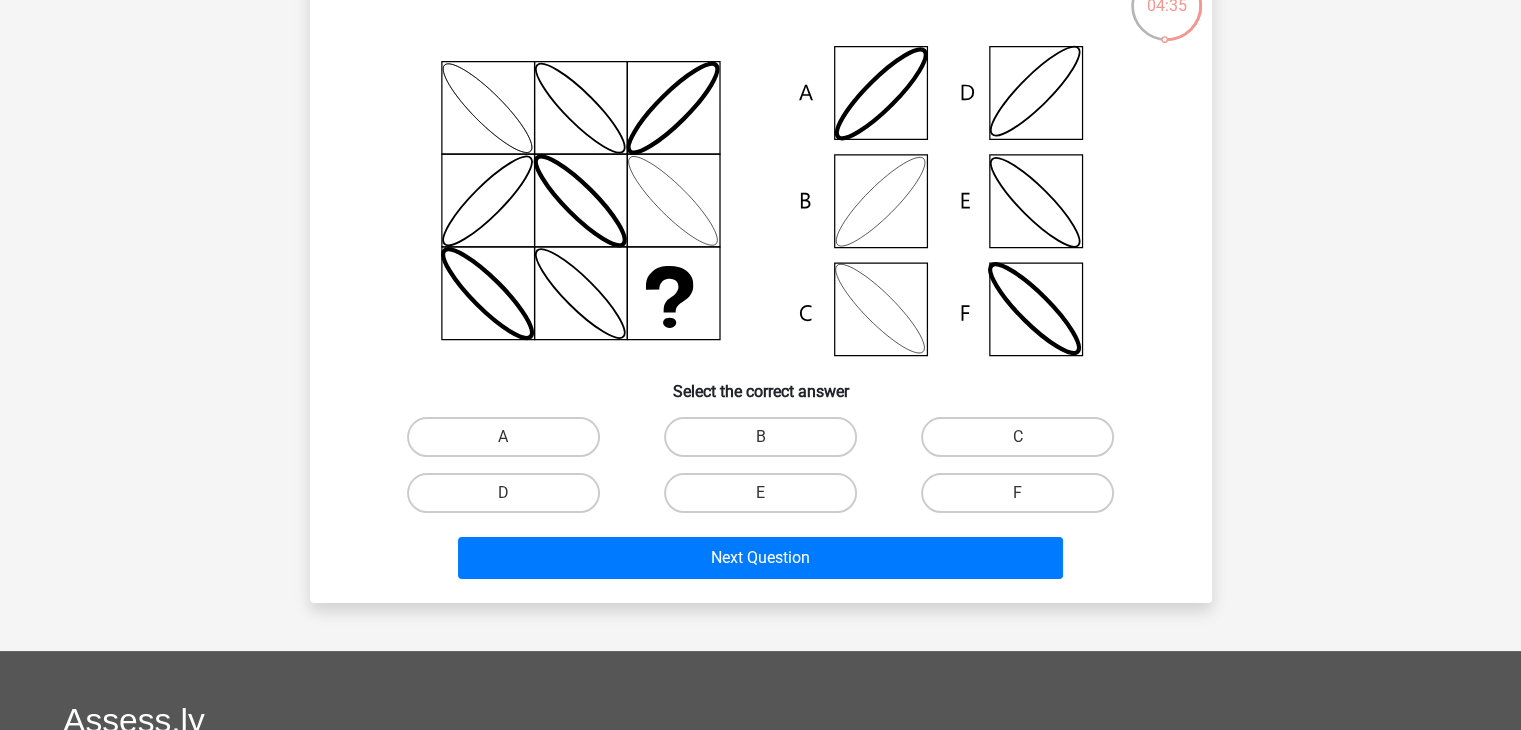 scroll, scrollTop: 0, scrollLeft: 0, axis: both 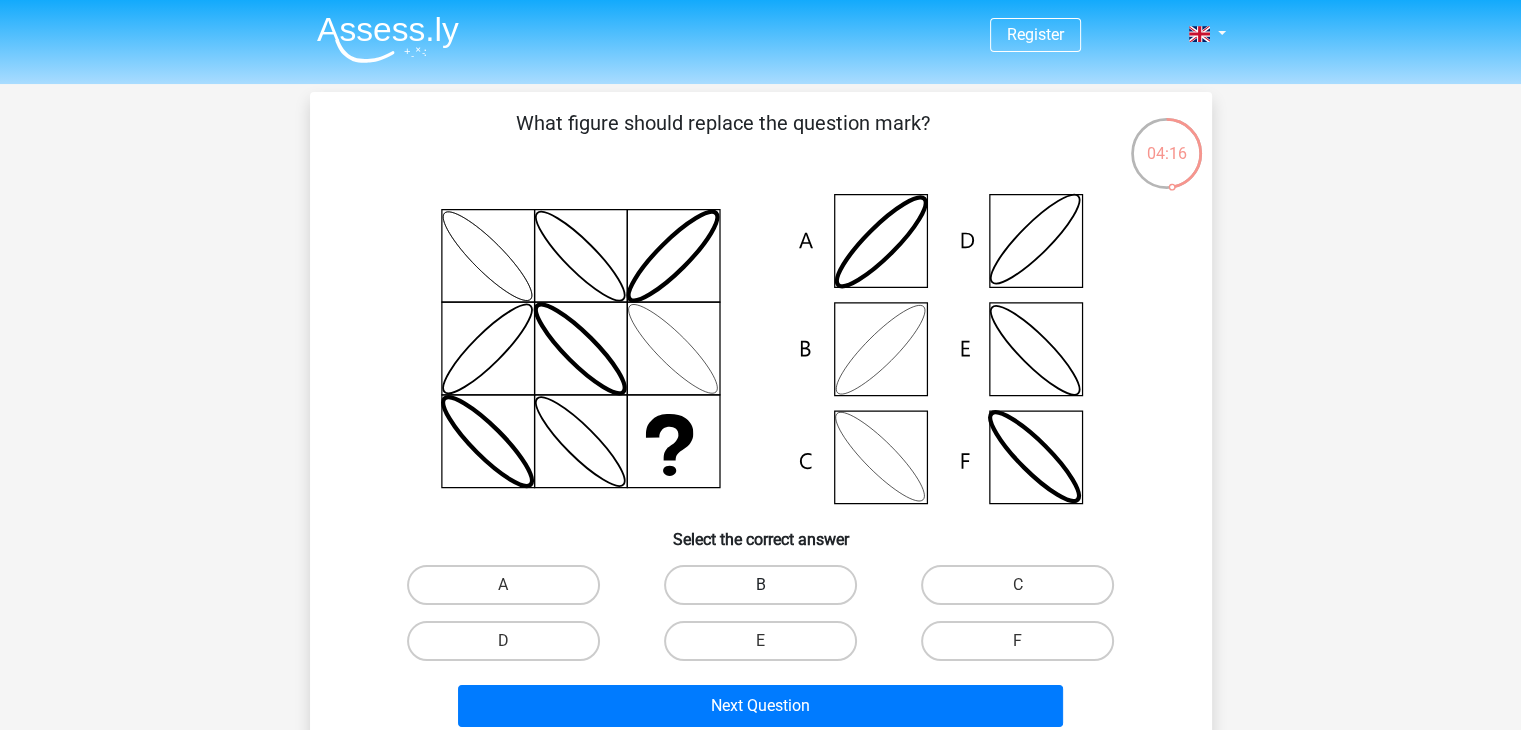 click on "B" at bounding box center [760, 585] 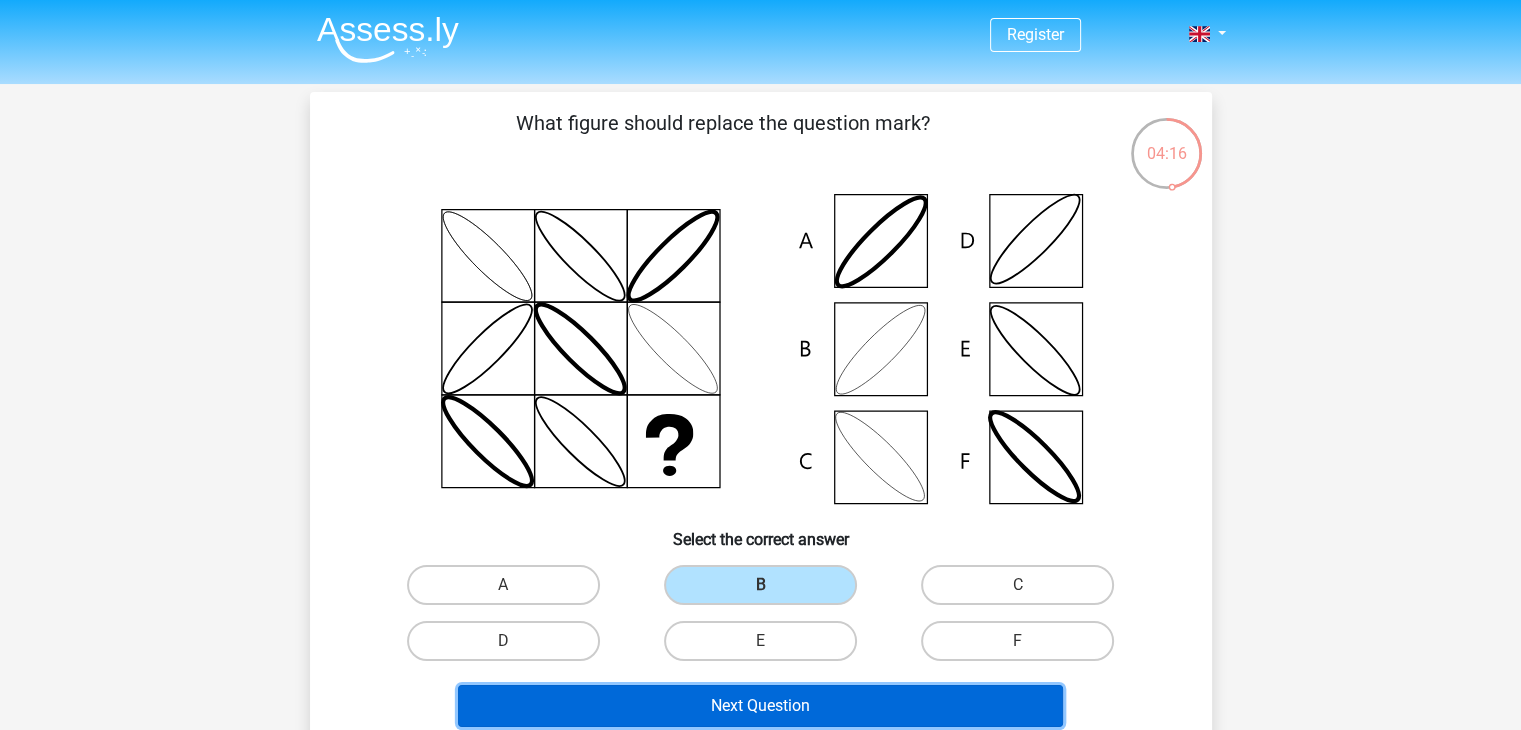 click on "Next Question" at bounding box center [760, 706] 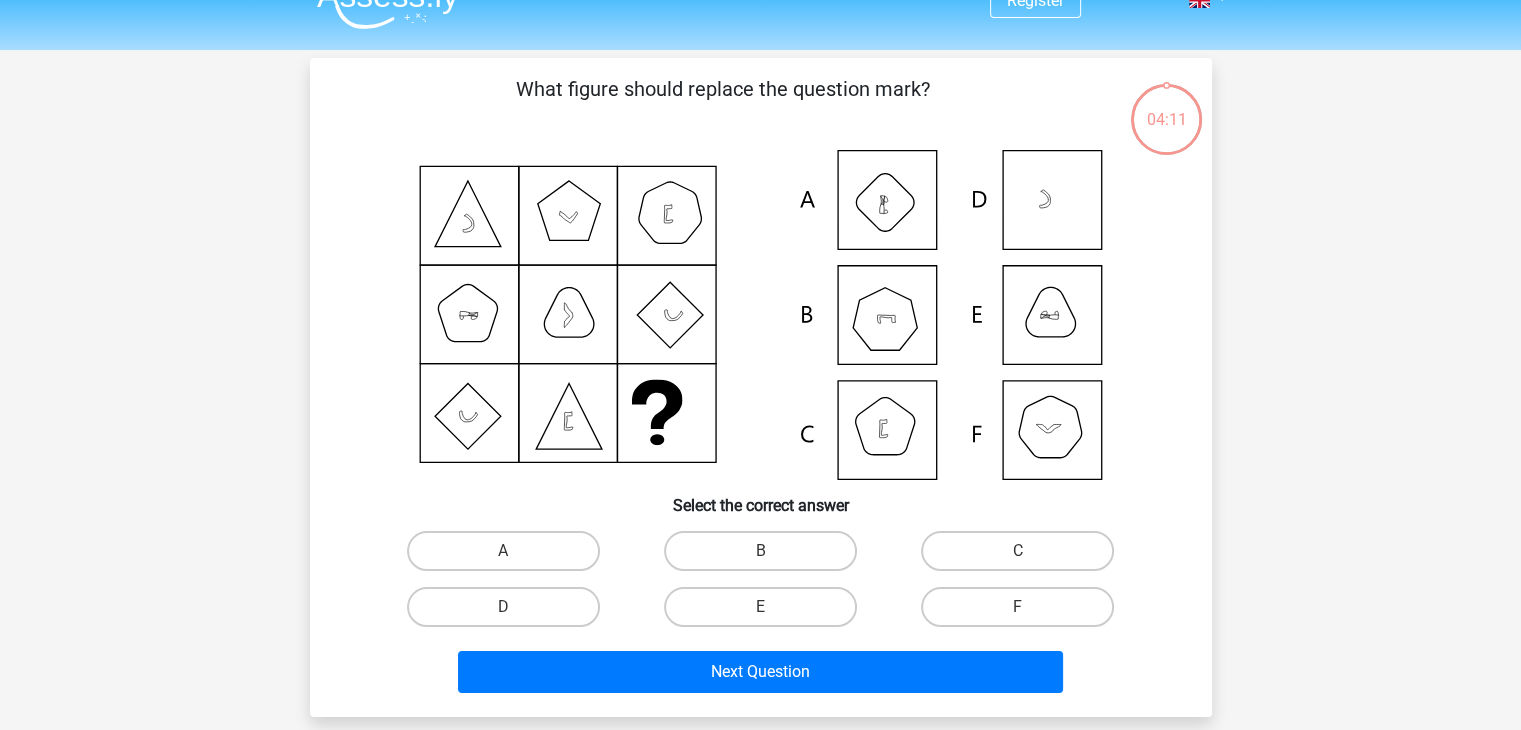 scroll, scrollTop: 0, scrollLeft: 0, axis: both 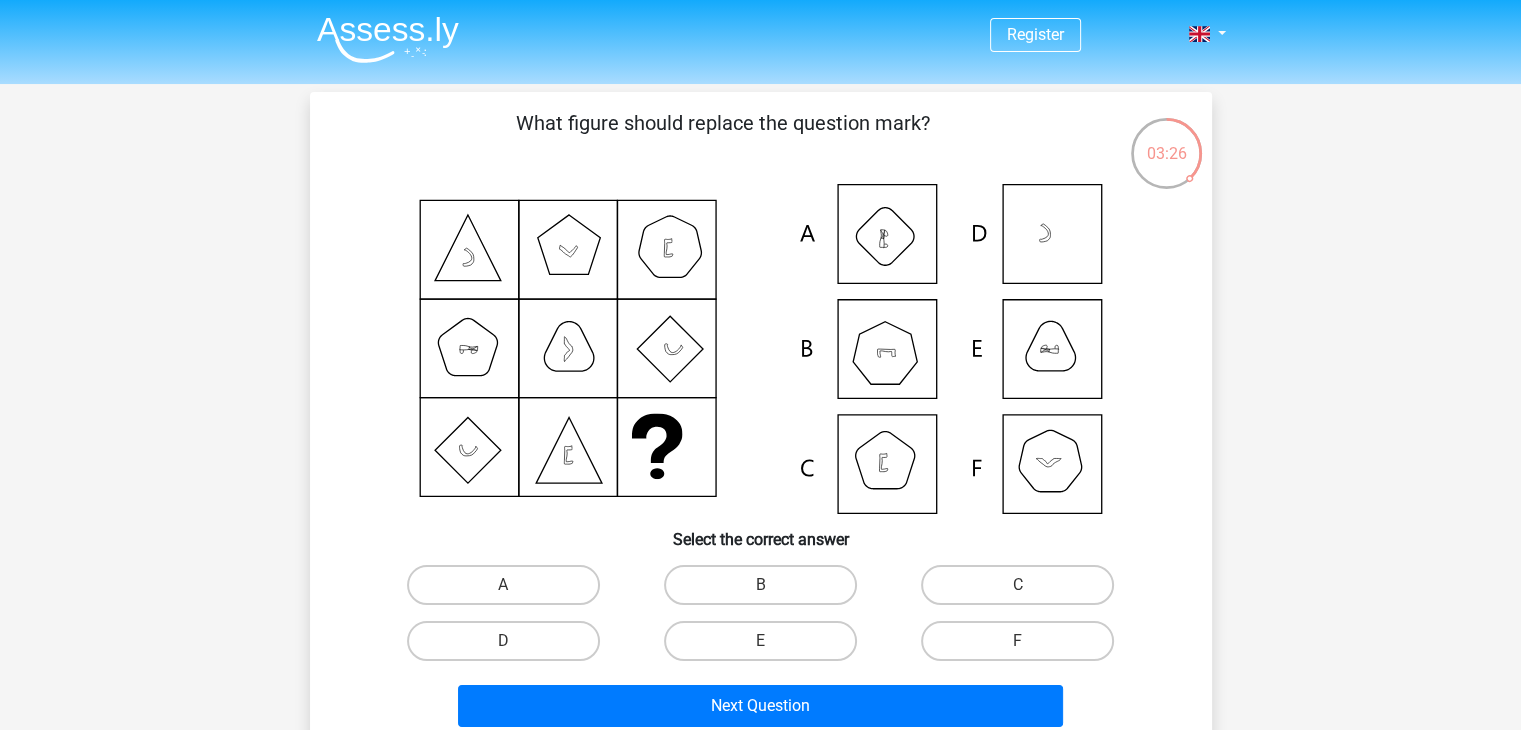 click on "B" at bounding box center (760, 585) 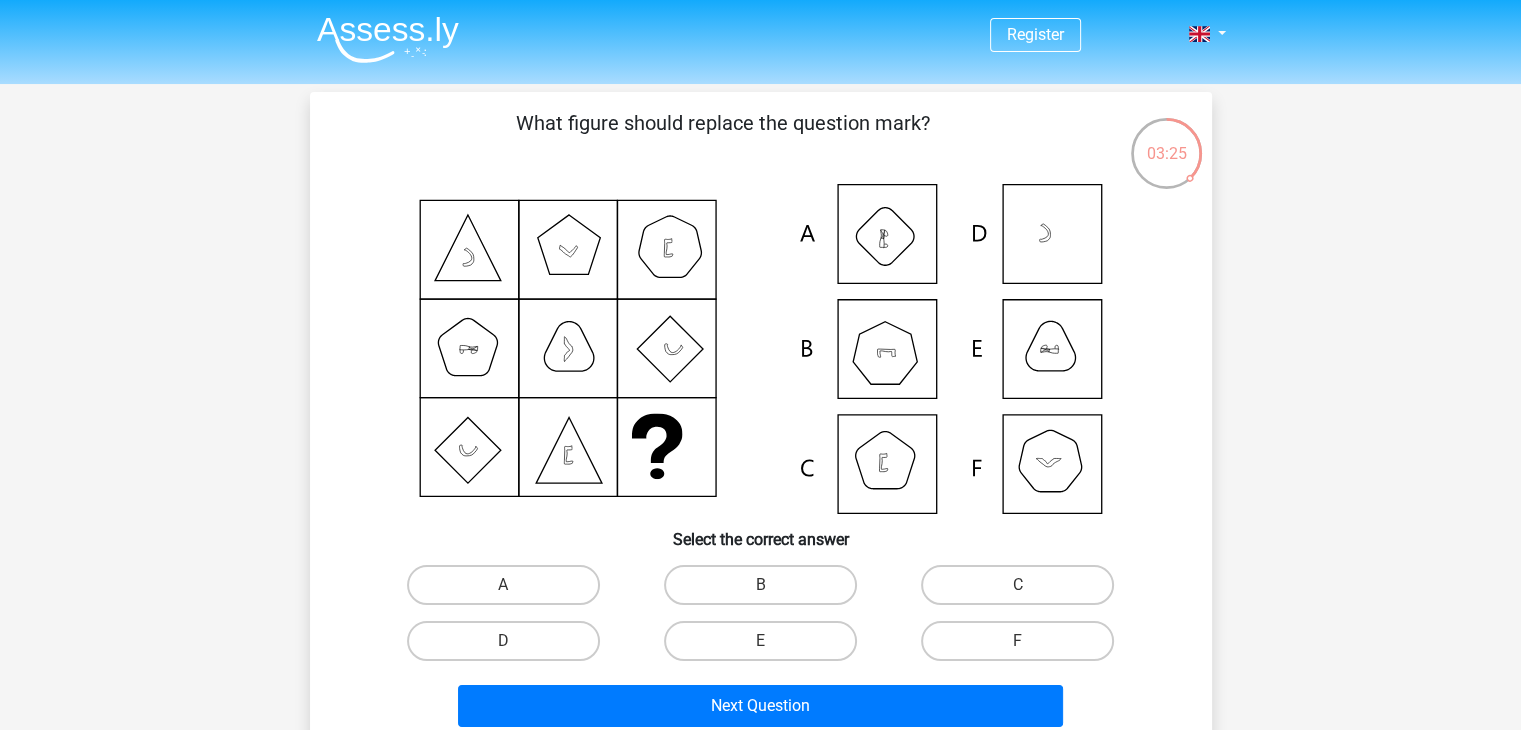 click on "B" at bounding box center [503, 585] 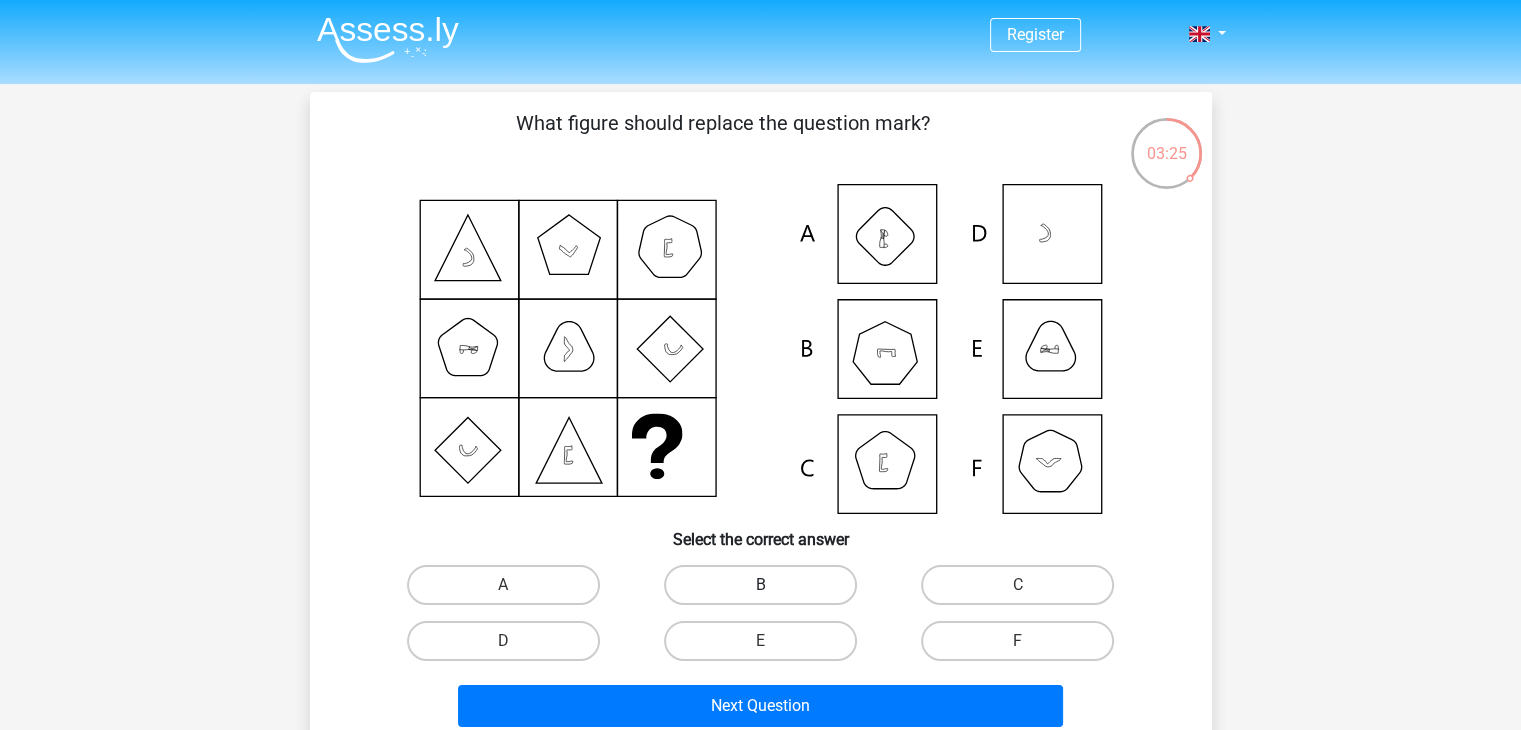 click on "B" at bounding box center [760, 585] 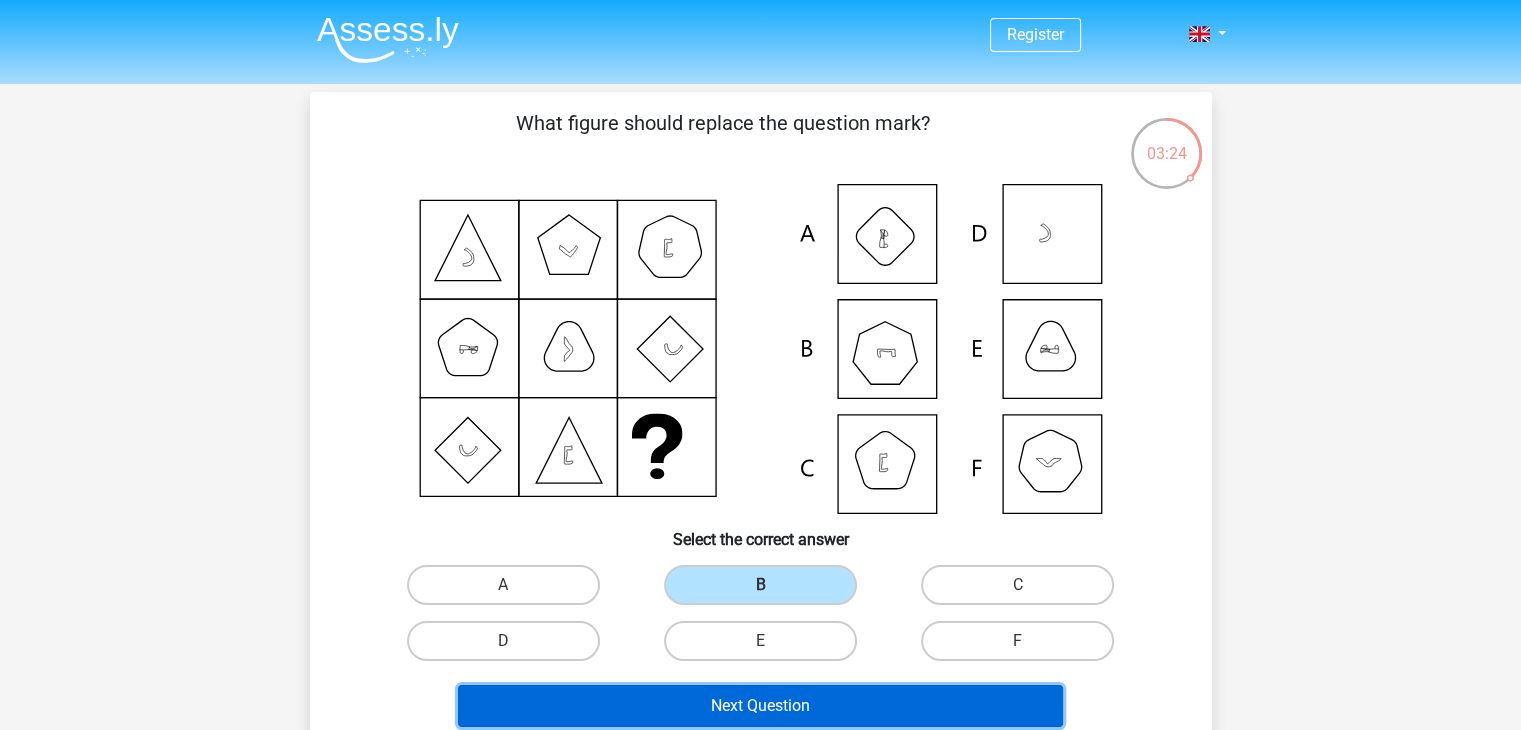 drag, startPoint x: 805, startPoint y: 701, endPoint x: 803, endPoint y: 690, distance: 11.18034 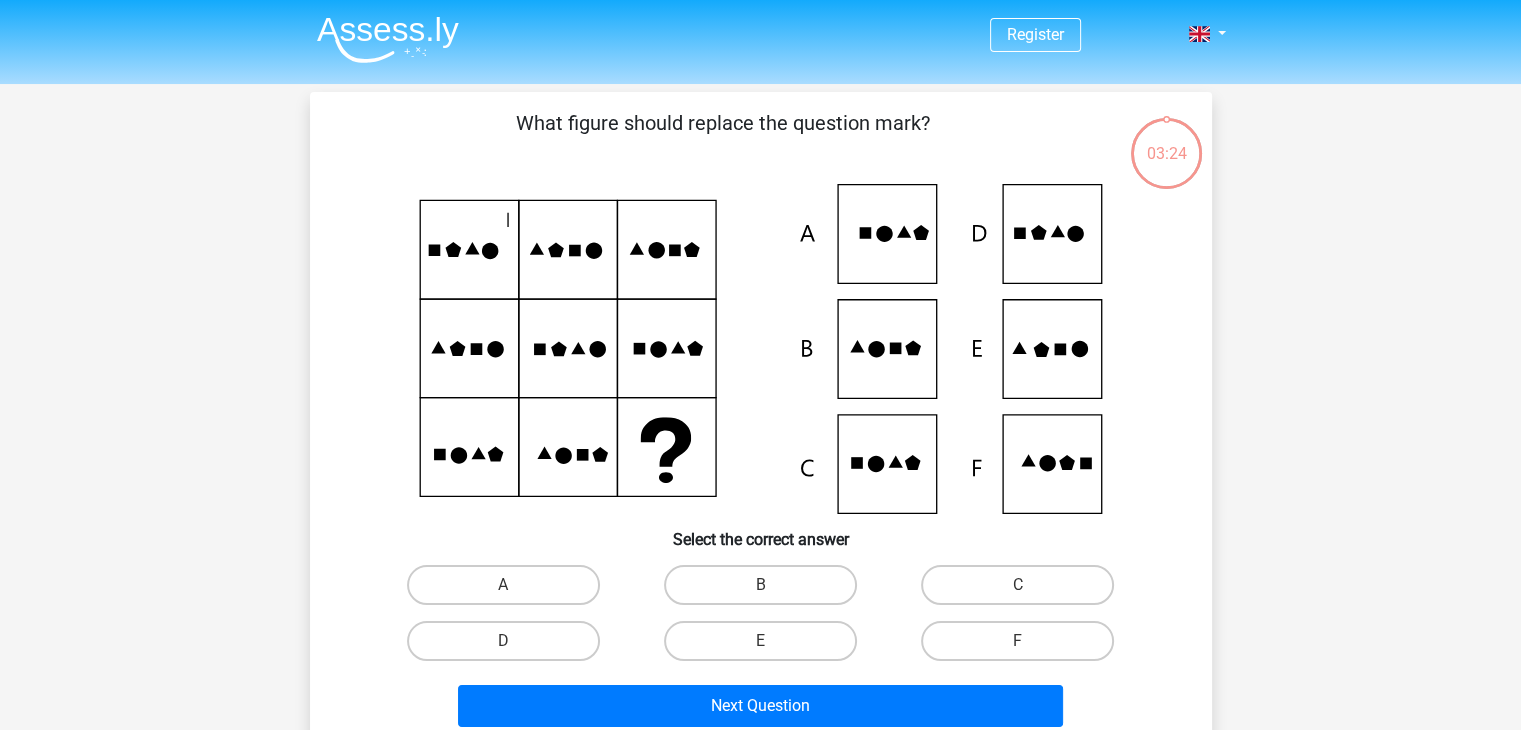 scroll, scrollTop: 92, scrollLeft: 0, axis: vertical 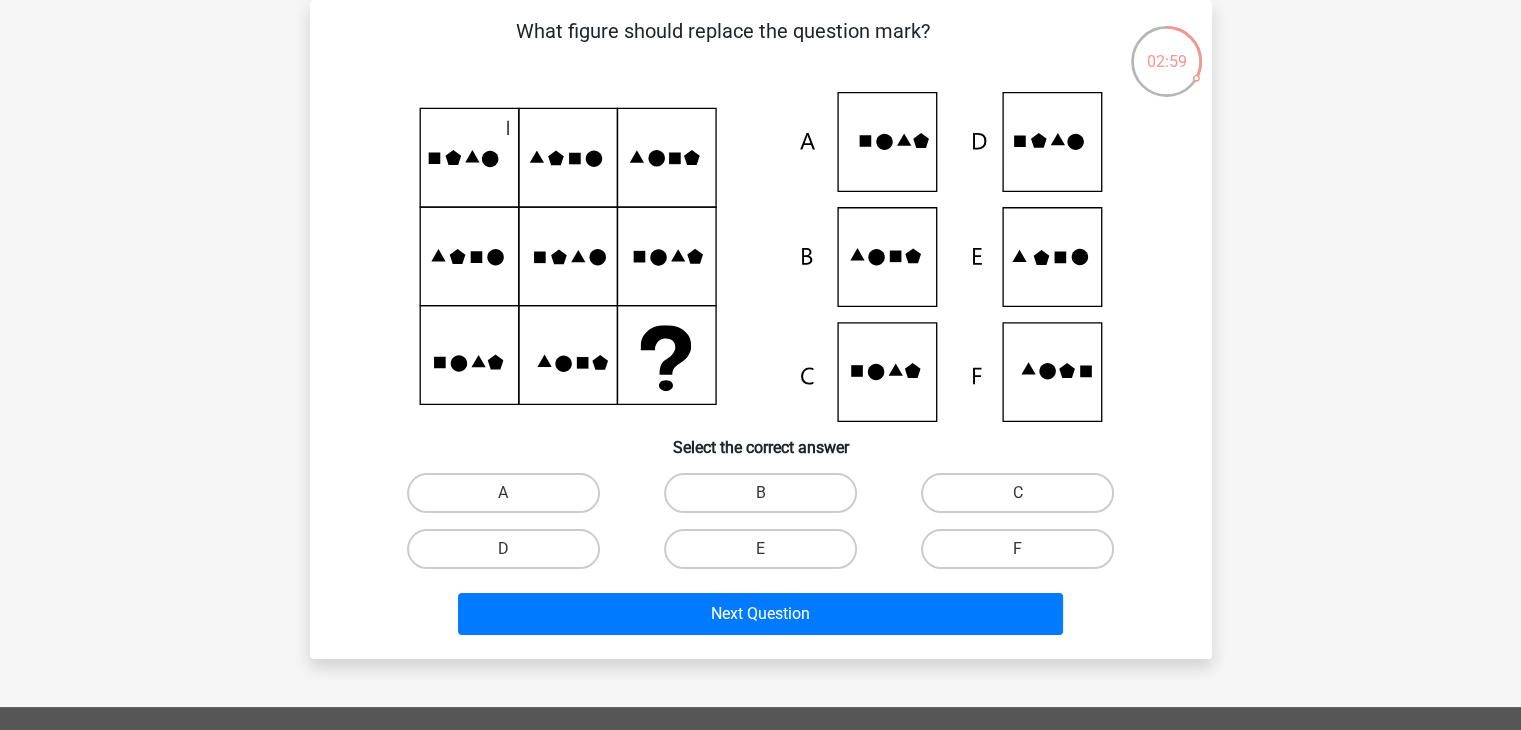 click 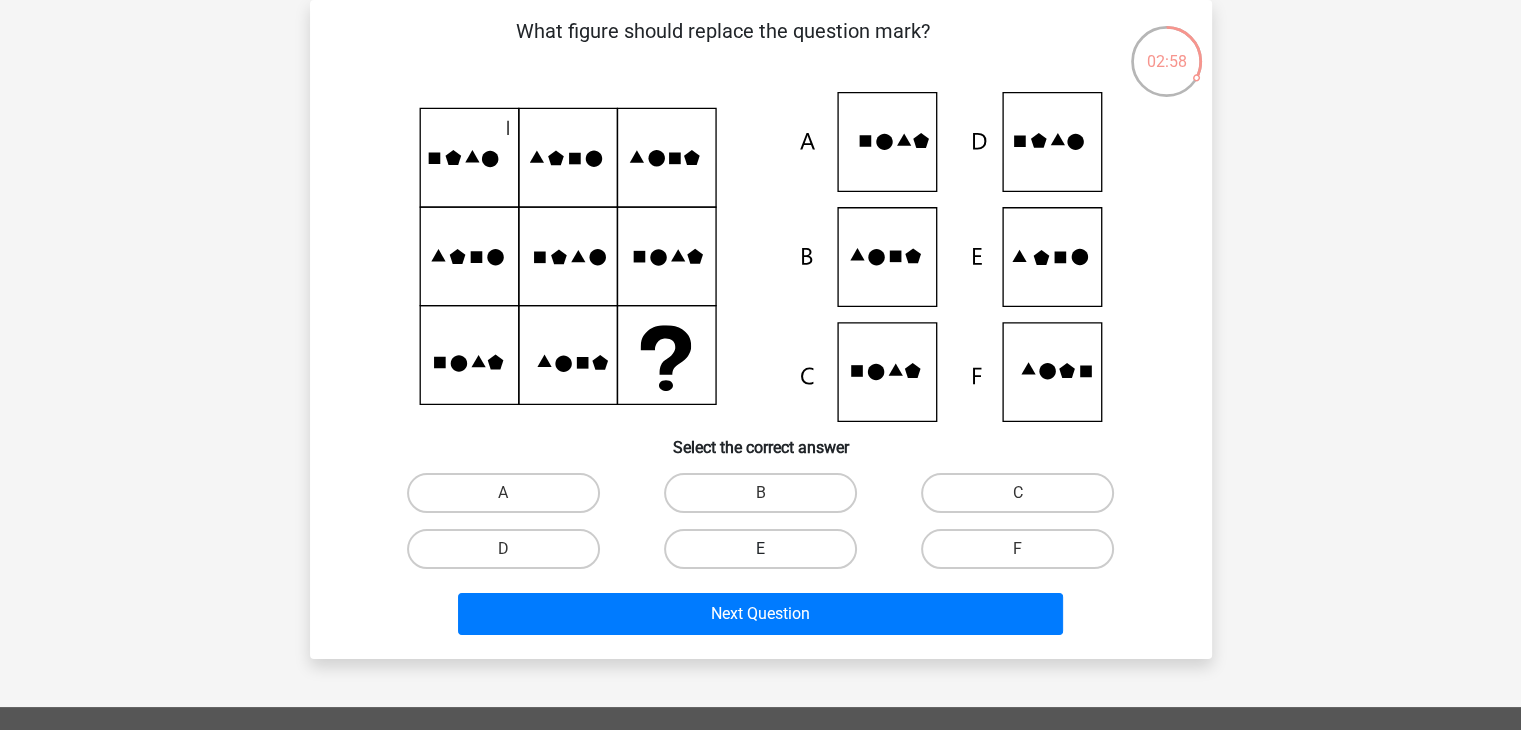 click on "E" at bounding box center (760, 549) 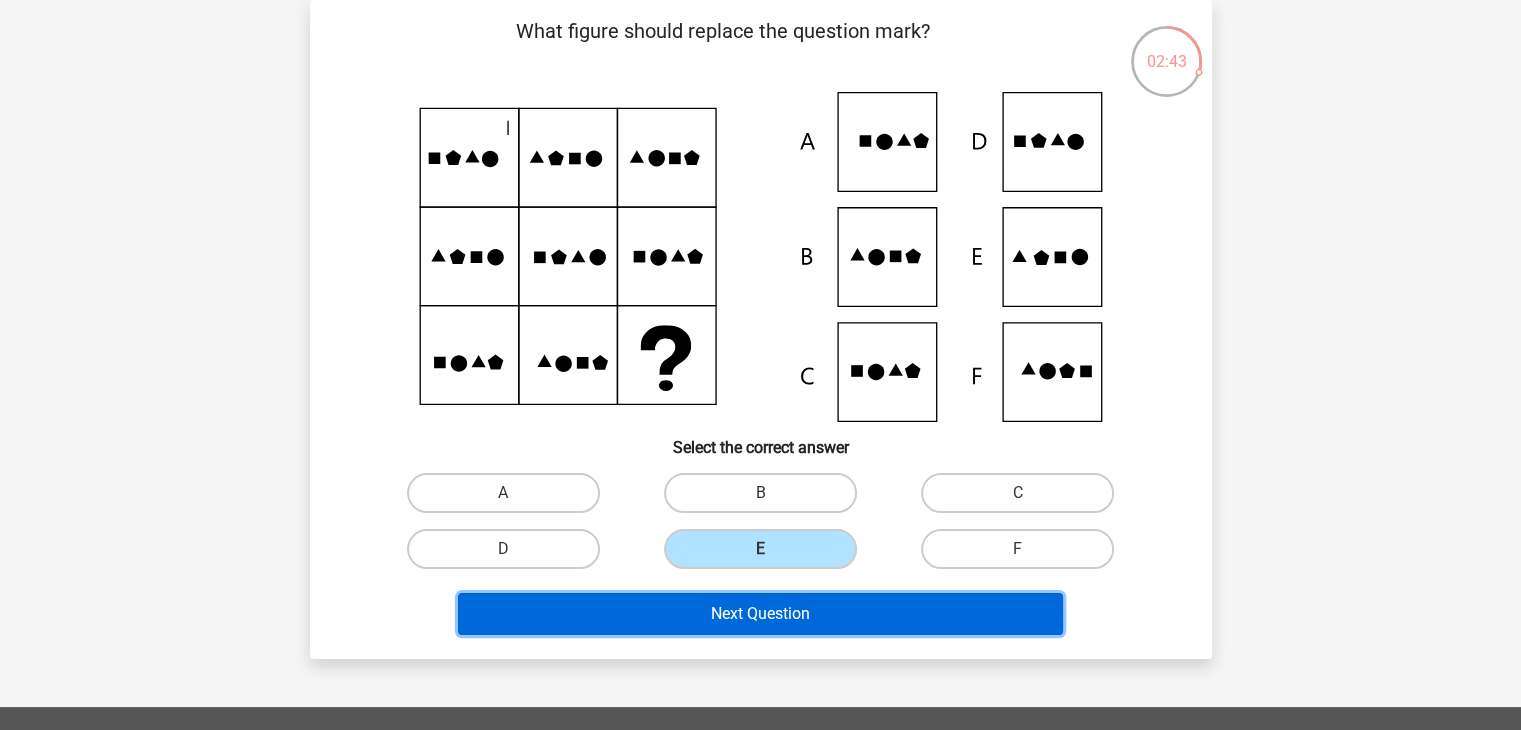 click on "Next Question" at bounding box center (760, 614) 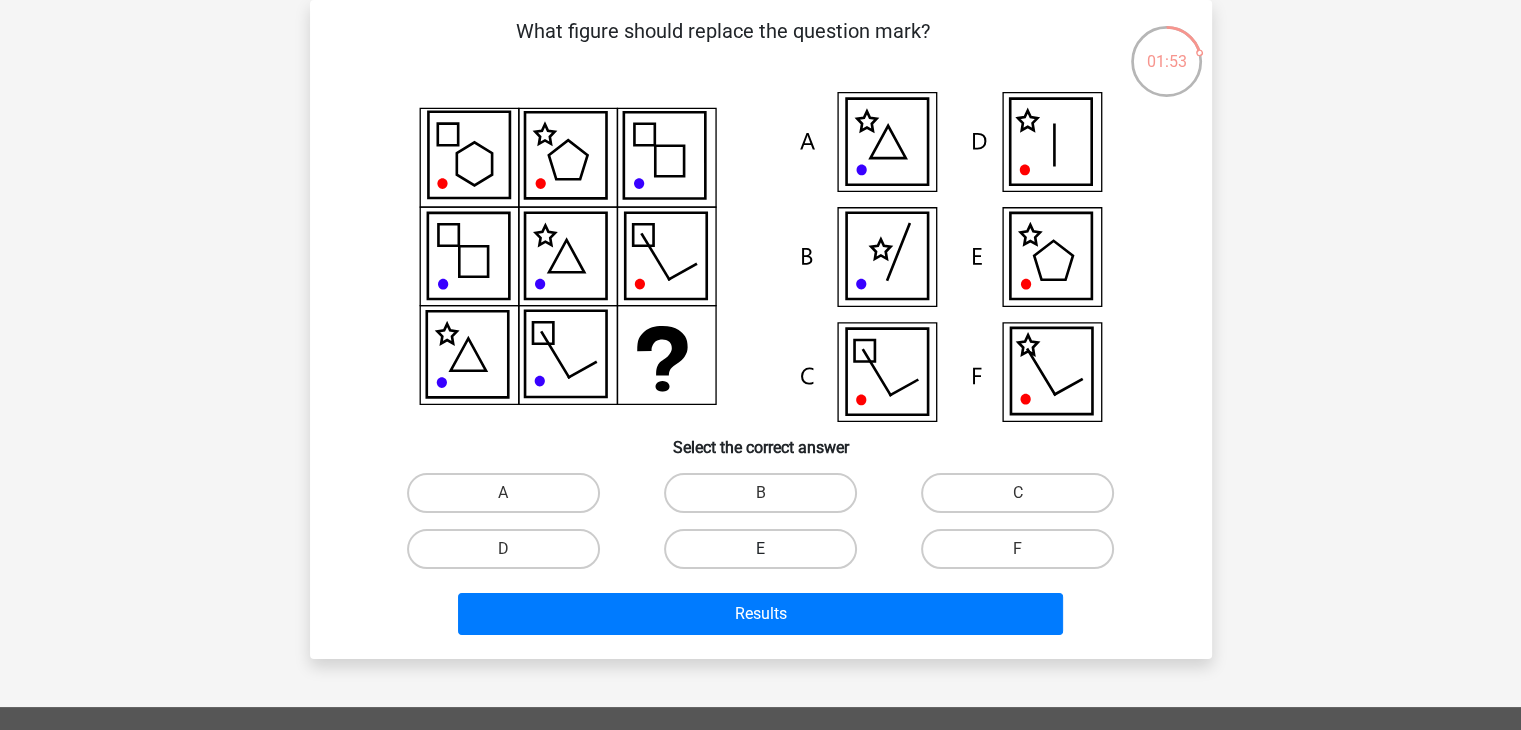click on "E" at bounding box center [760, 549] 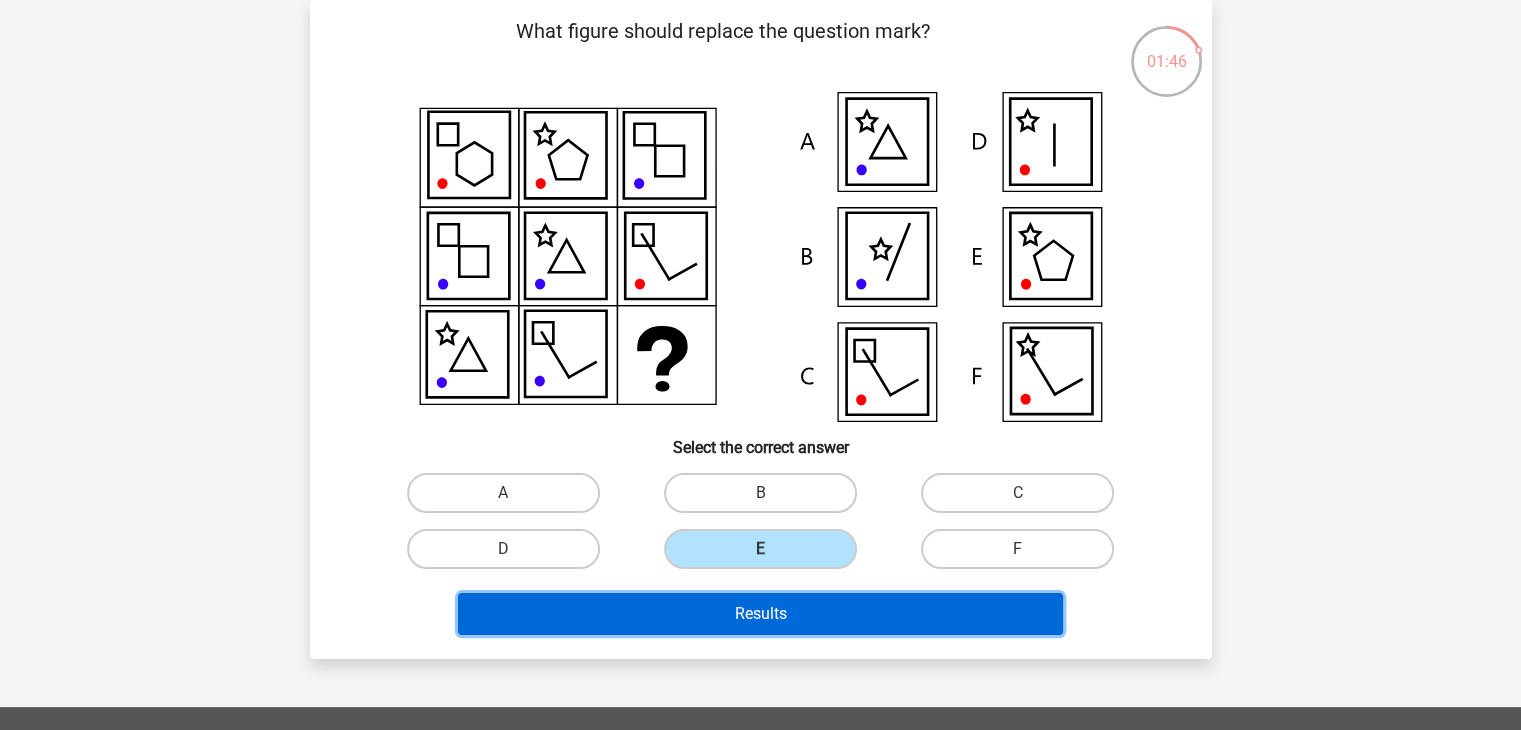 click on "Results" at bounding box center (760, 614) 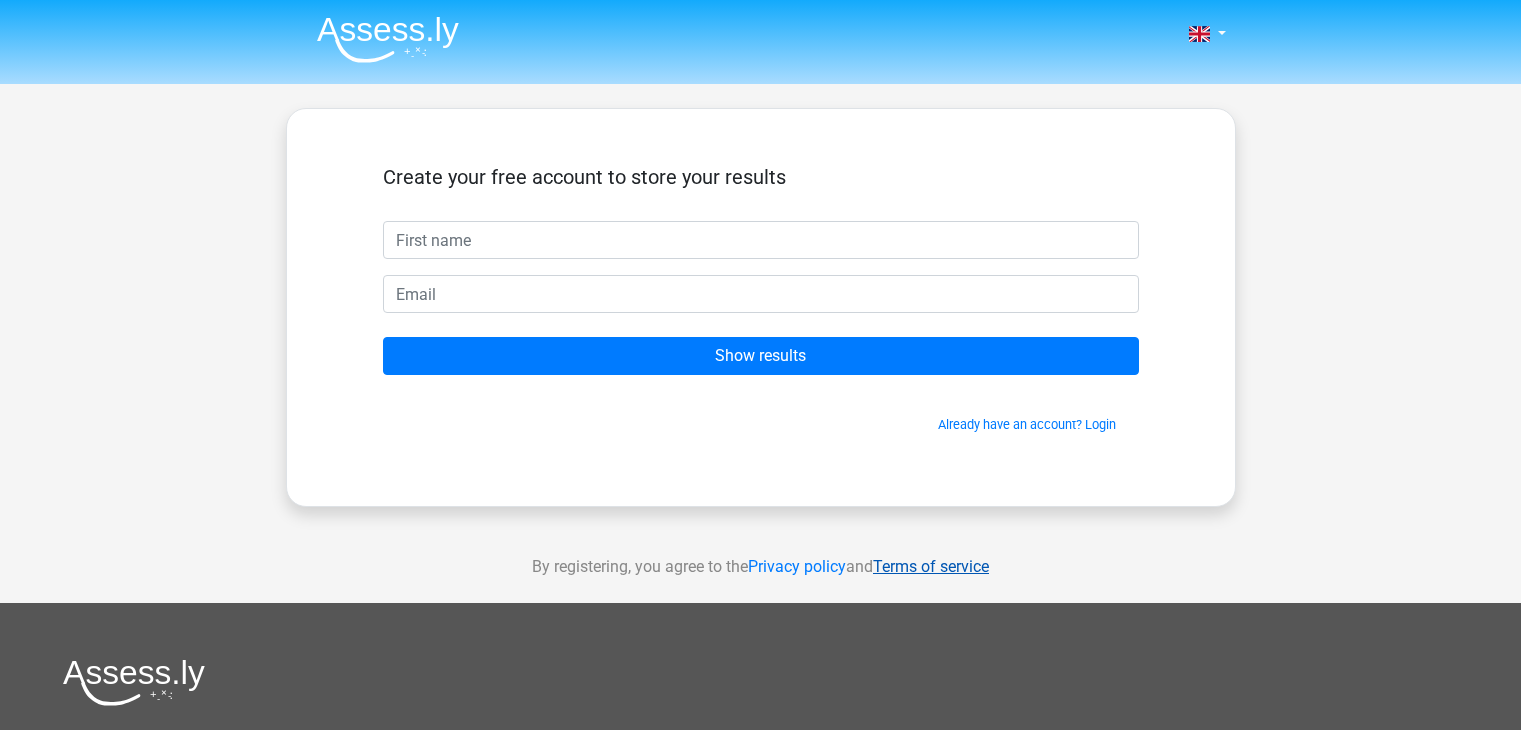 scroll, scrollTop: 0, scrollLeft: 0, axis: both 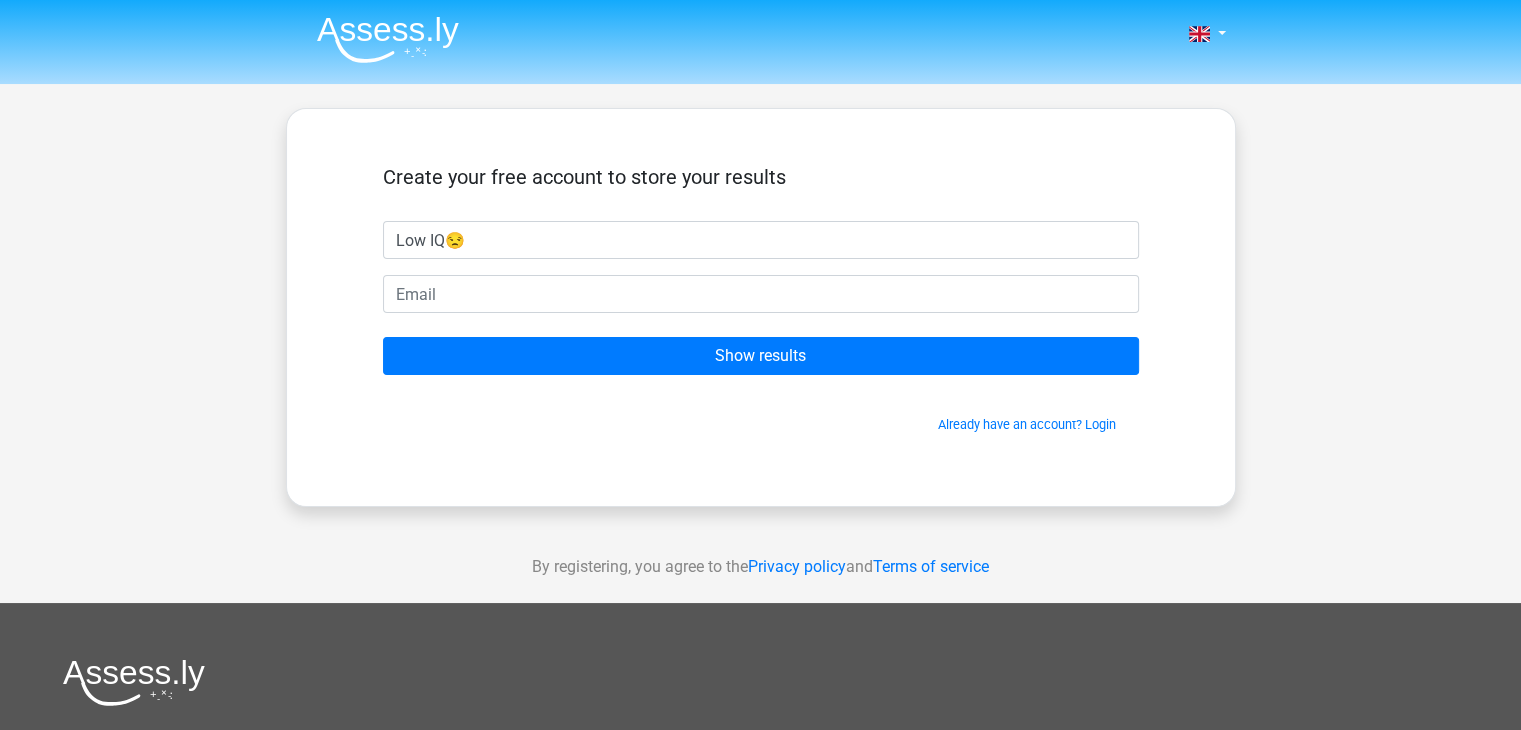 type on "Low IQ😒" 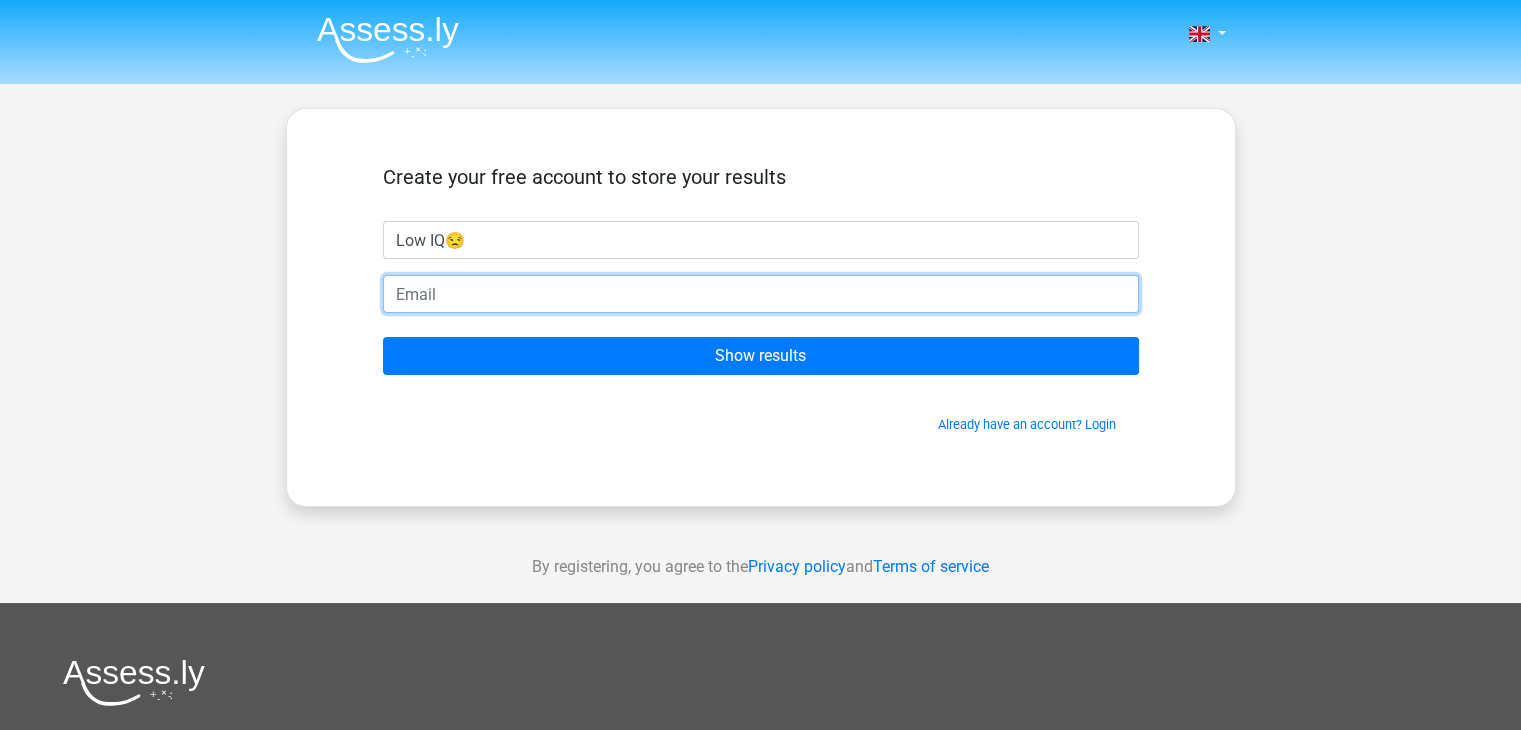 click at bounding box center [761, 294] 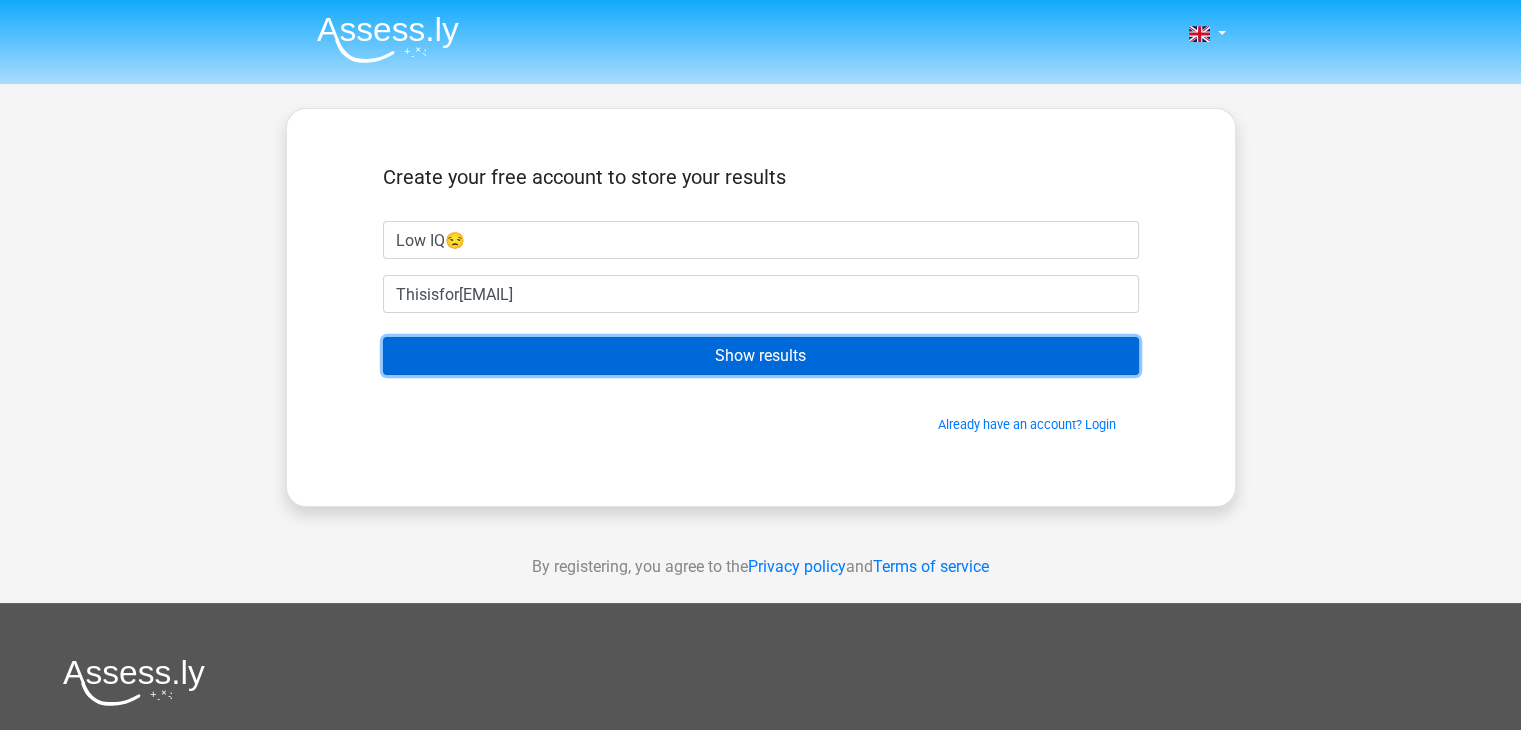 click on "Show results" at bounding box center (761, 356) 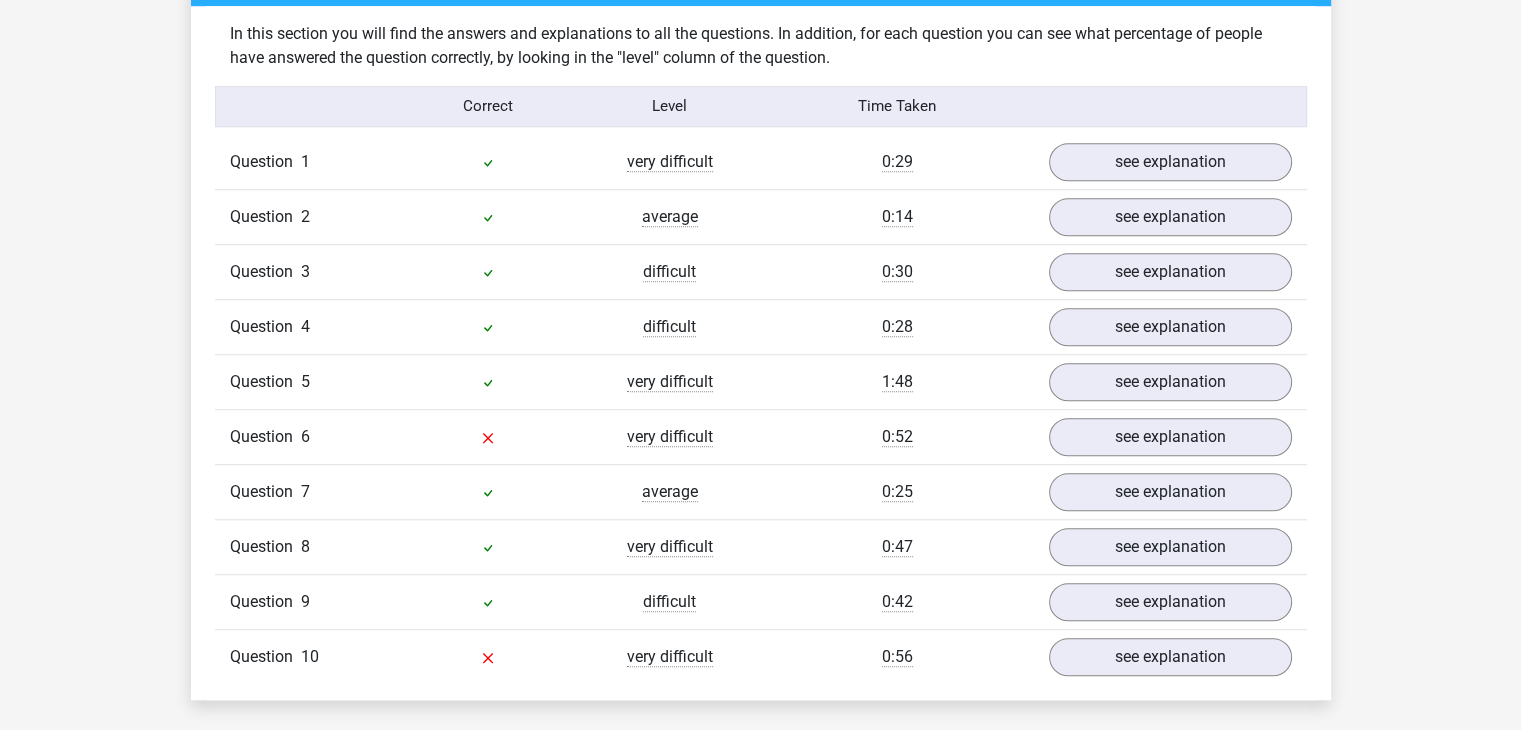 scroll, scrollTop: 1600, scrollLeft: 0, axis: vertical 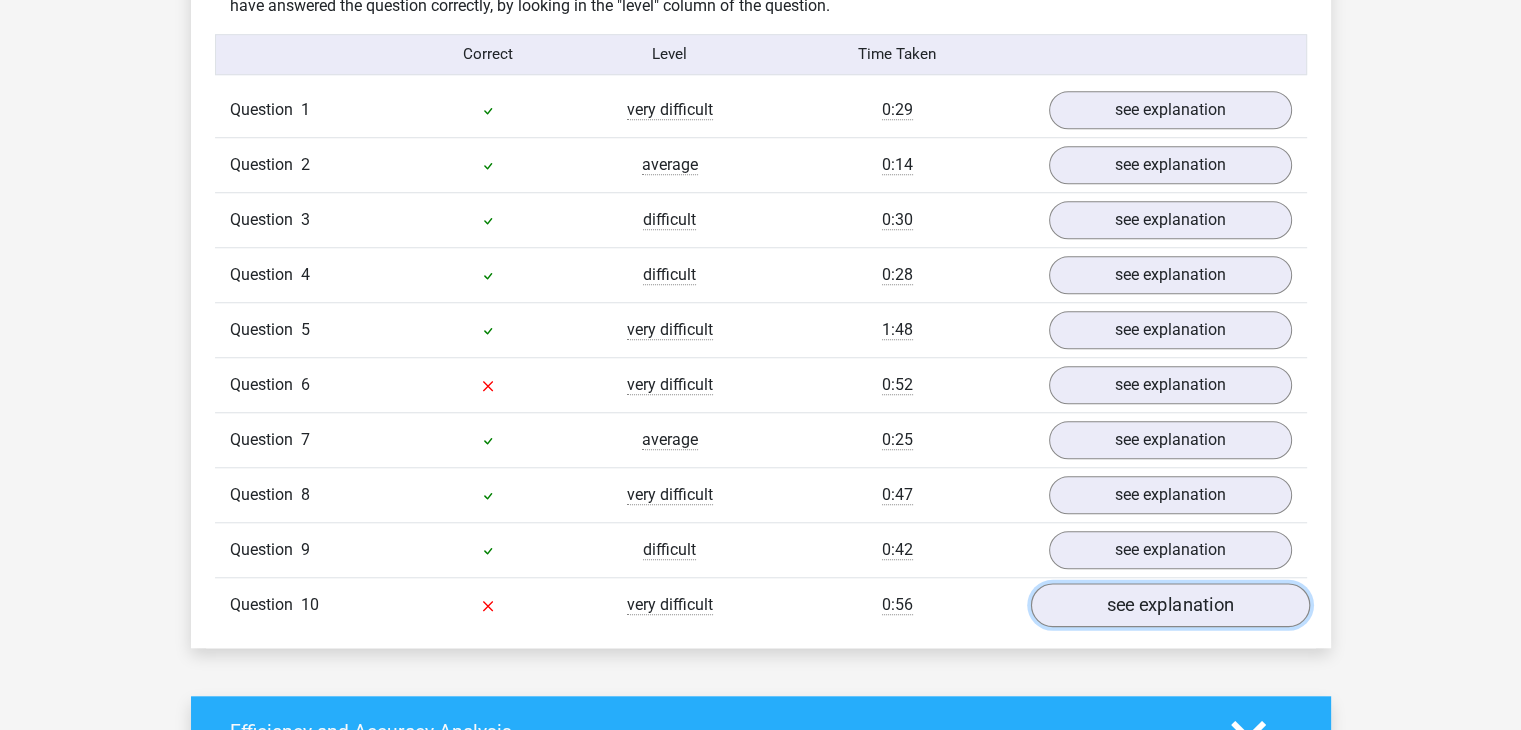 click on "see explanation" at bounding box center (1169, 605) 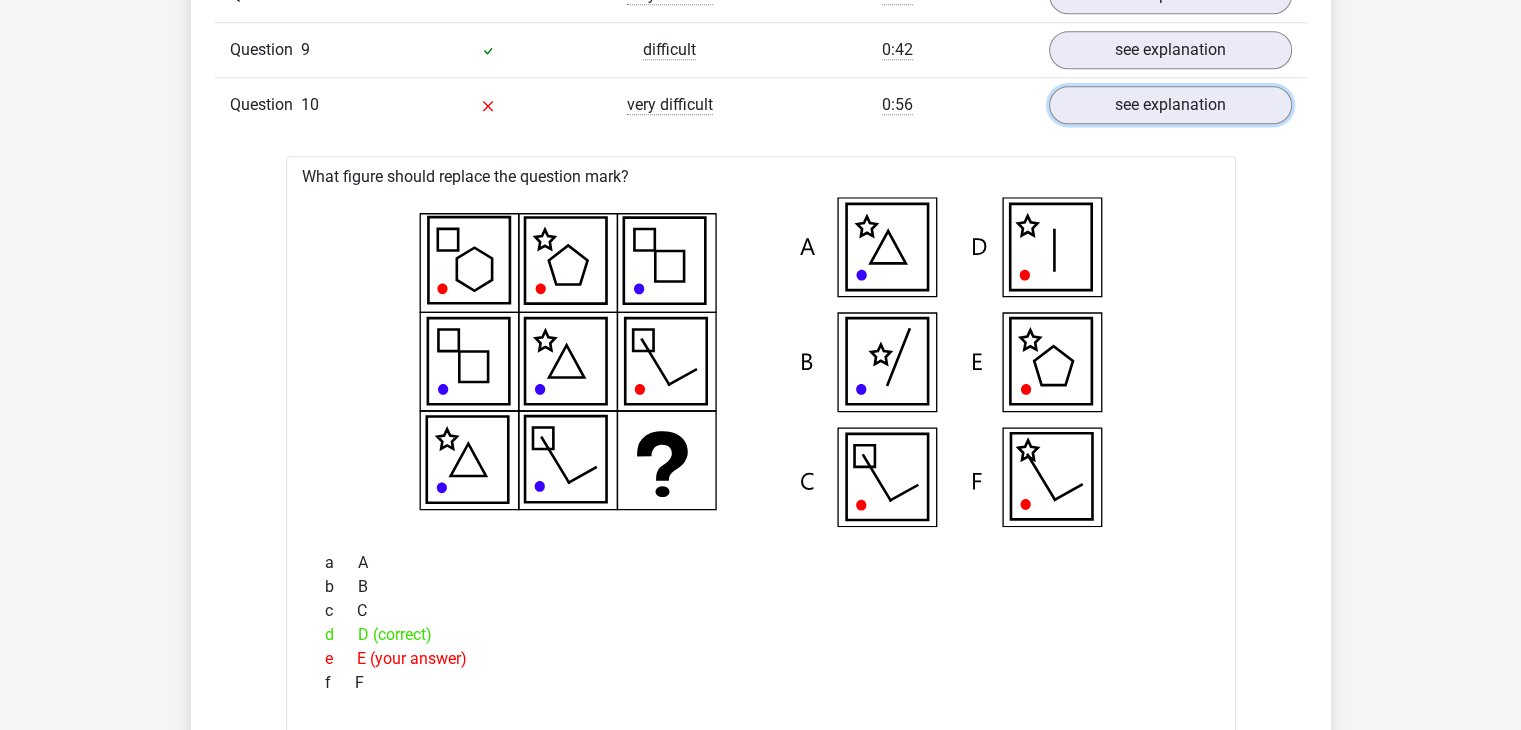 scroll, scrollTop: 1700, scrollLeft: 0, axis: vertical 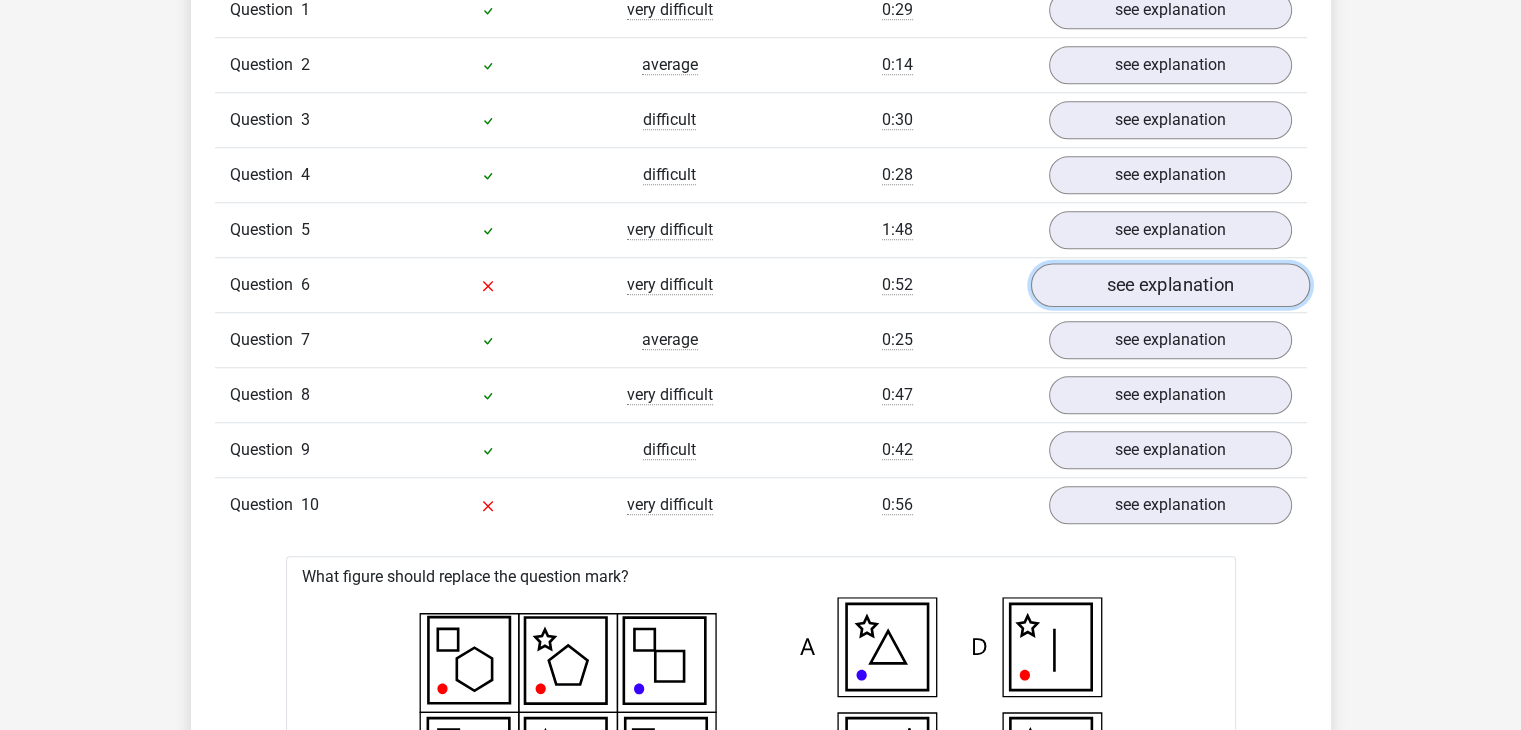 click on "see explanation" at bounding box center [1169, 285] 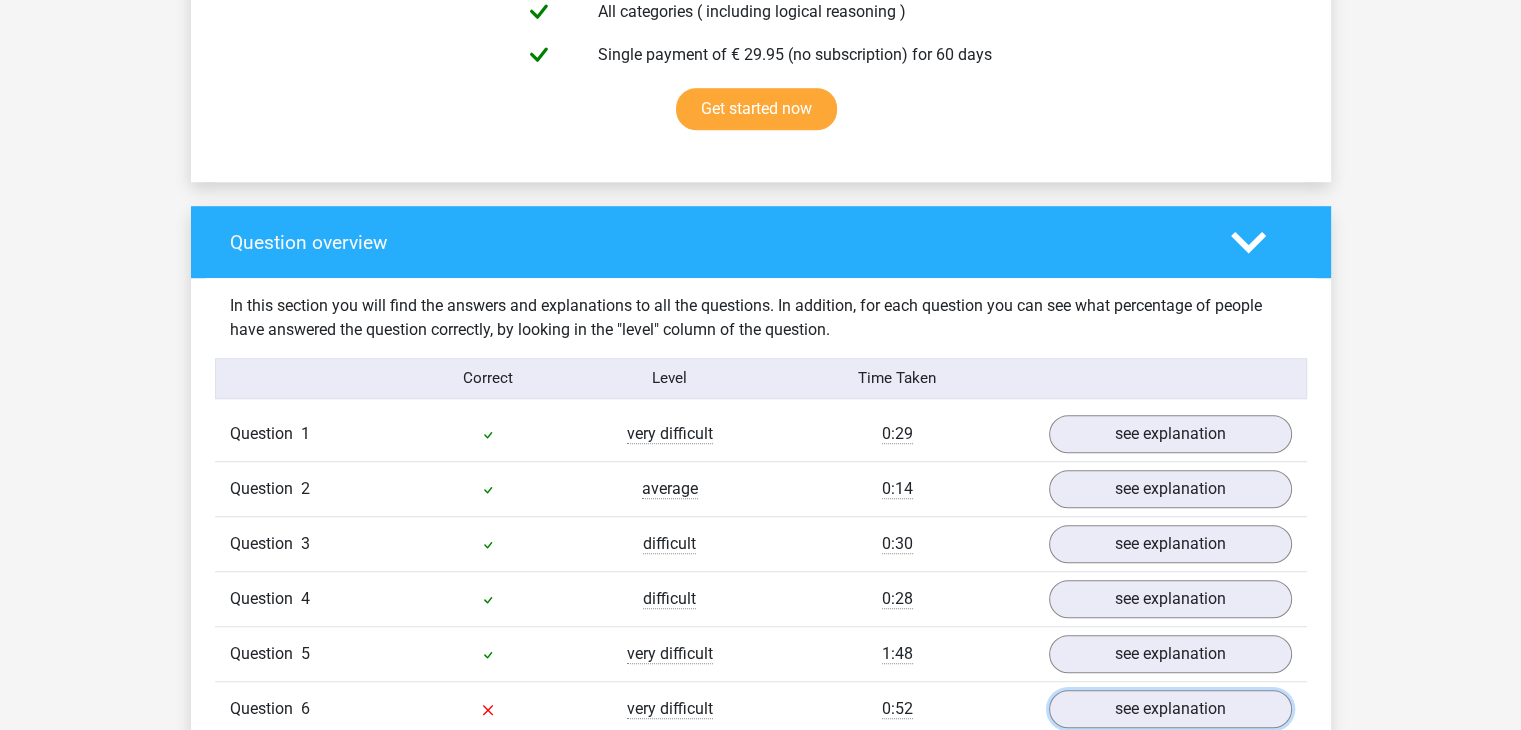 scroll, scrollTop: 1400, scrollLeft: 0, axis: vertical 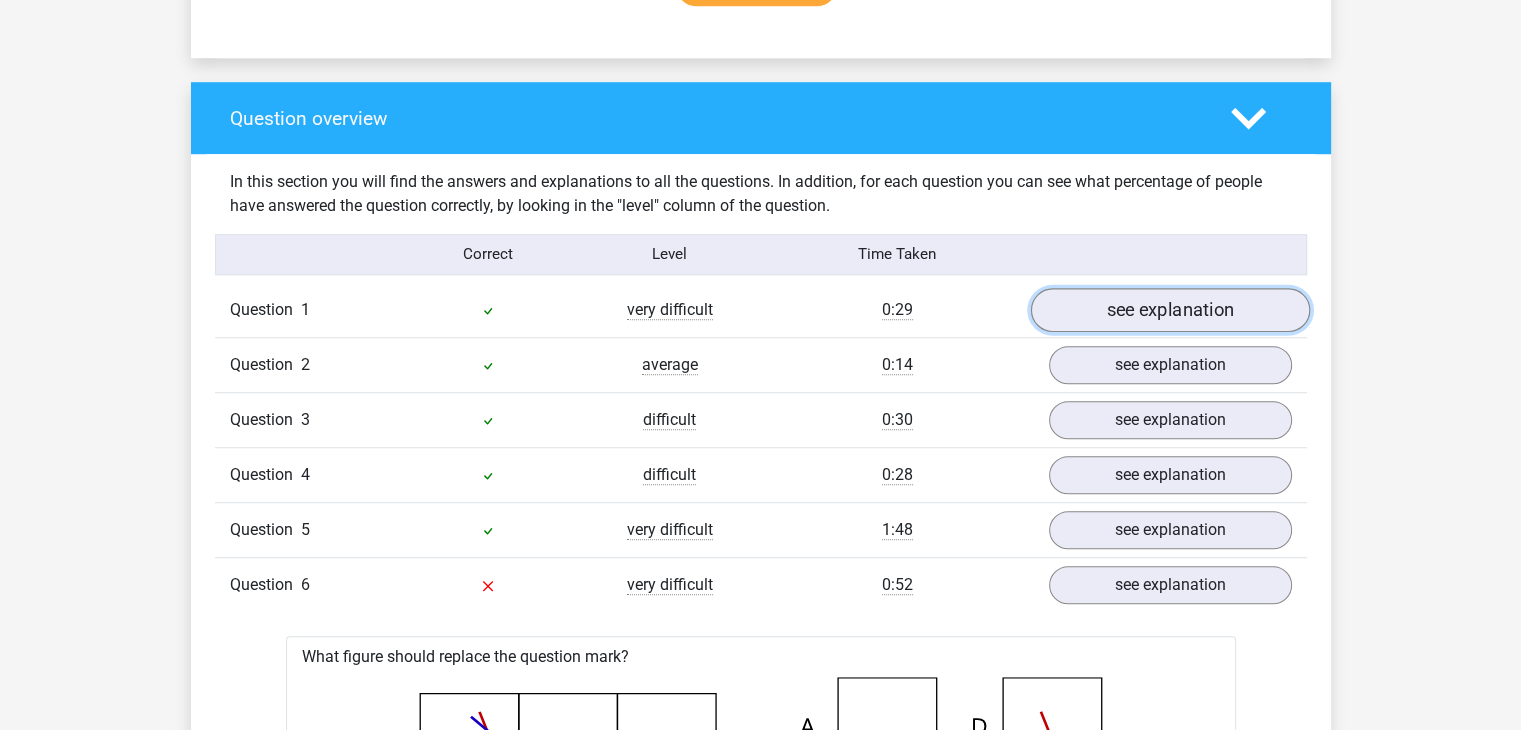 click on "see explanation" at bounding box center (1169, 310) 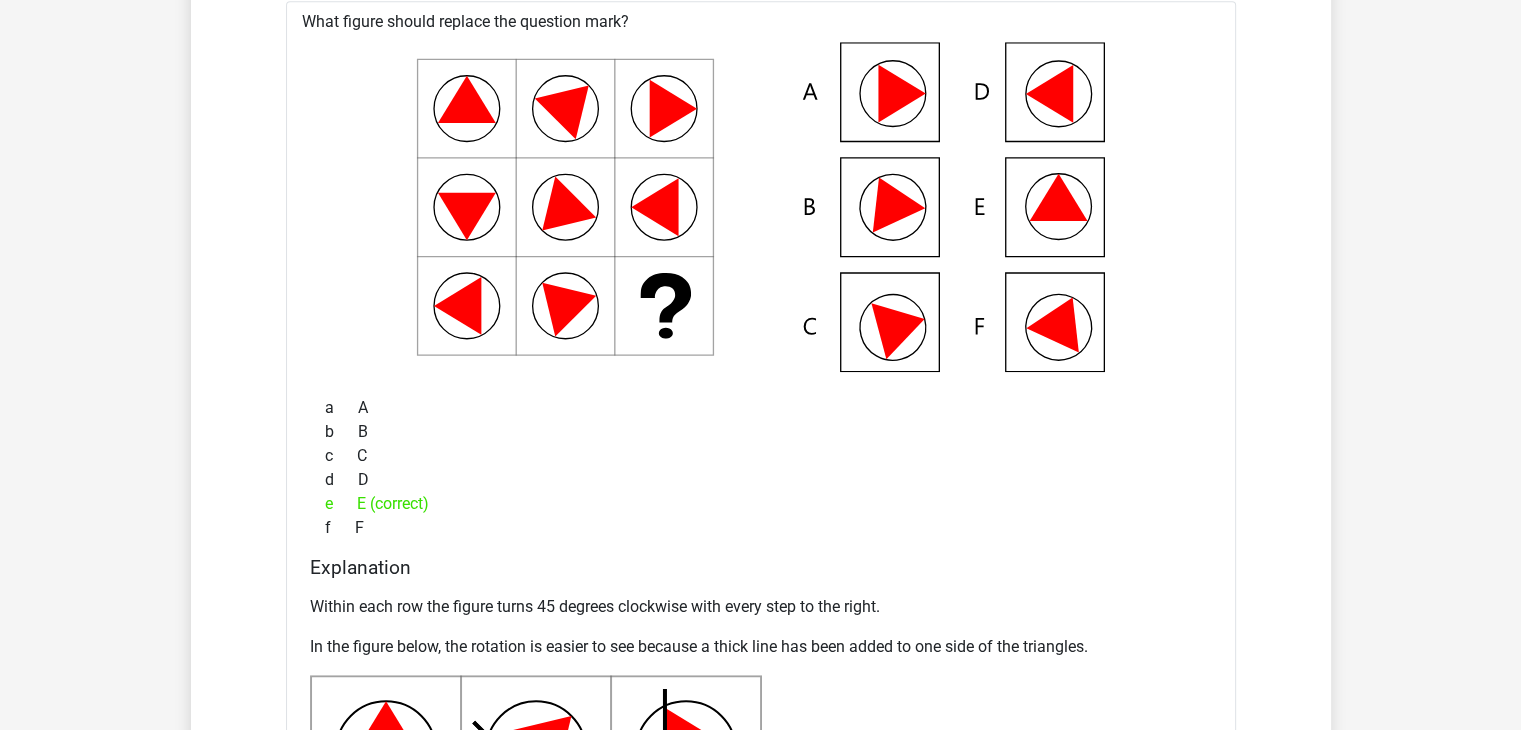 scroll, scrollTop: 1400, scrollLeft: 0, axis: vertical 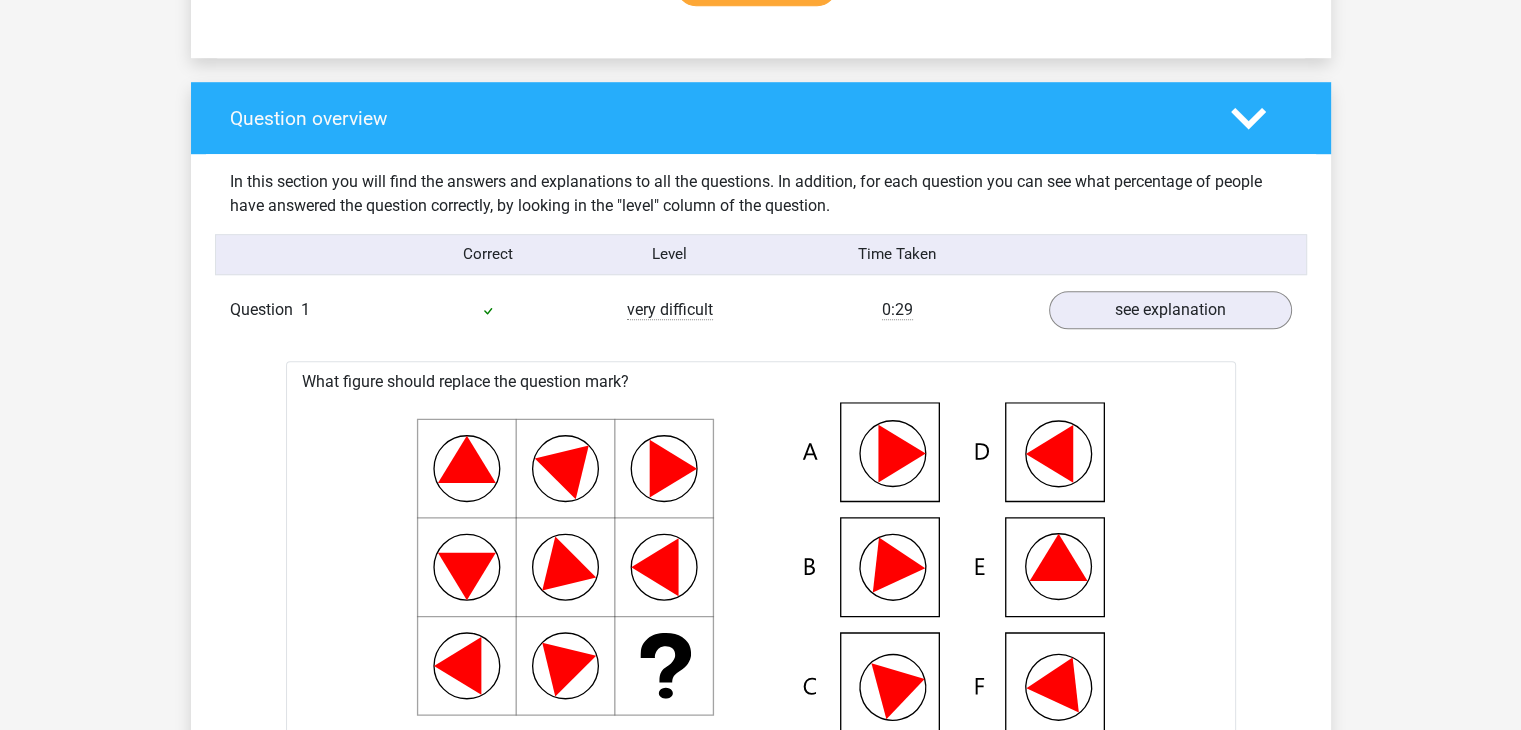 click on "In this section you will find the answers and explanations to all the questions. In addition, for each question you can see what percentage of people have answered the question correctly, by looking in the "level" column of the question.
Correct
Level
Time Taken
Question
1
very difficult
[TIME]
see explanation
What figure should replace the question mark?" at bounding box center (761, 2224) 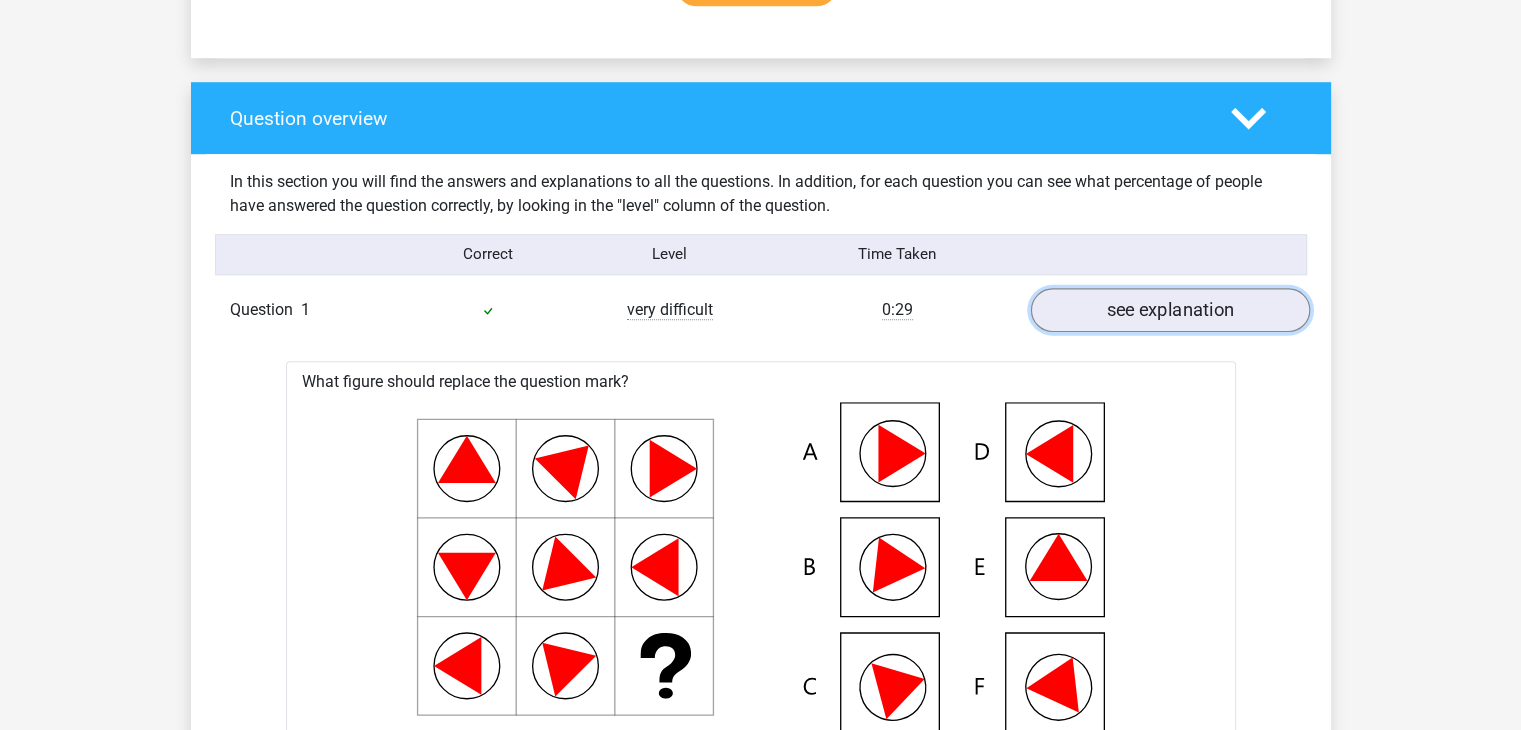 click on "see explanation" at bounding box center [1169, 310] 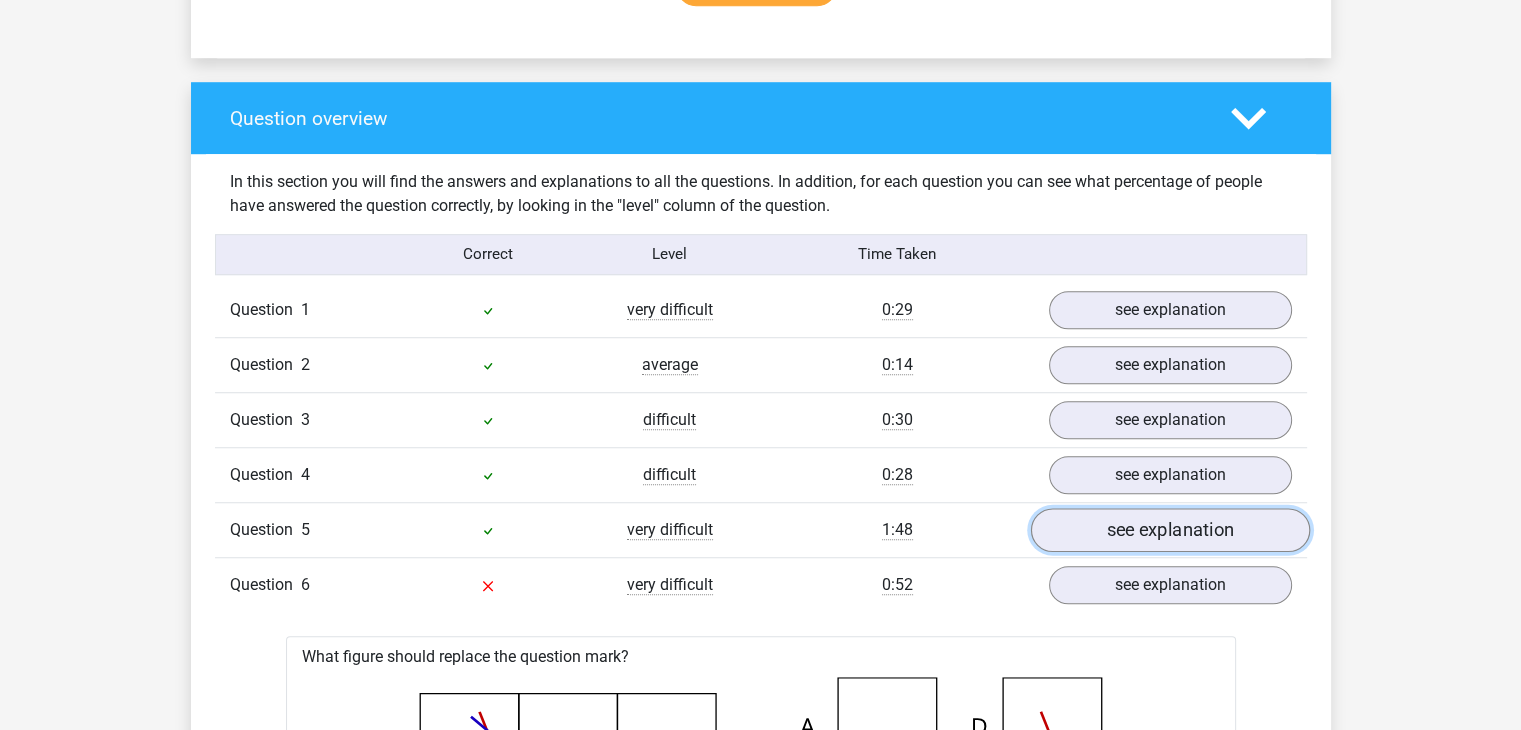 click on "see explanation" at bounding box center [1169, 530] 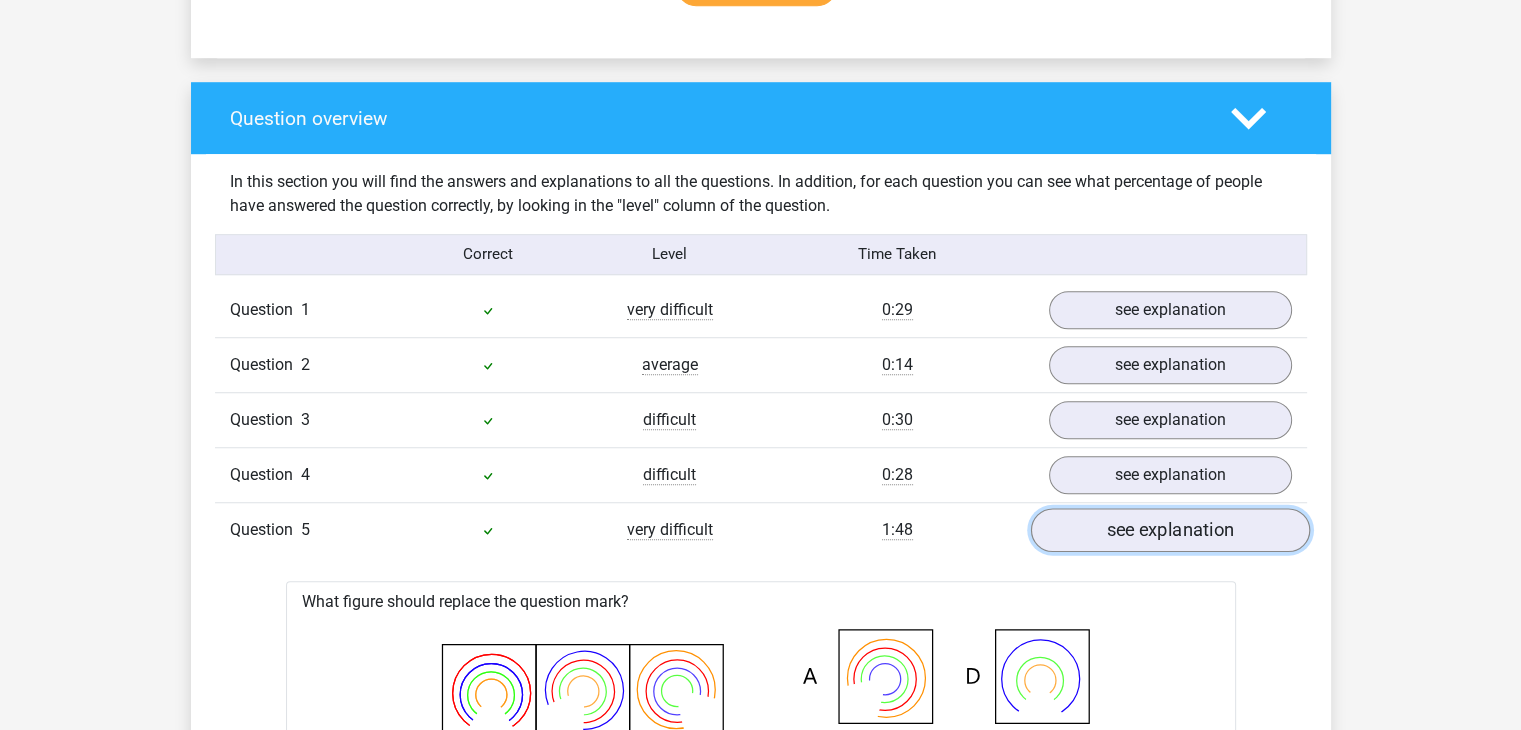 click on "see explanation" at bounding box center [1169, 530] 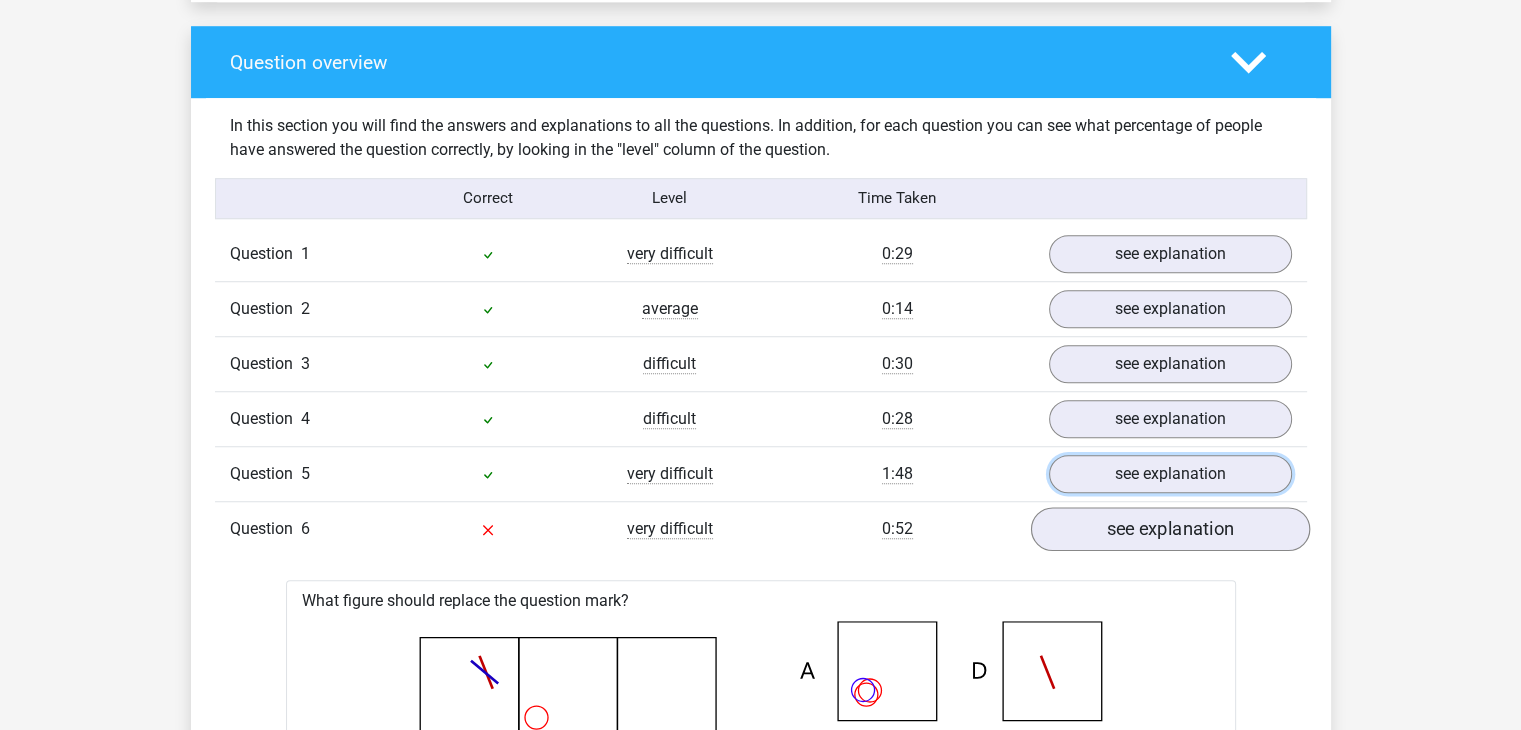 scroll, scrollTop: 1500, scrollLeft: 0, axis: vertical 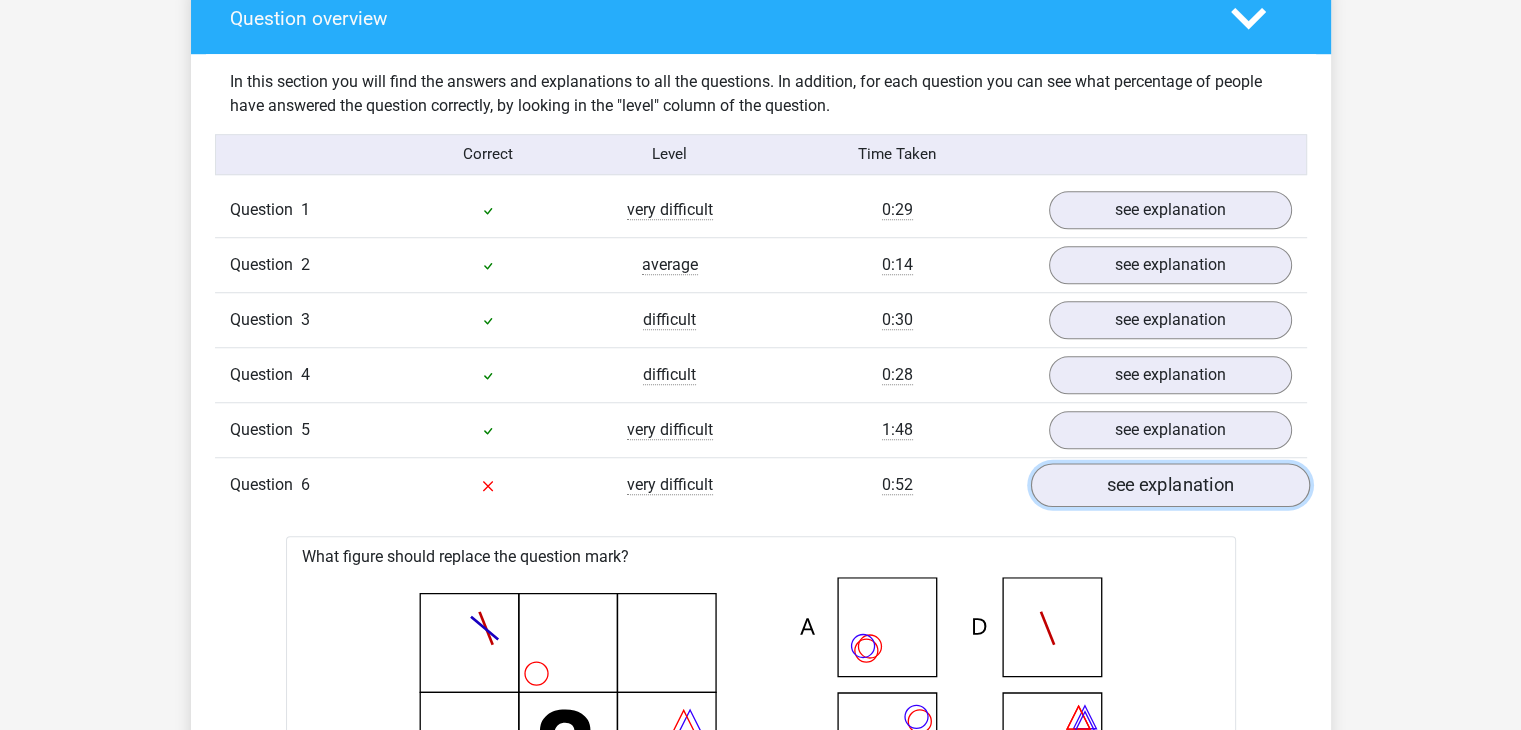 click on "see explanation" at bounding box center [1169, 485] 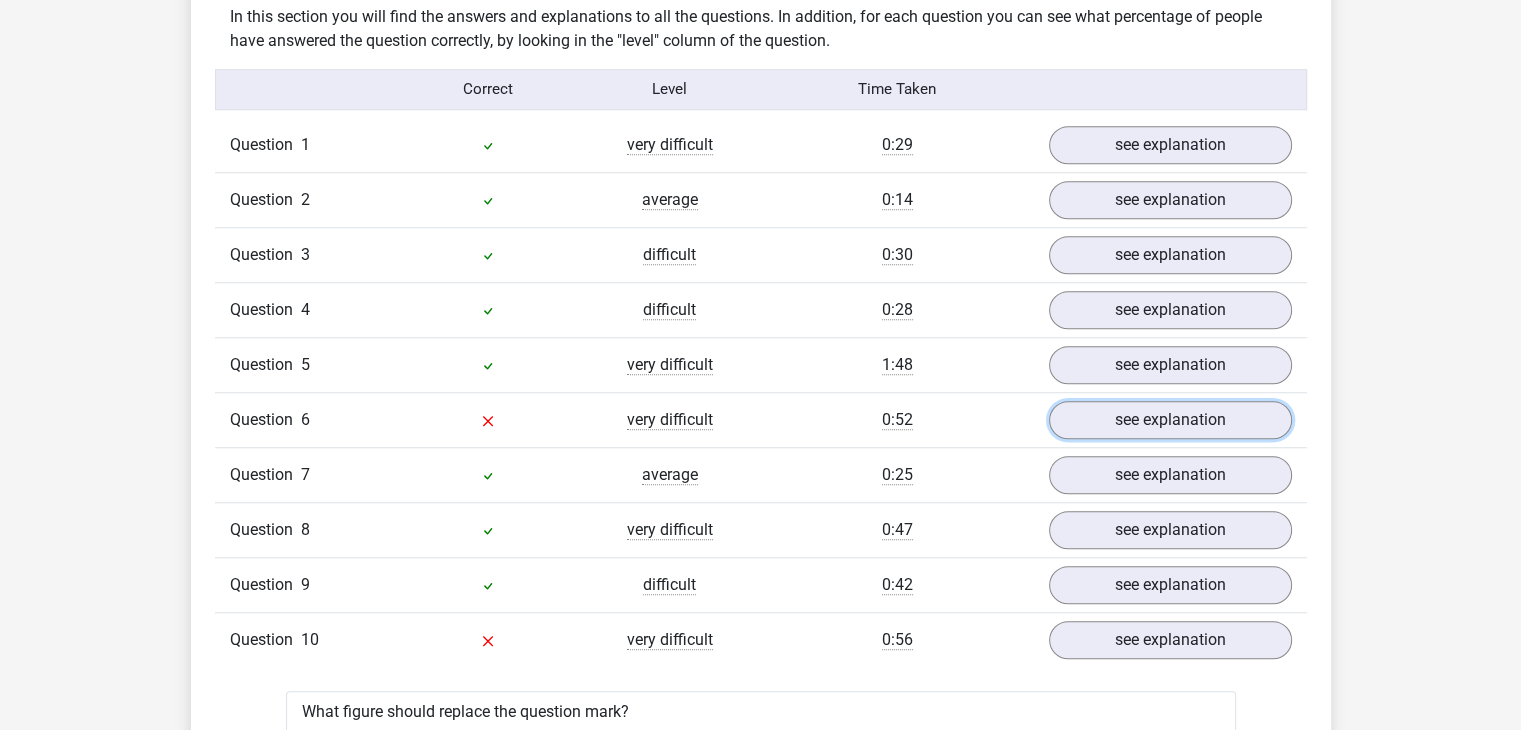 scroll, scrollTop: 1600, scrollLeft: 0, axis: vertical 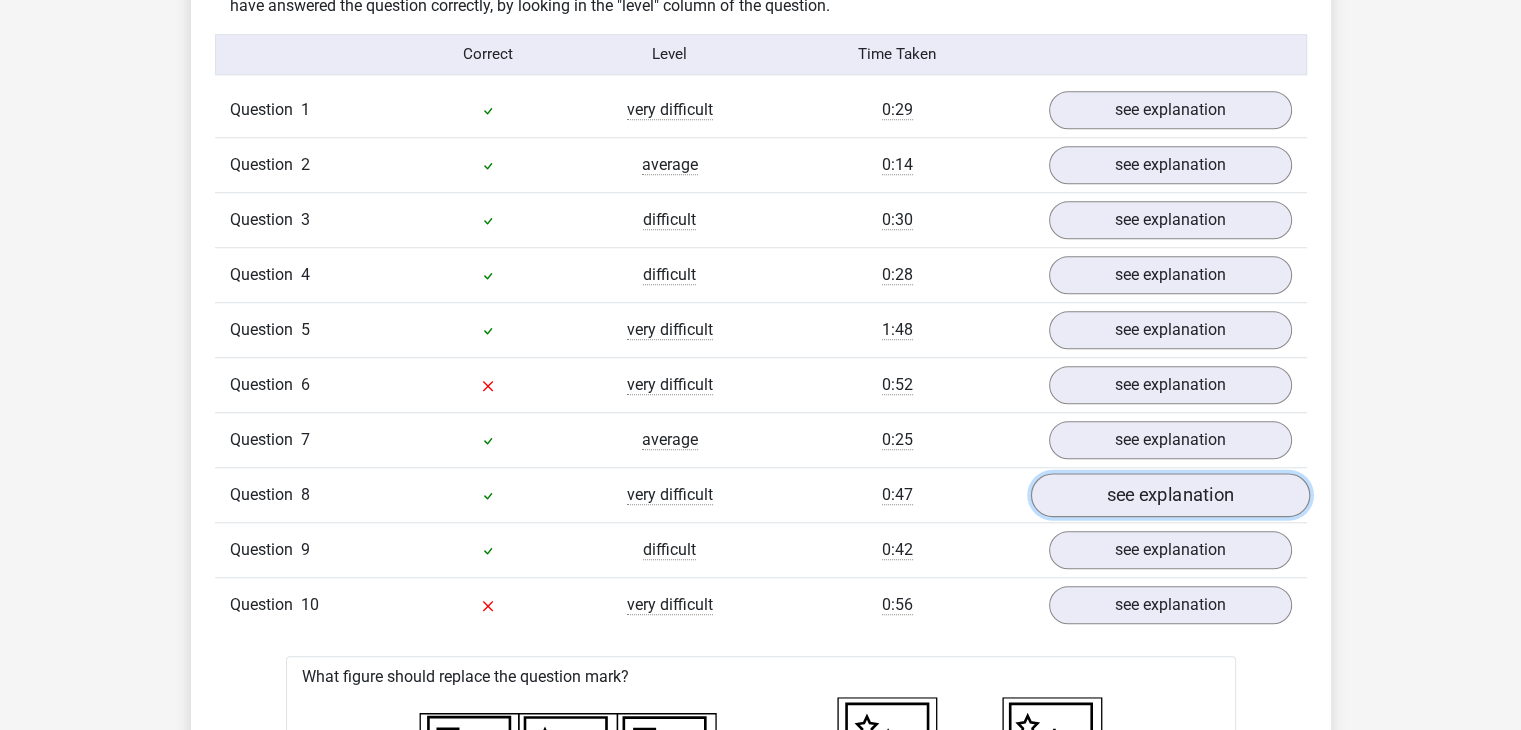 click on "see explanation" at bounding box center [1169, 495] 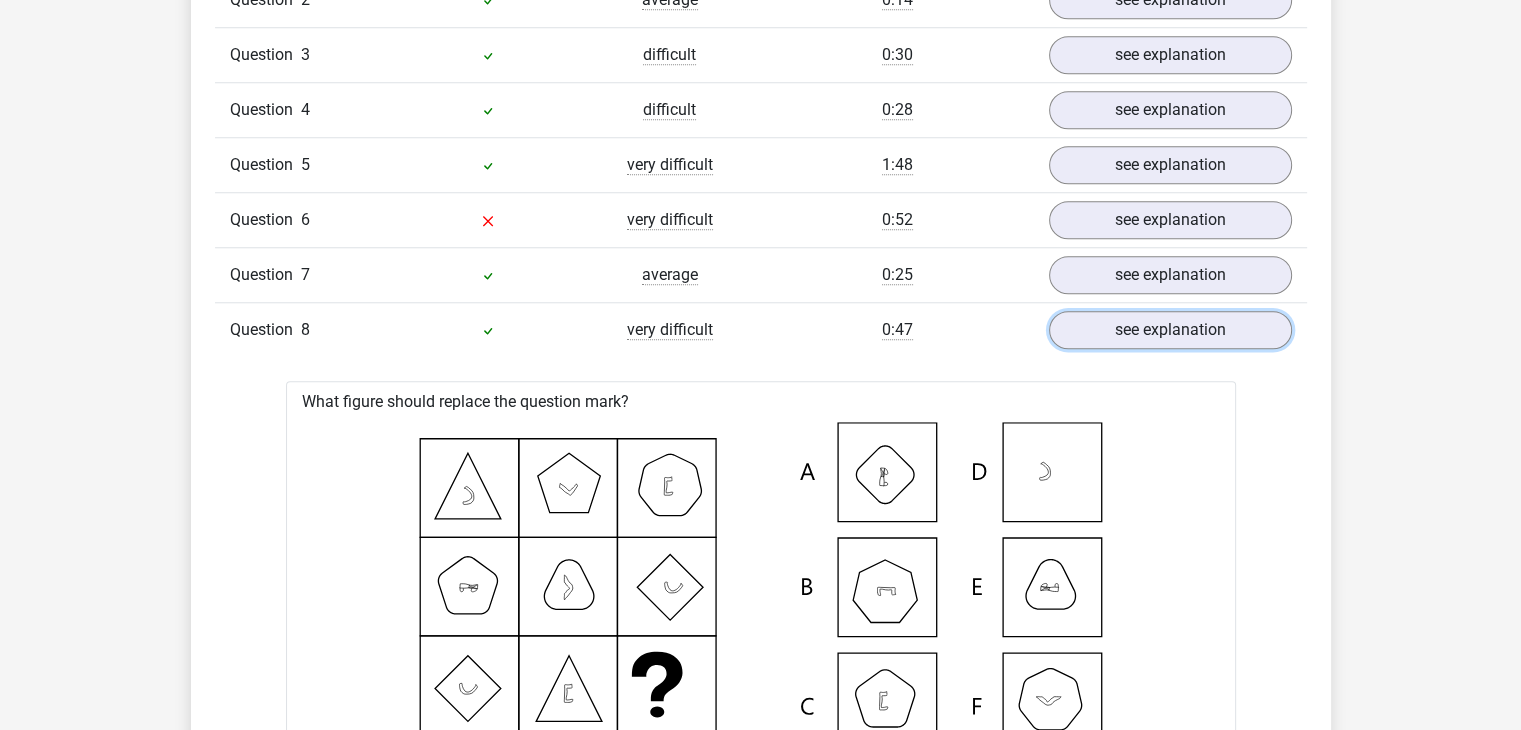 scroll, scrollTop: 1800, scrollLeft: 0, axis: vertical 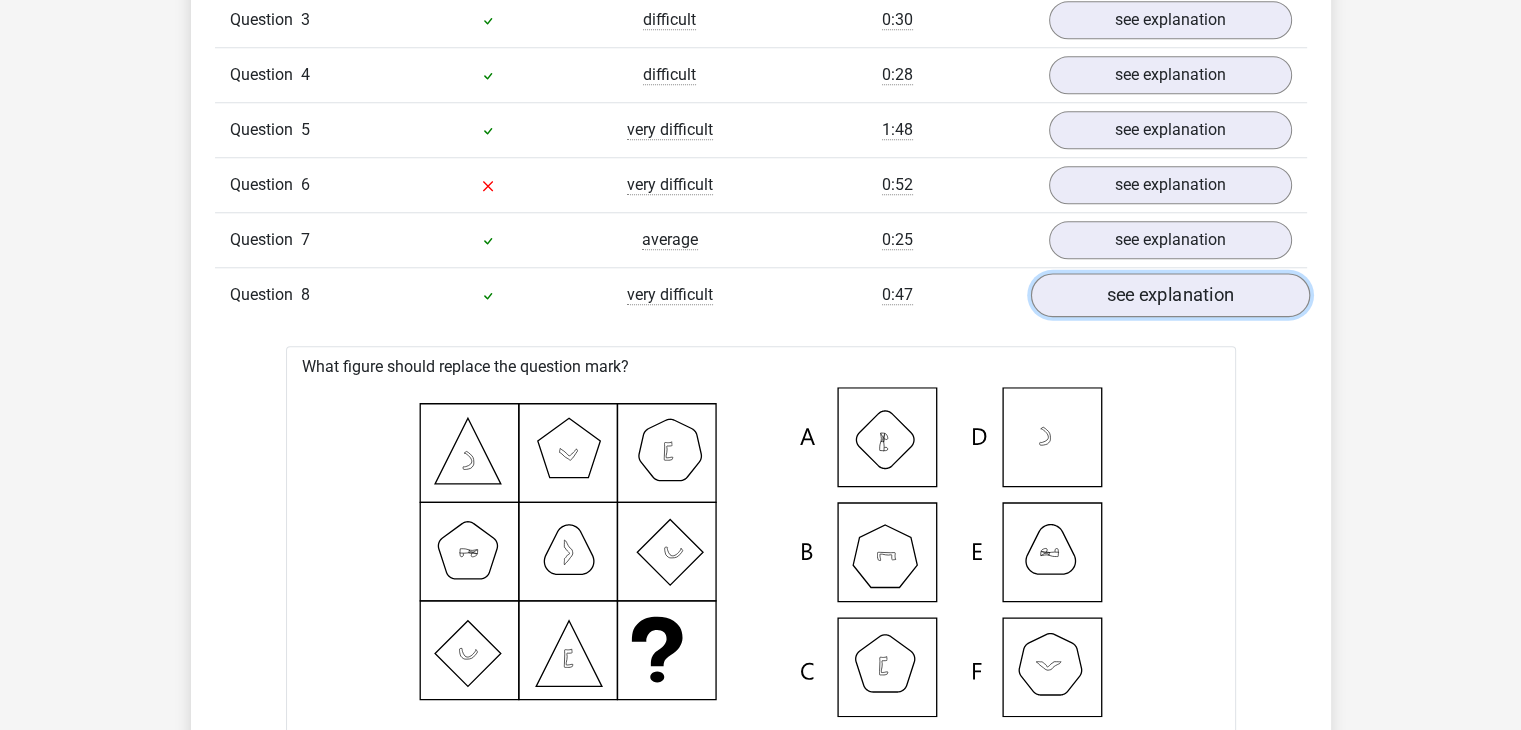 click on "see explanation" at bounding box center [1169, 295] 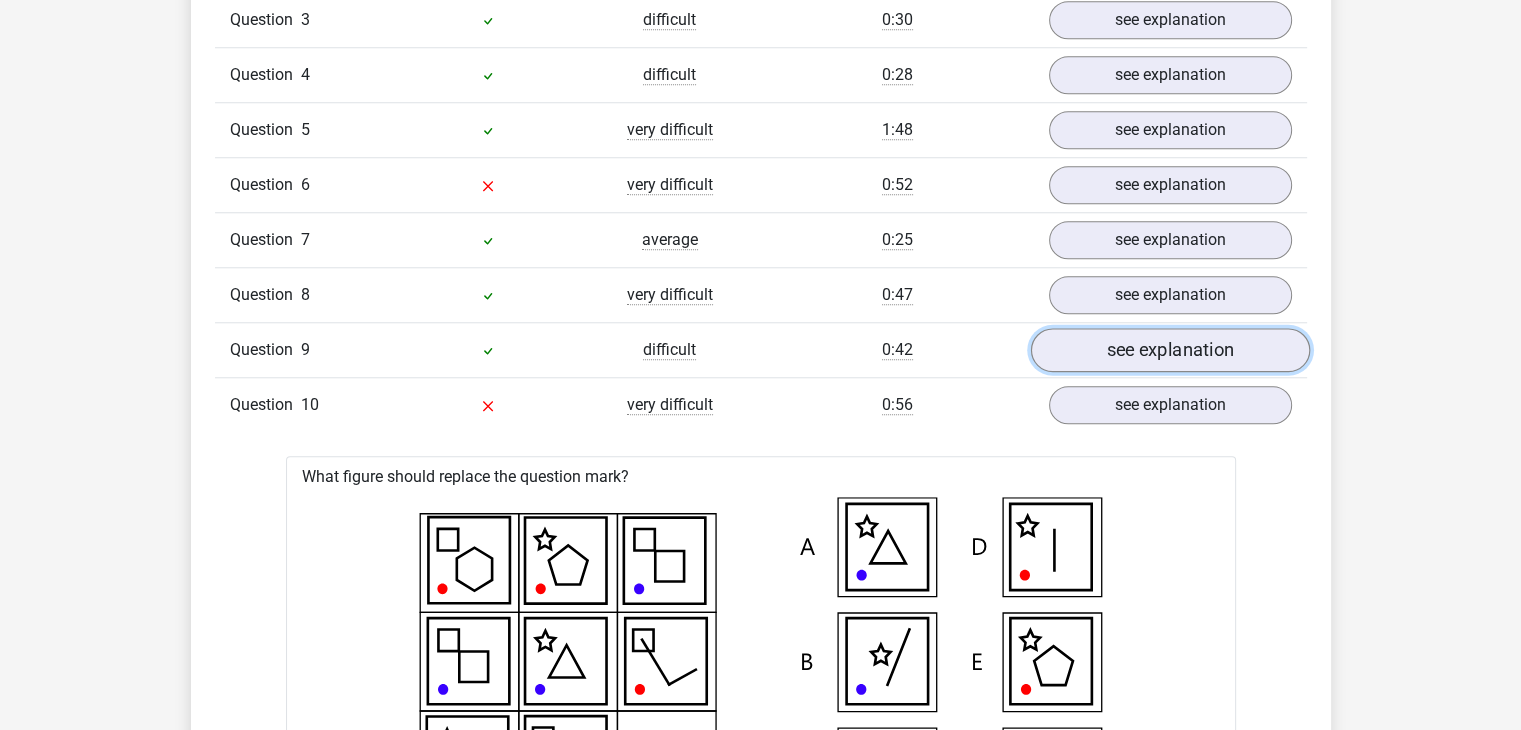 click on "see explanation" at bounding box center [1169, 350] 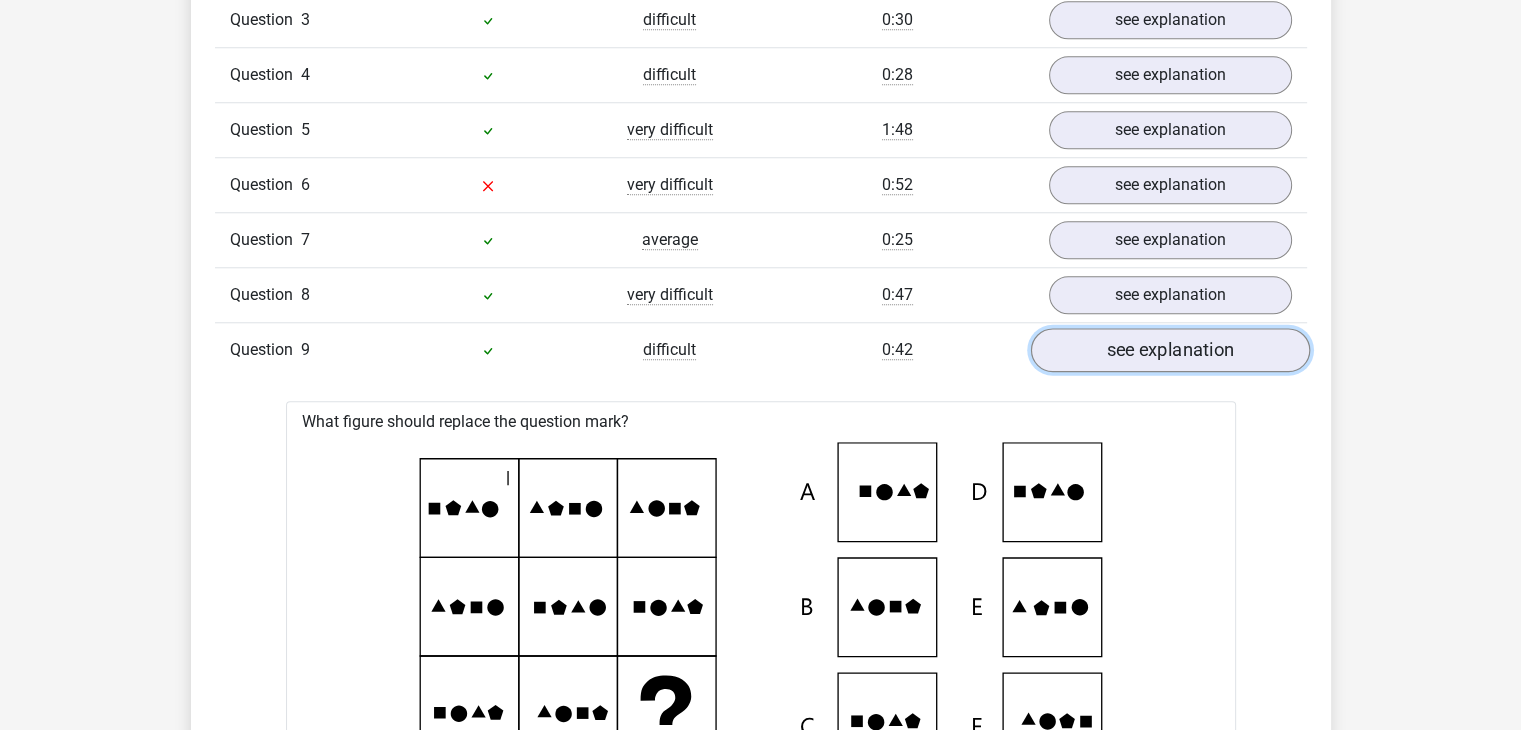 click on "see explanation" at bounding box center [1169, 350] 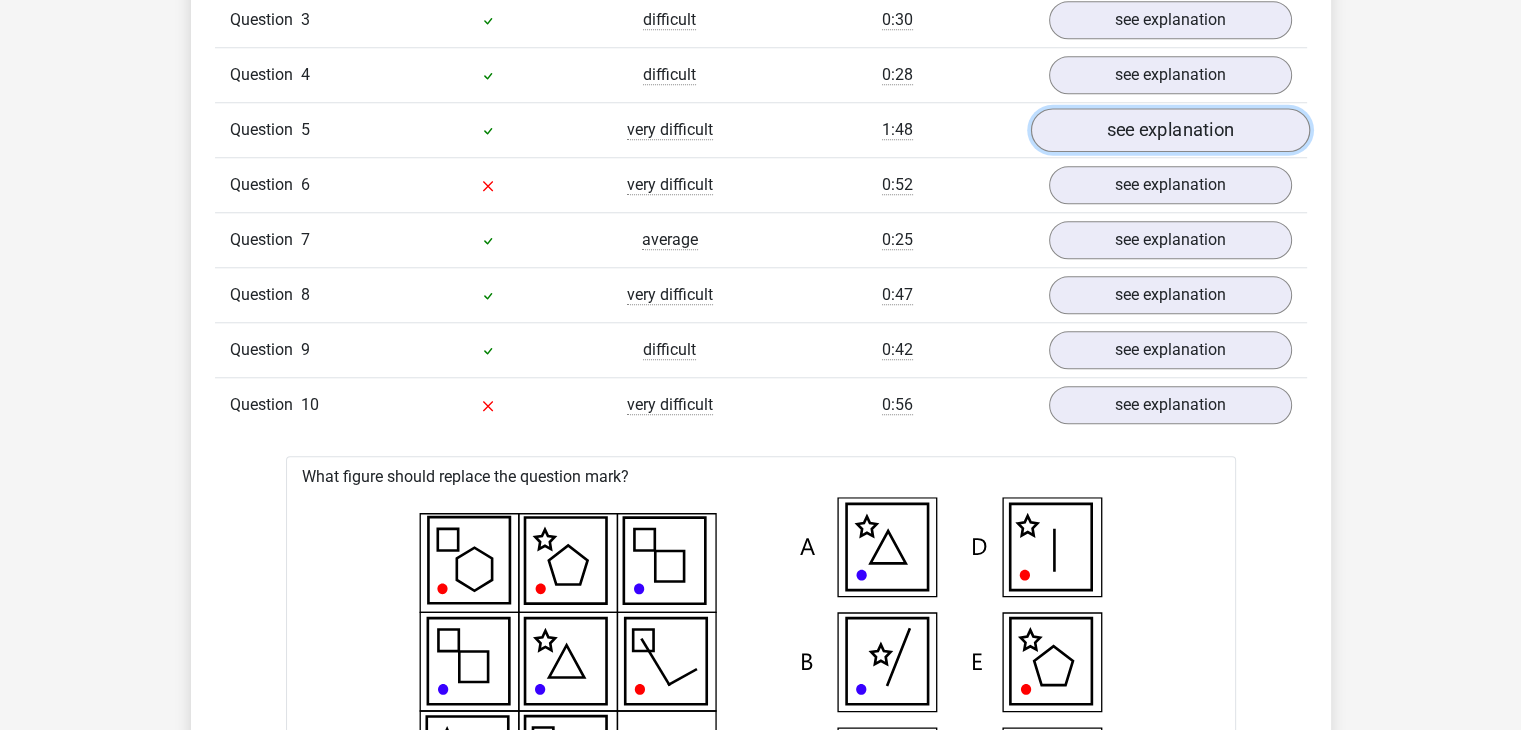 click on "see explanation" at bounding box center [1169, 130] 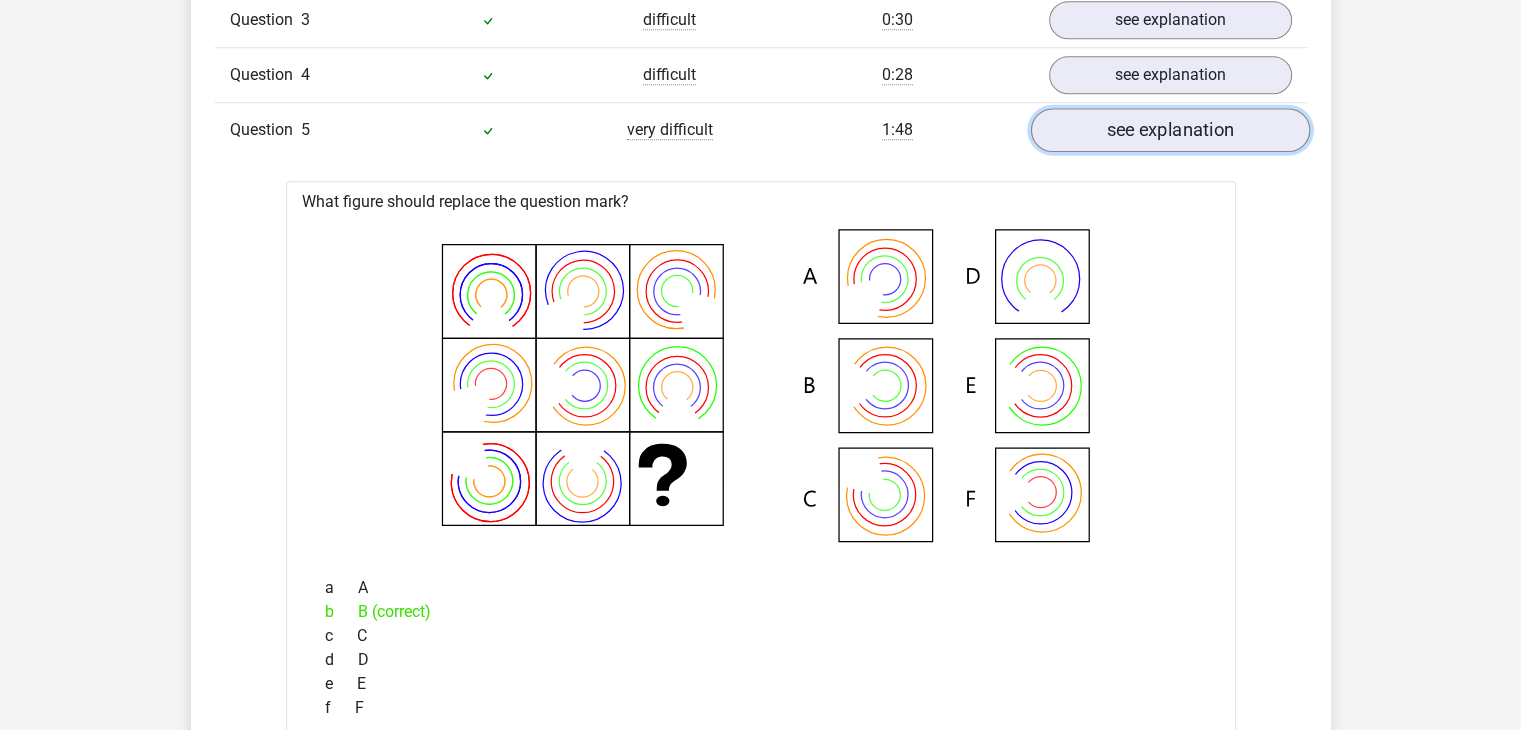 click on "see explanation" at bounding box center [1169, 130] 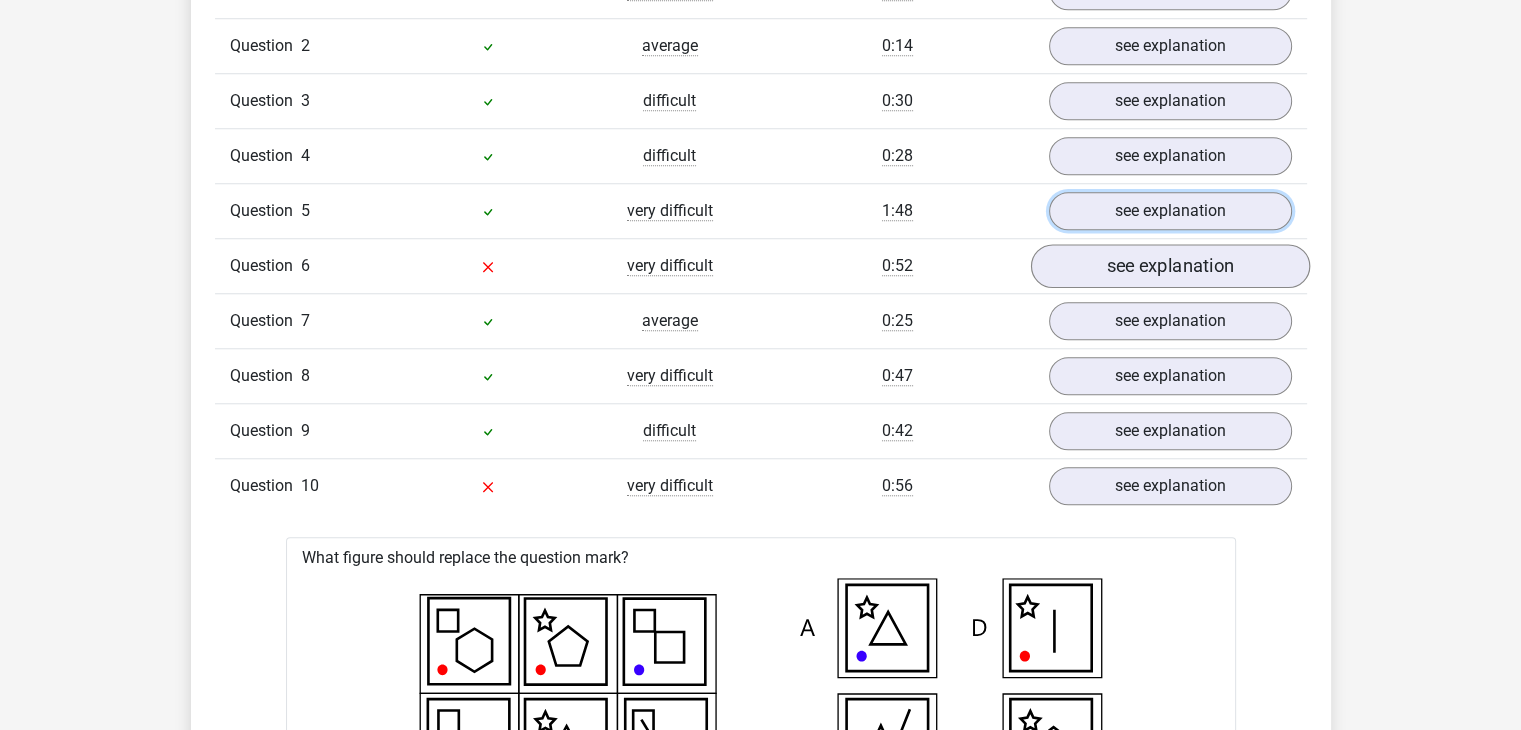 scroll, scrollTop: 1600, scrollLeft: 0, axis: vertical 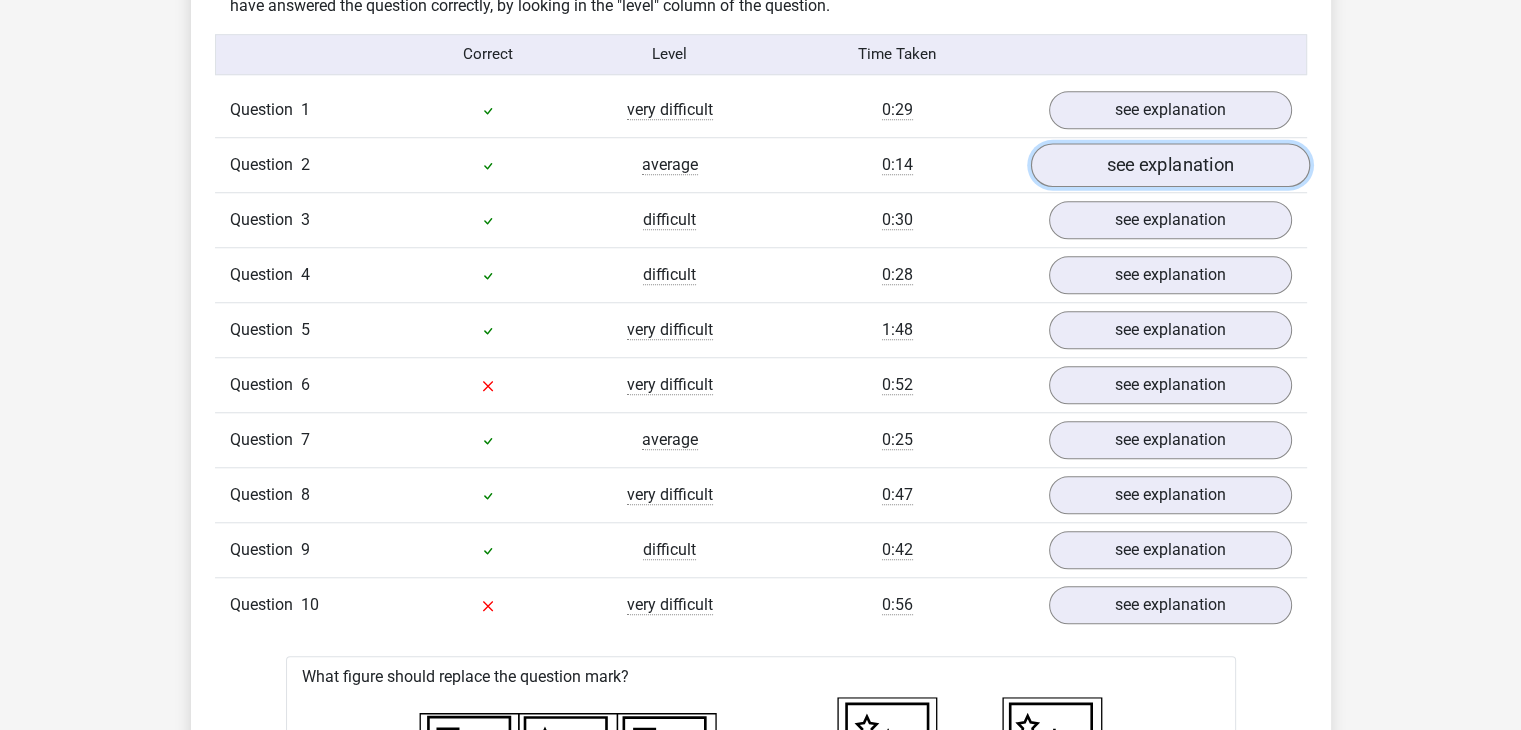 click on "see explanation" at bounding box center [1169, 165] 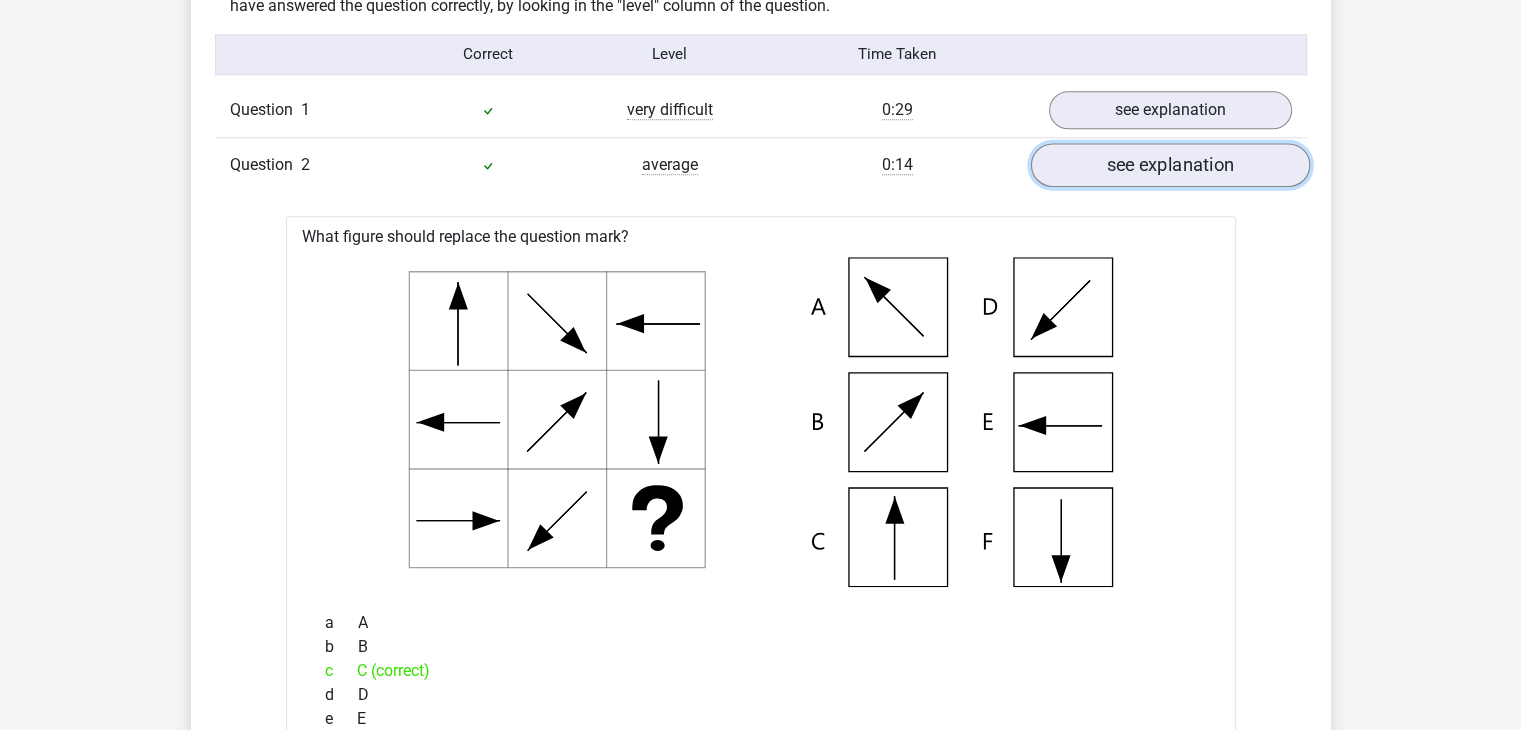 click on "see explanation" at bounding box center (1169, 165) 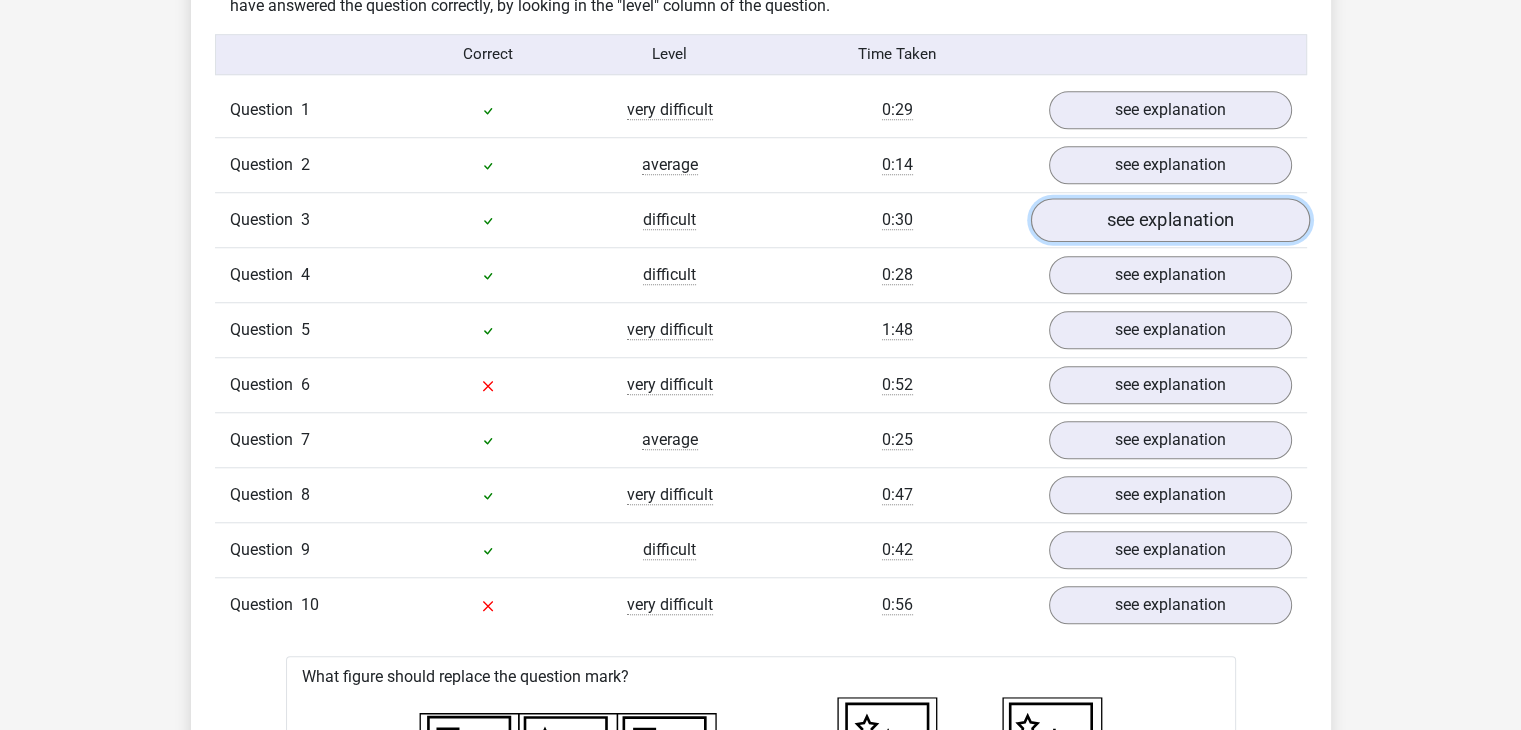 click on "see explanation" at bounding box center [1169, 220] 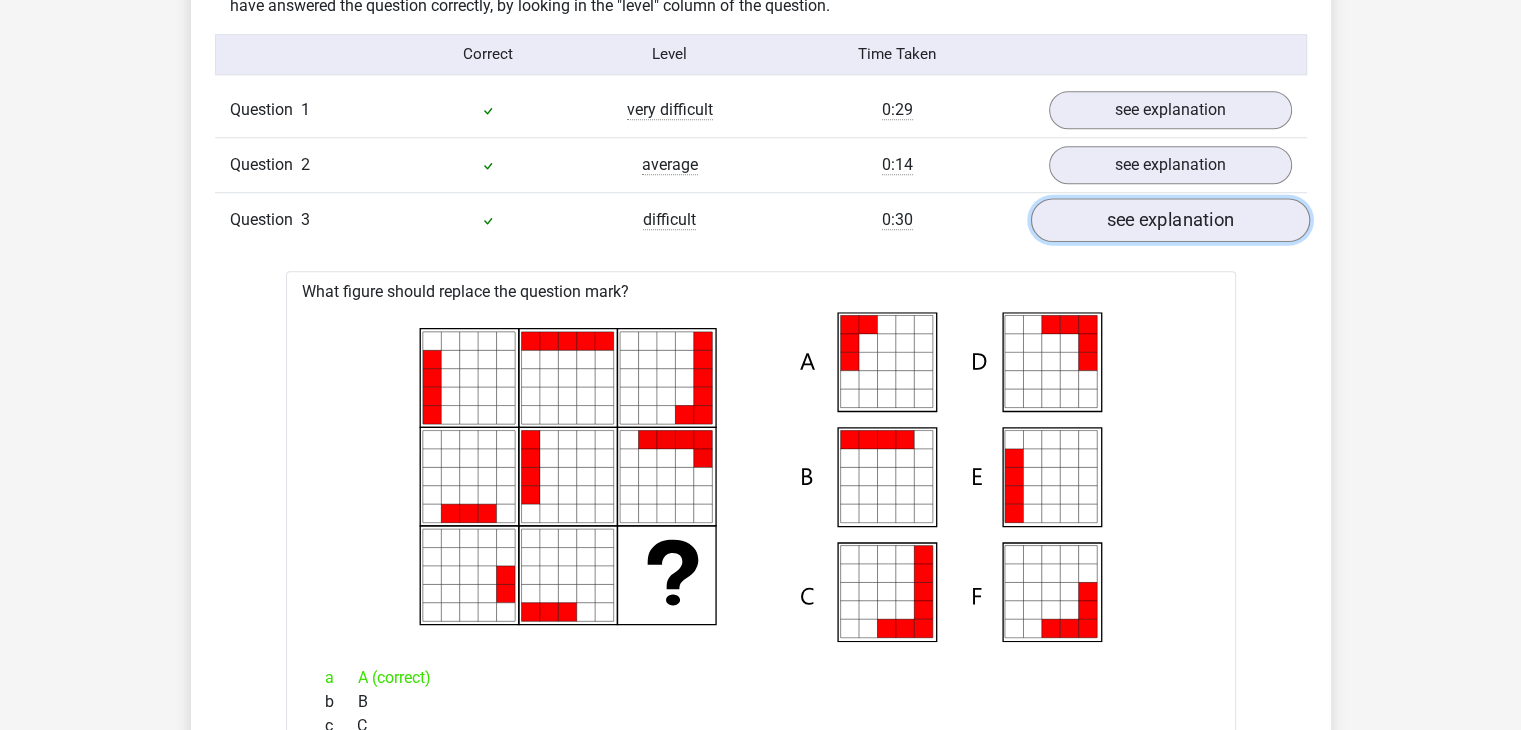 click on "see explanation" at bounding box center (1169, 220) 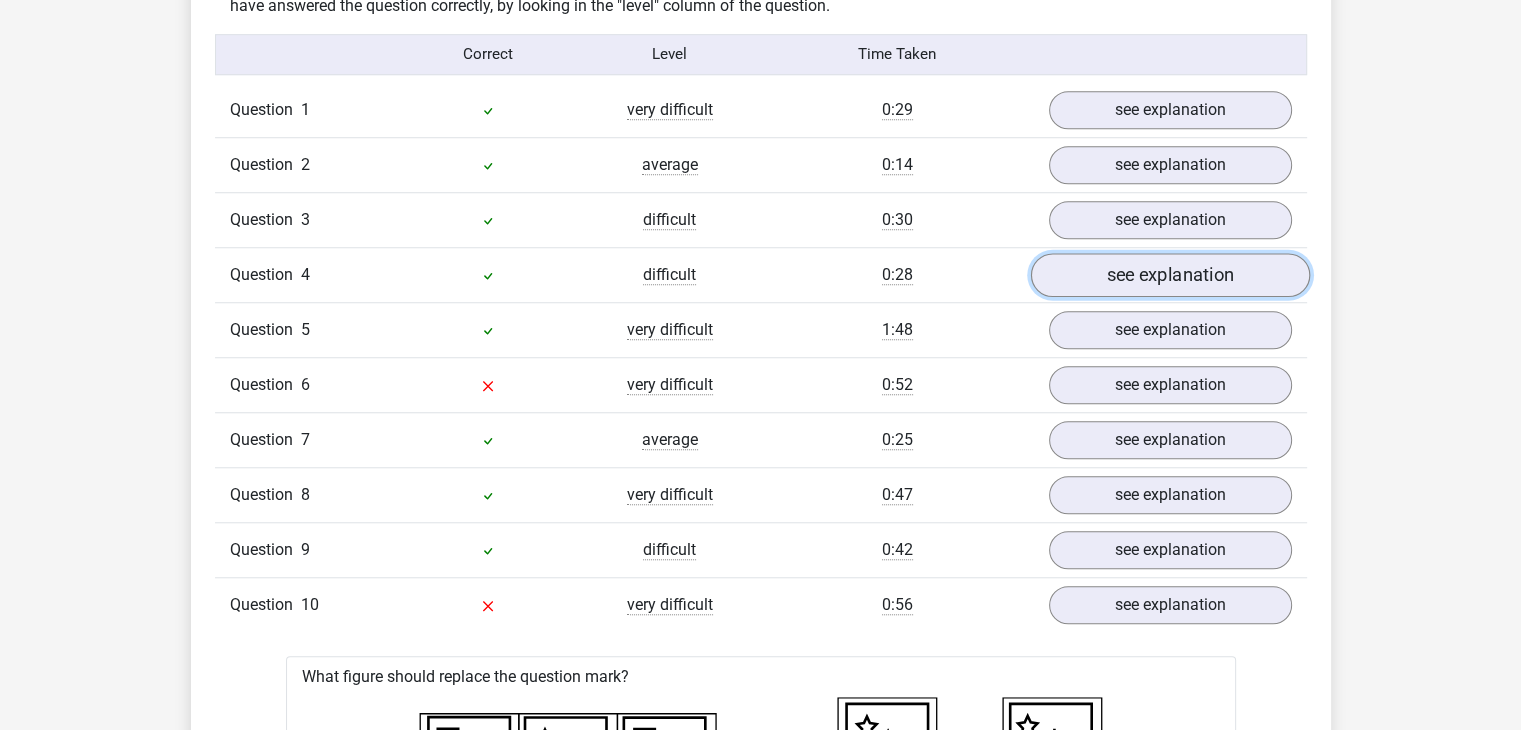 click on "see explanation" at bounding box center (1169, 275) 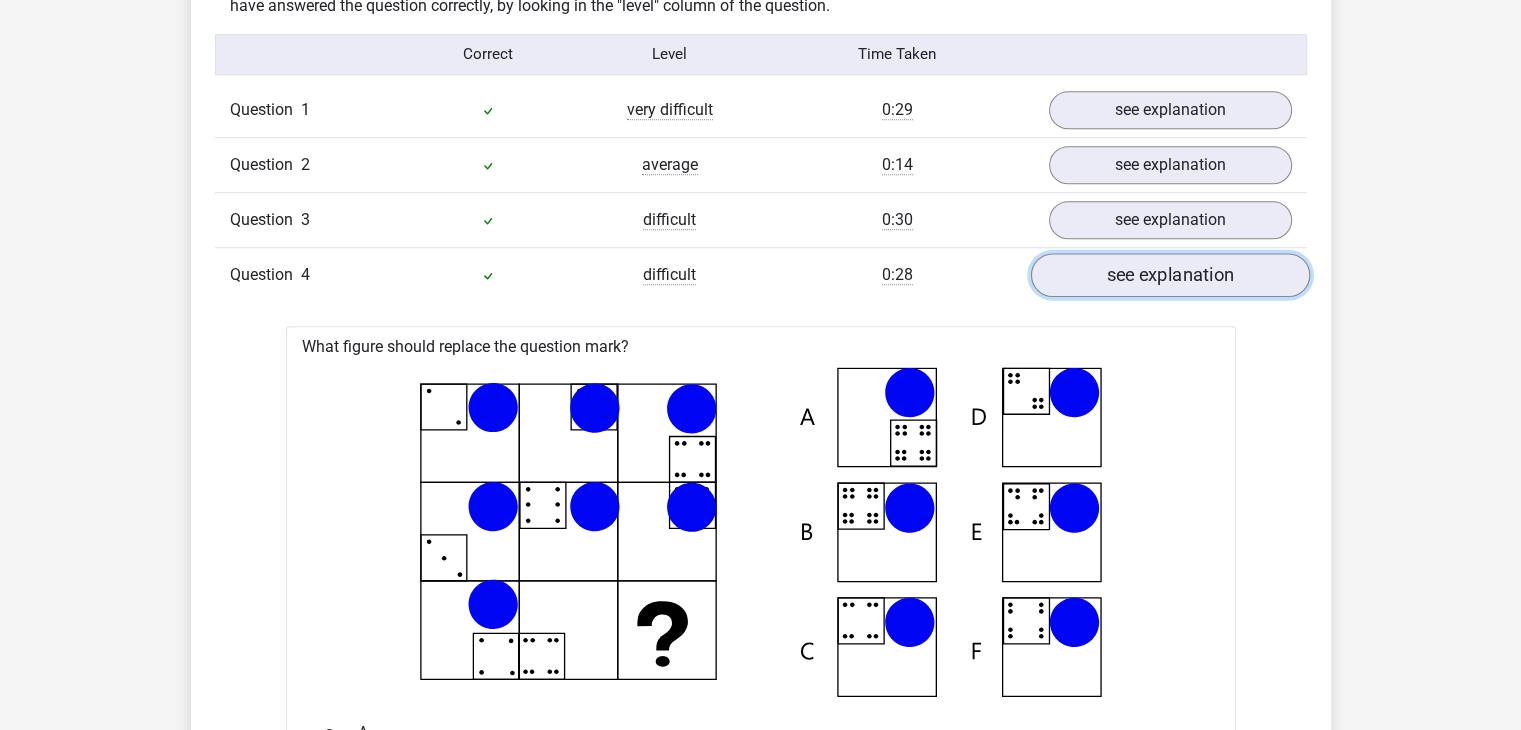 click on "see explanation" at bounding box center [1169, 275] 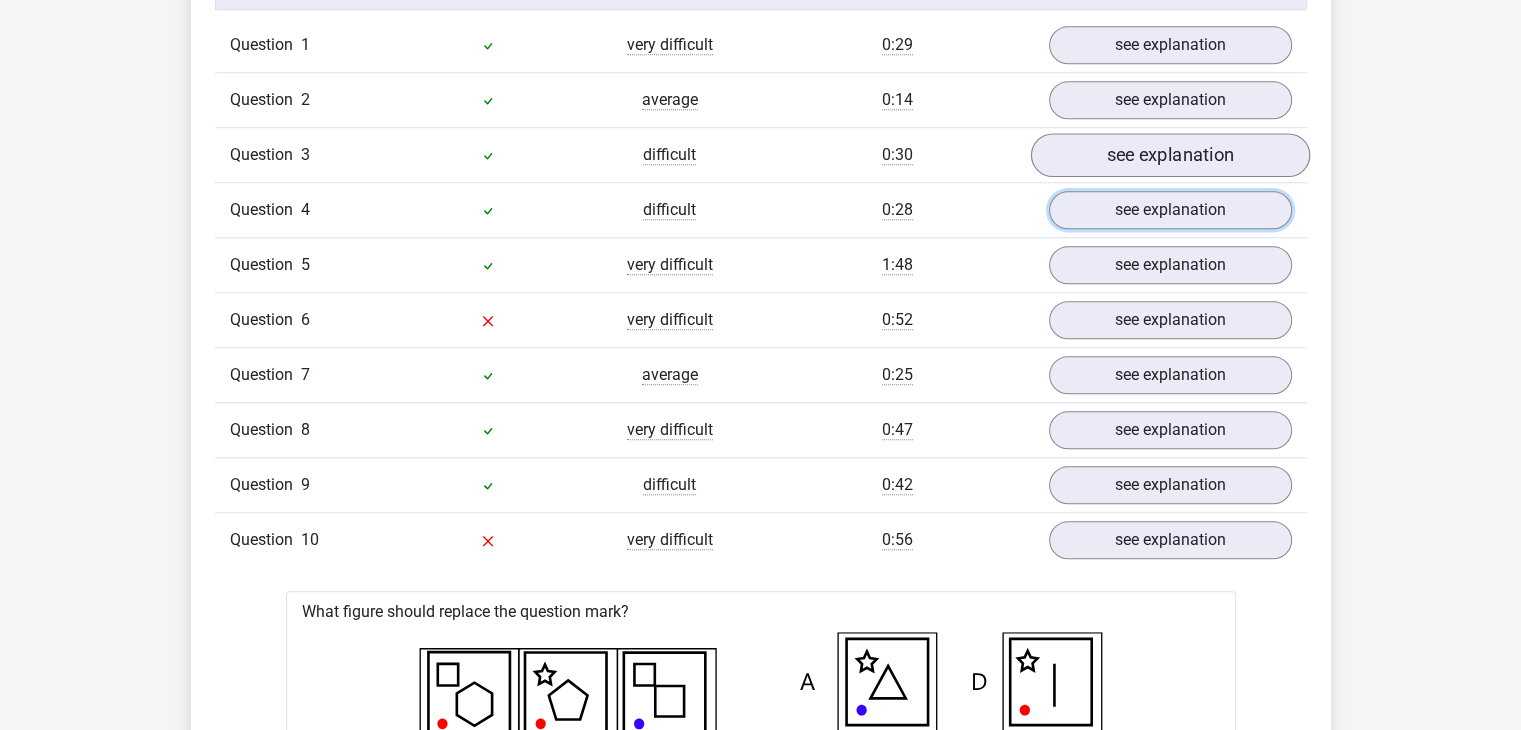 scroll, scrollTop: 1700, scrollLeft: 0, axis: vertical 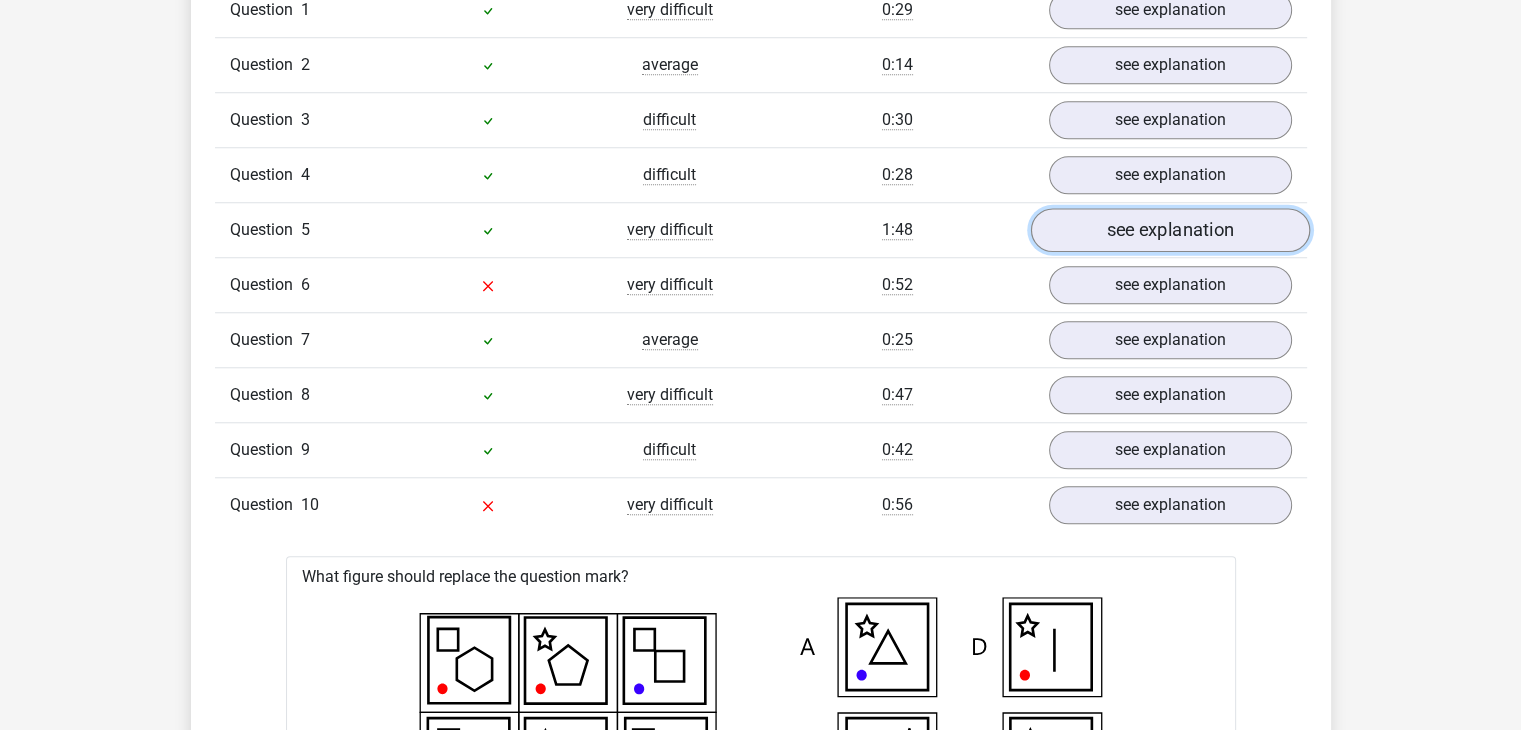 click on "see explanation" at bounding box center (1169, 230) 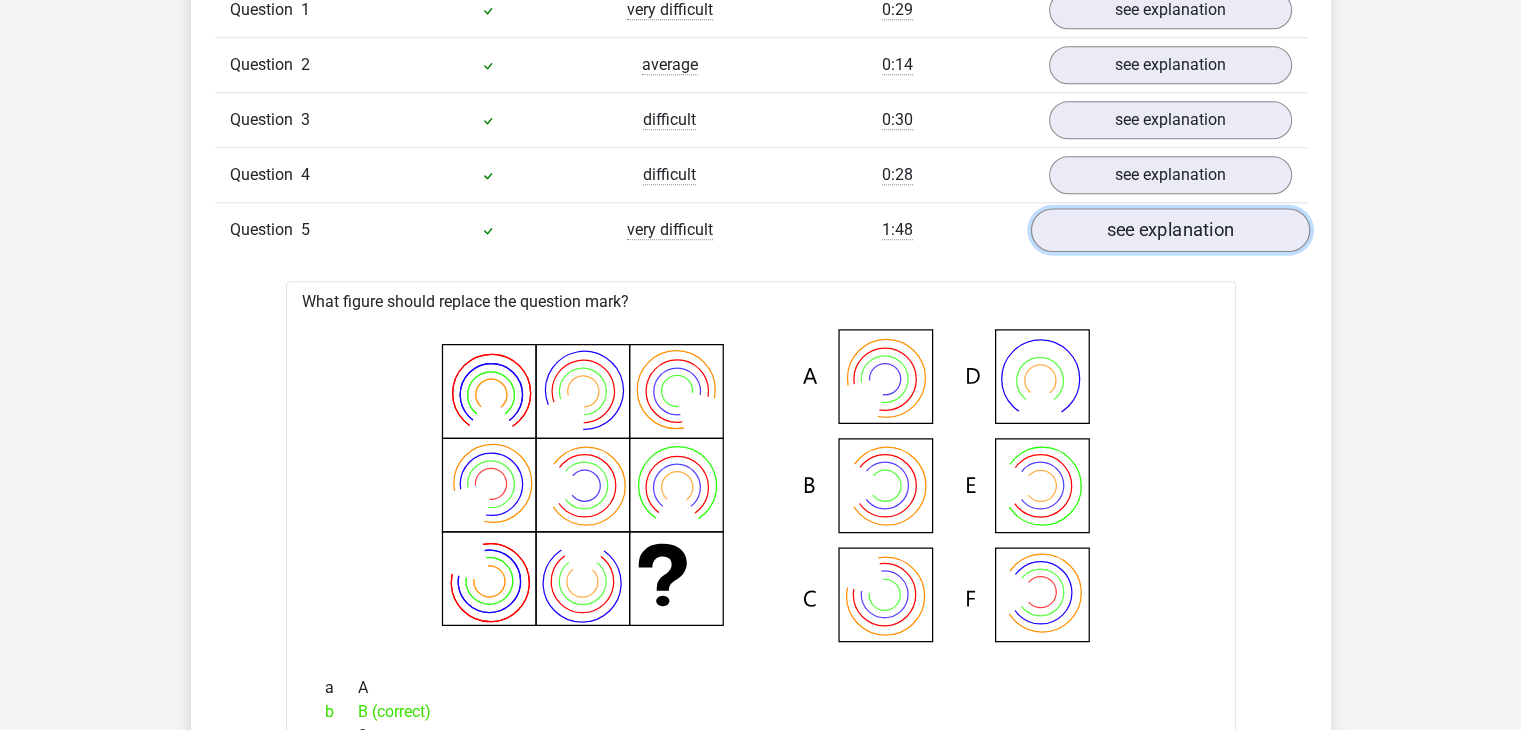 click on "see explanation" at bounding box center (1169, 230) 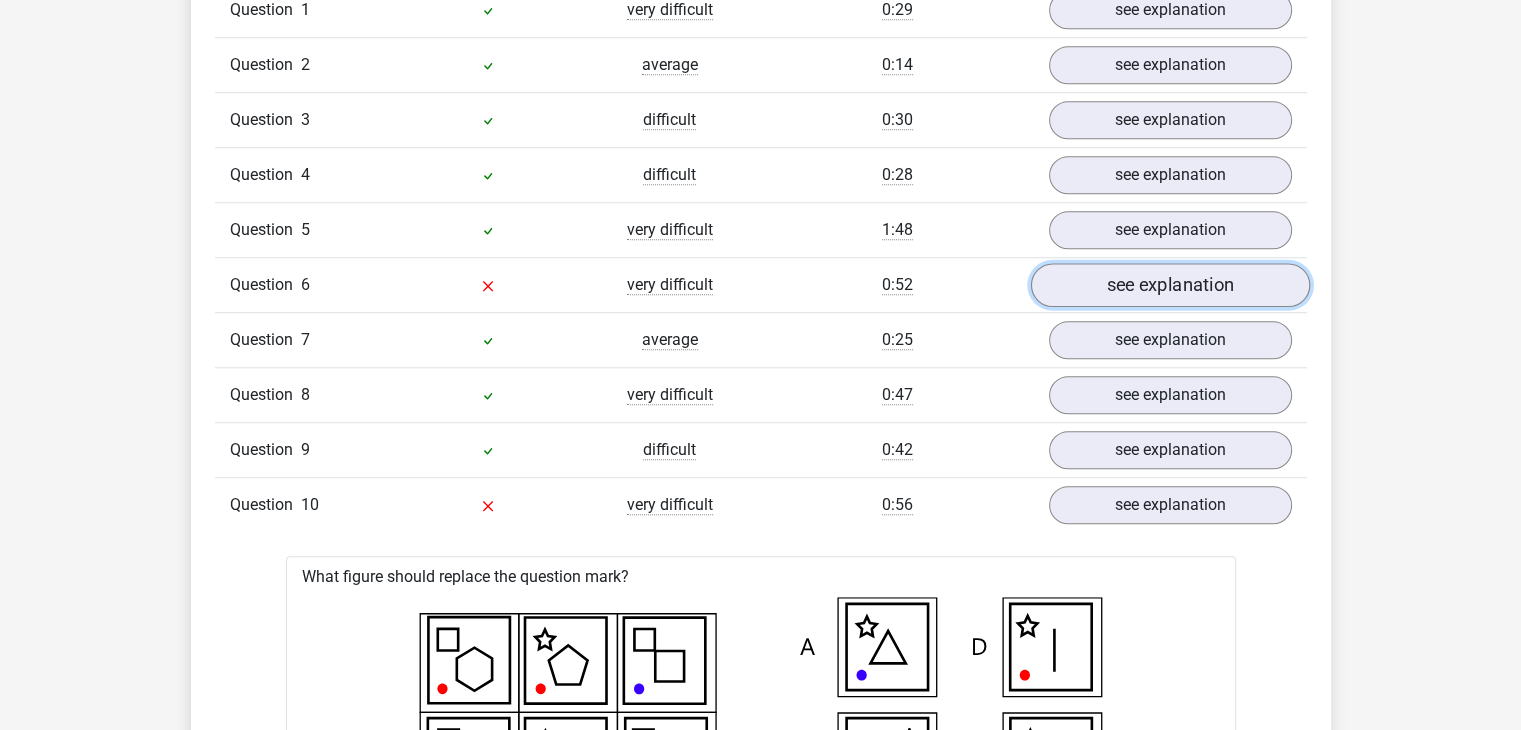 click on "see explanation" at bounding box center (1169, 285) 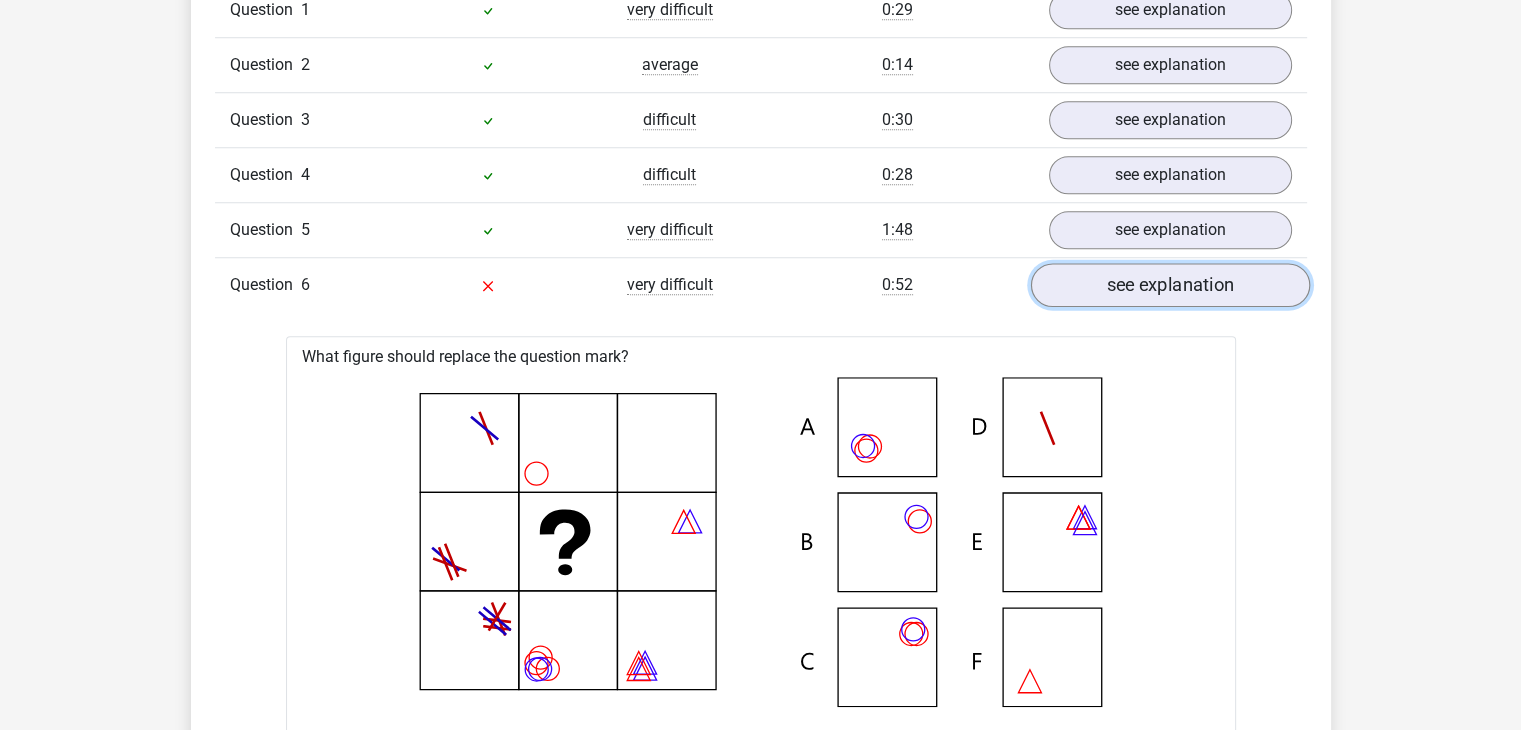 click on "see explanation" at bounding box center [1169, 285] 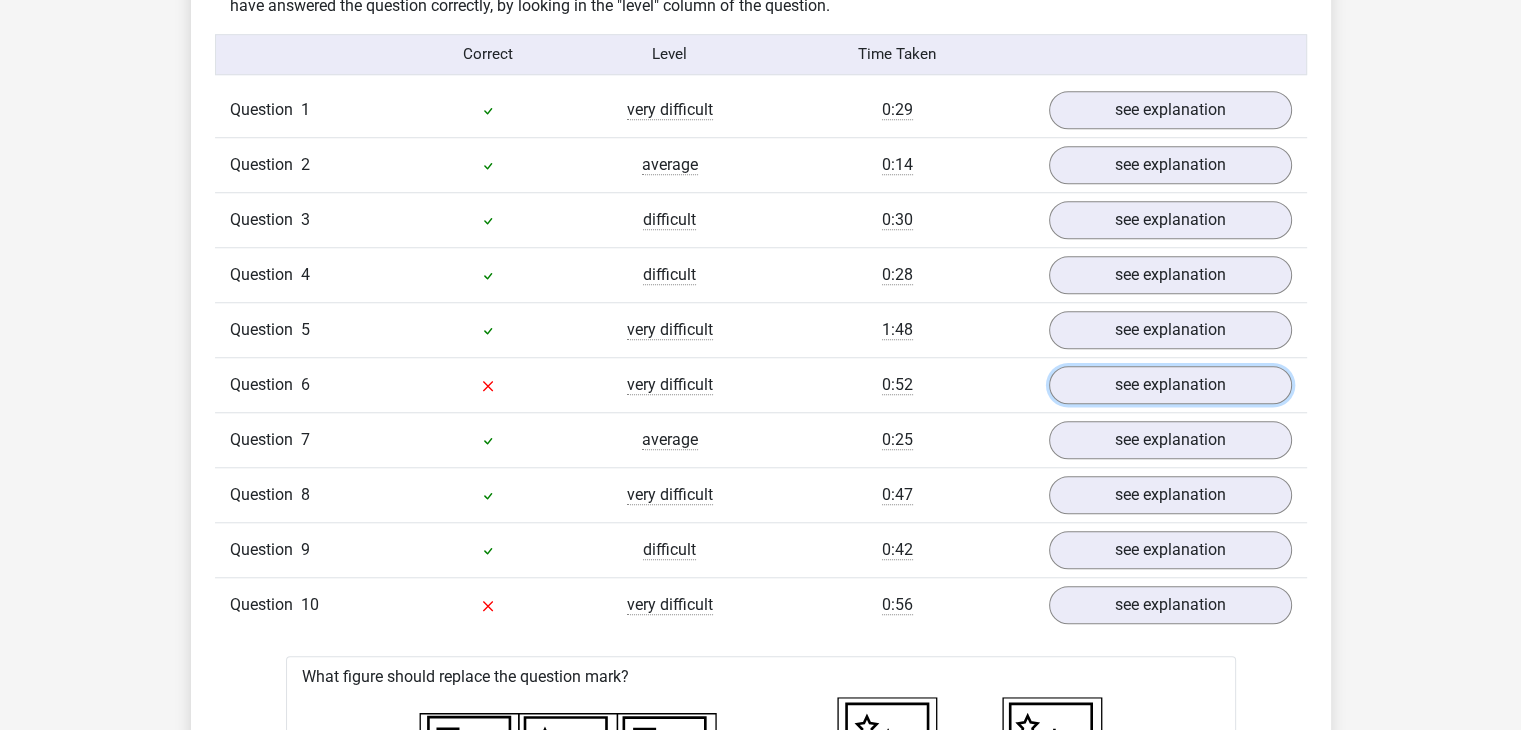 scroll, scrollTop: 1800, scrollLeft: 0, axis: vertical 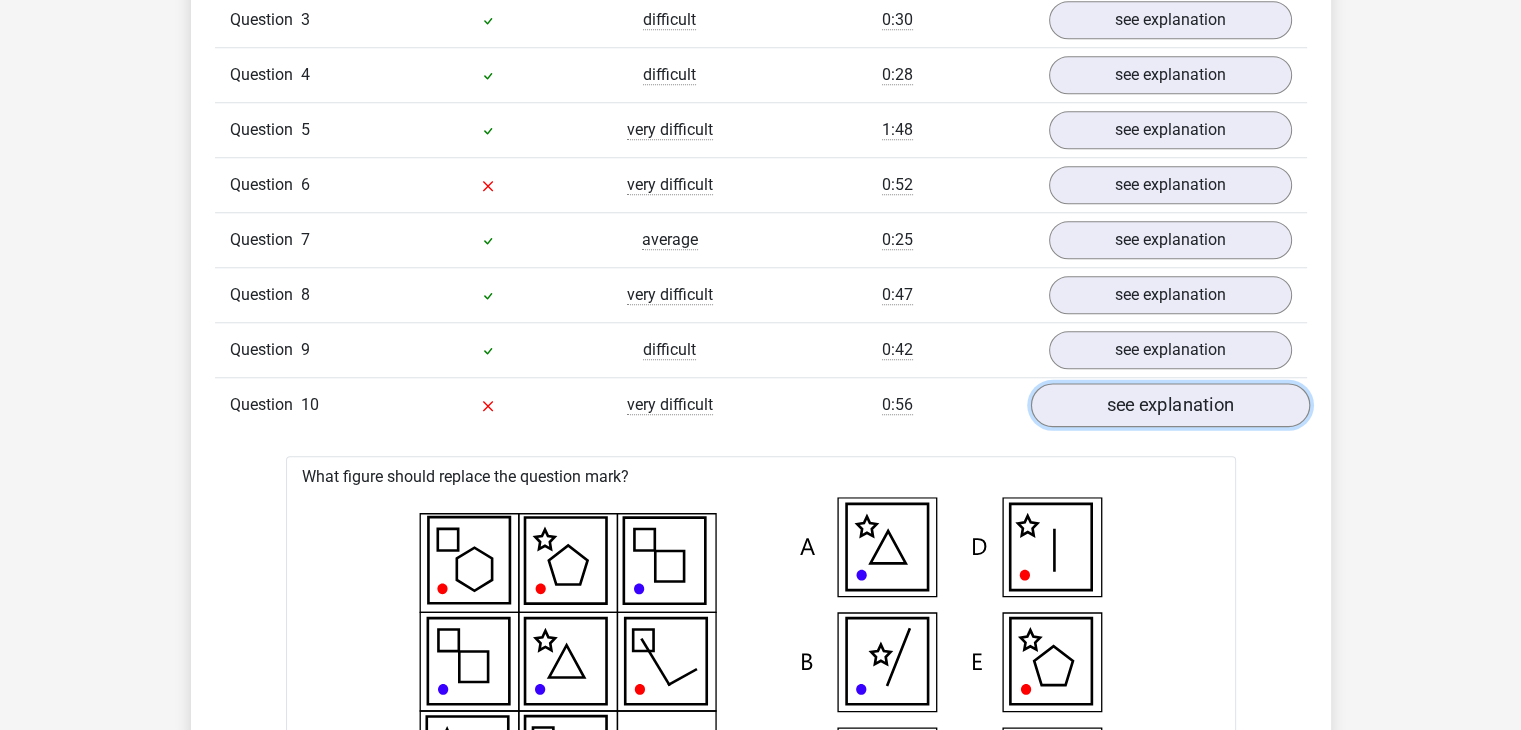 click on "see explanation" at bounding box center (1169, 405) 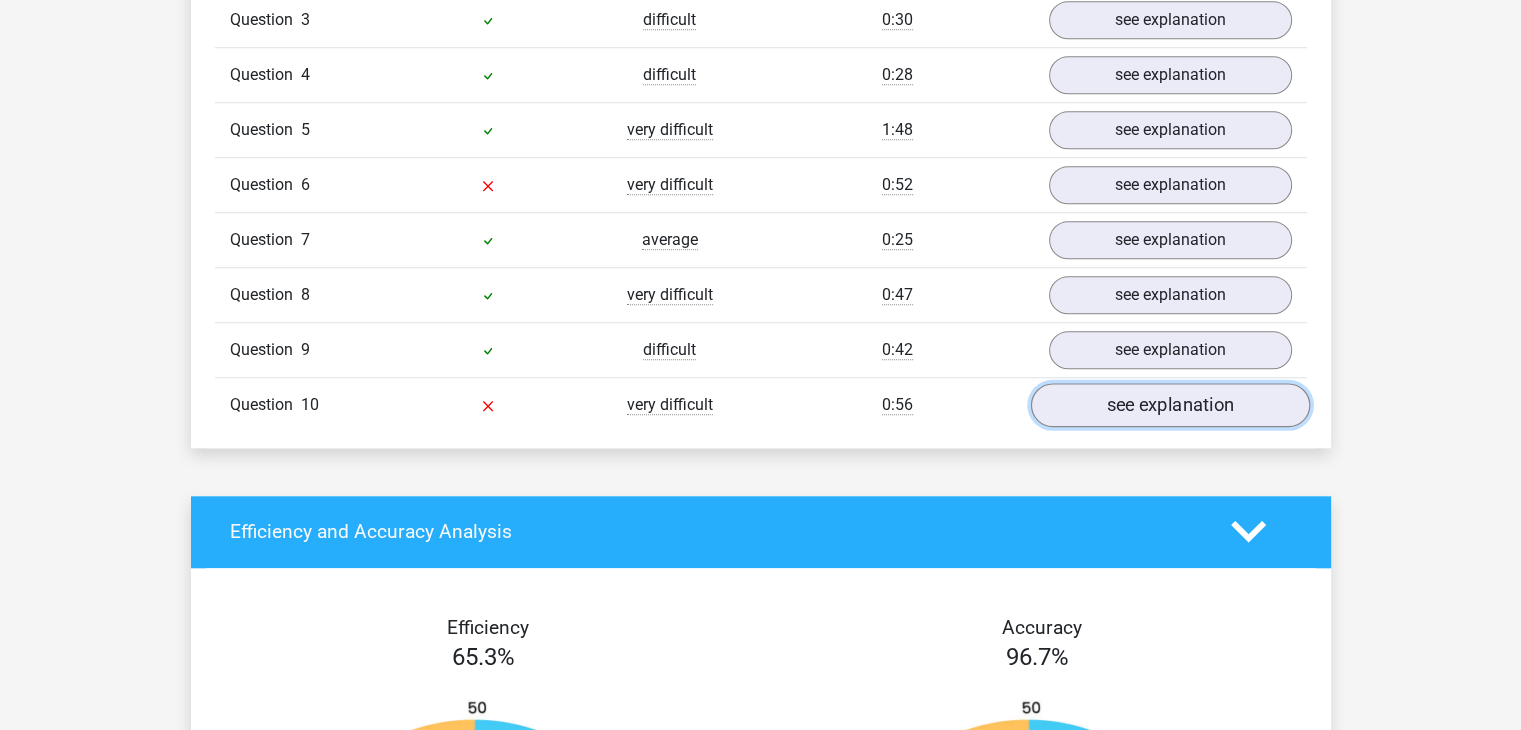 click on "see explanation" at bounding box center [1169, 405] 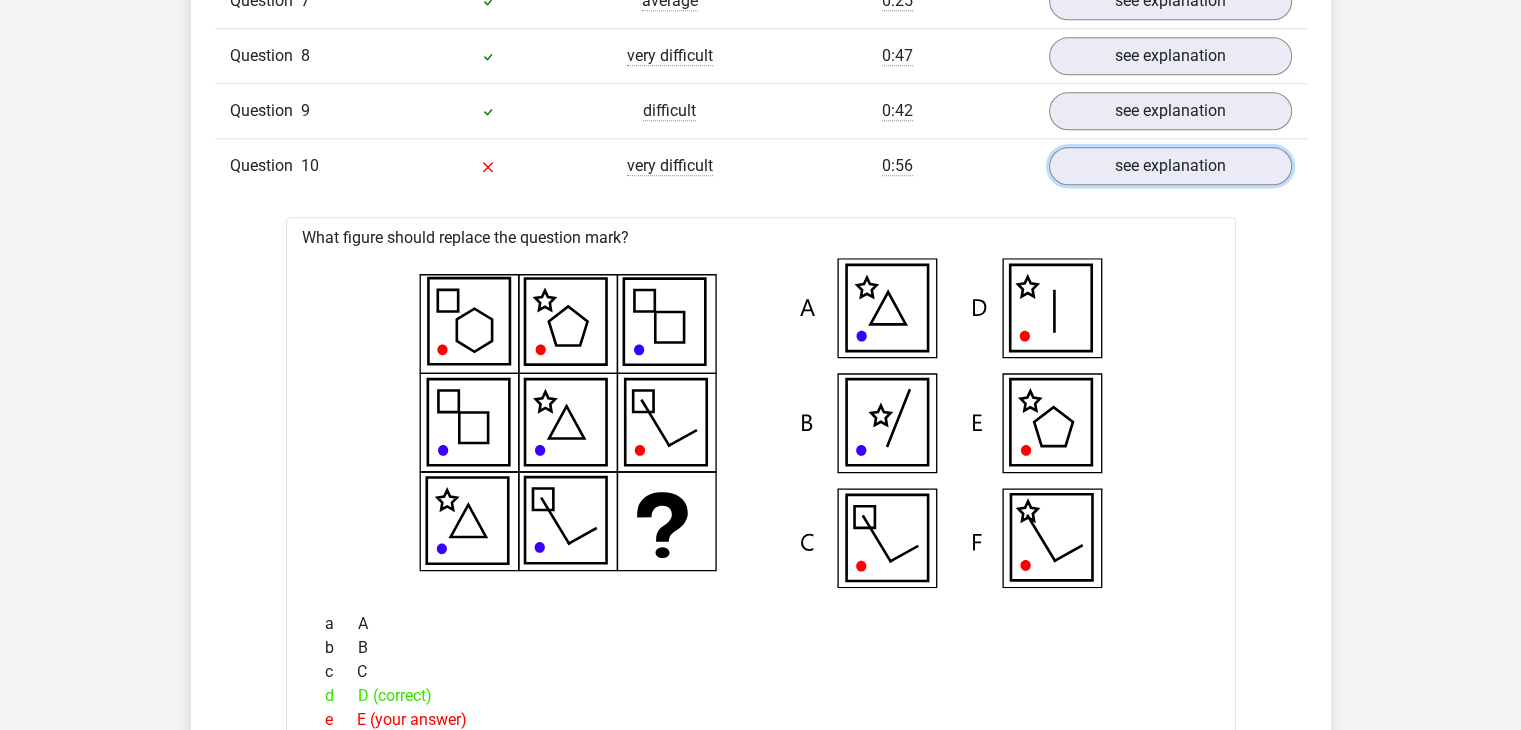 scroll, scrollTop: 1900, scrollLeft: 0, axis: vertical 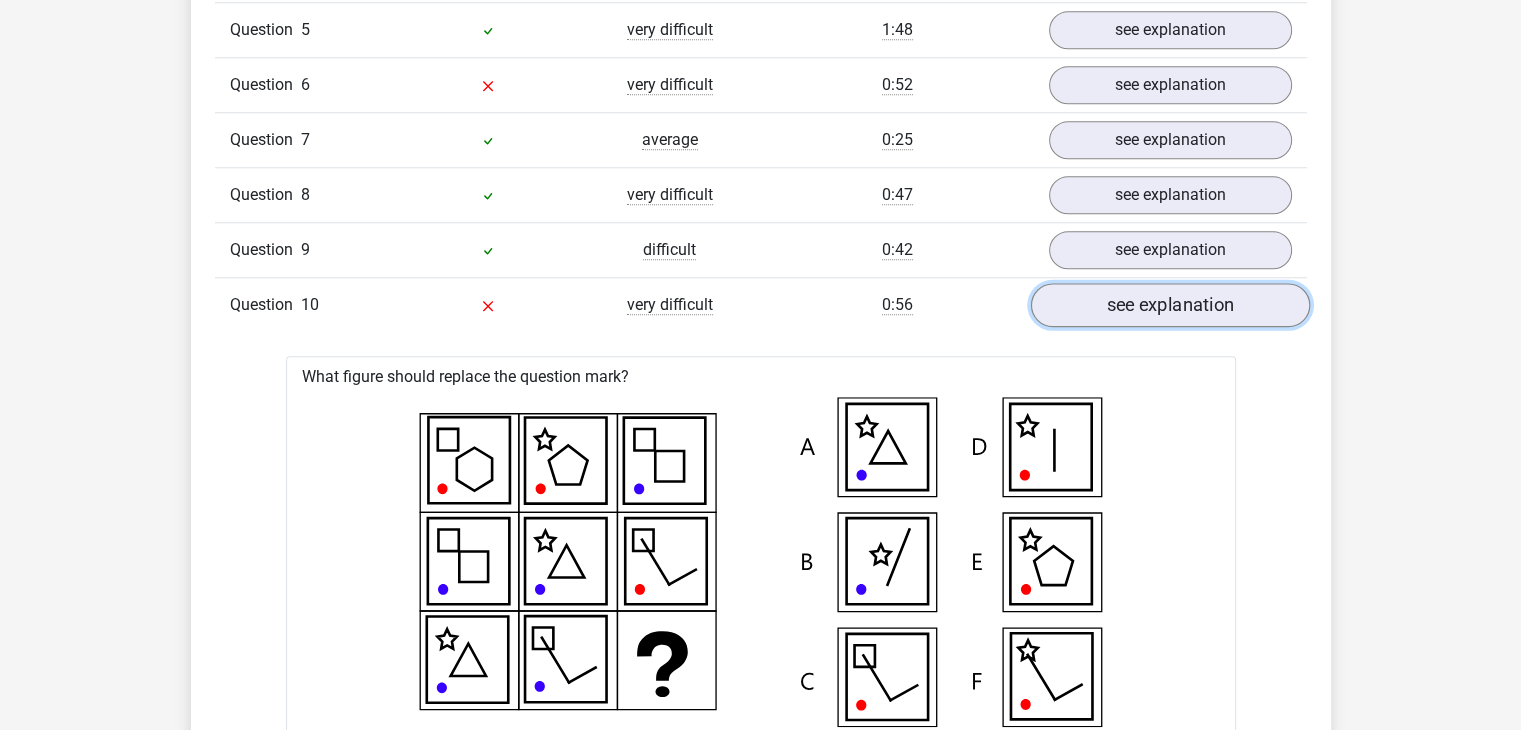 click on "see explanation" at bounding box center (1169, 305) 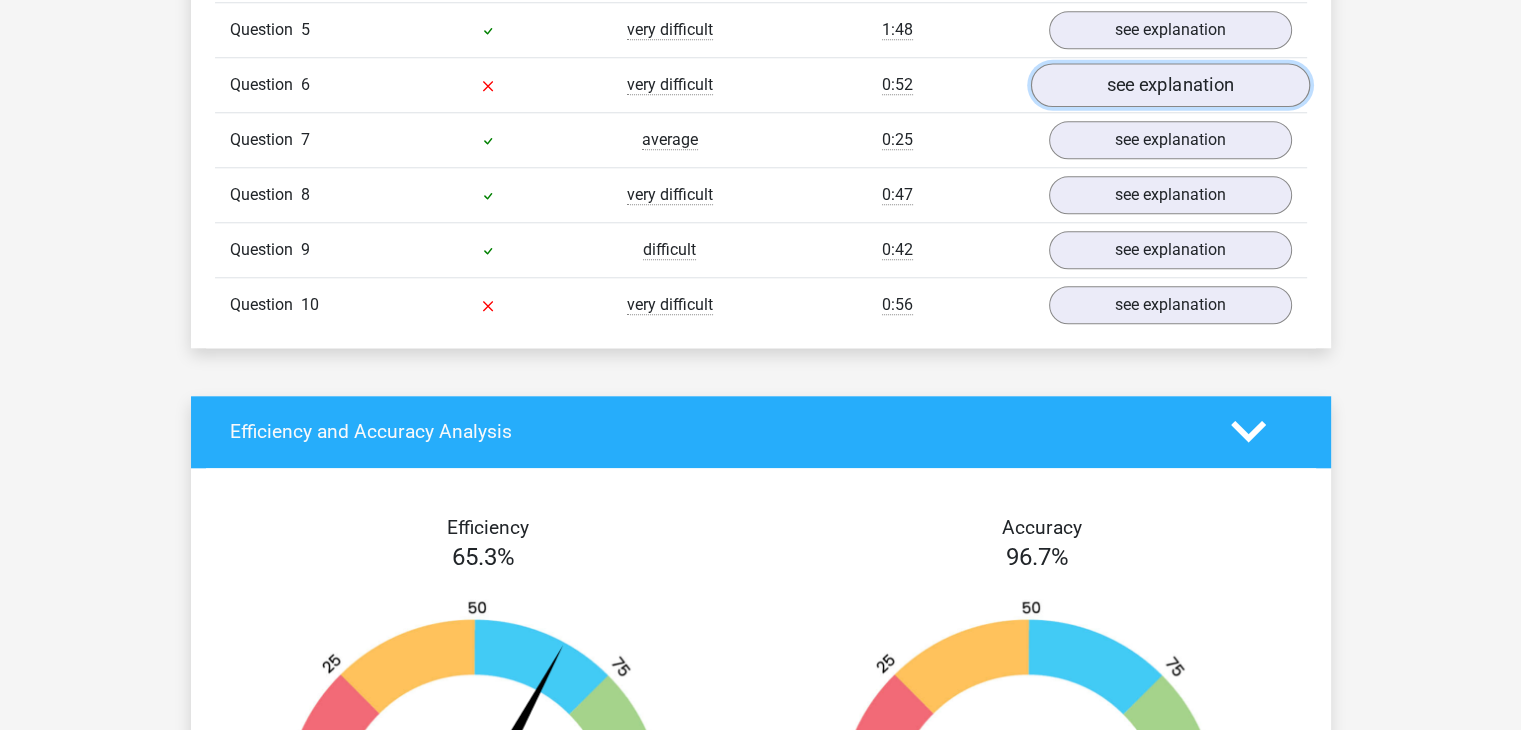 click on "see explanation" at bounding box center [1169, 85] 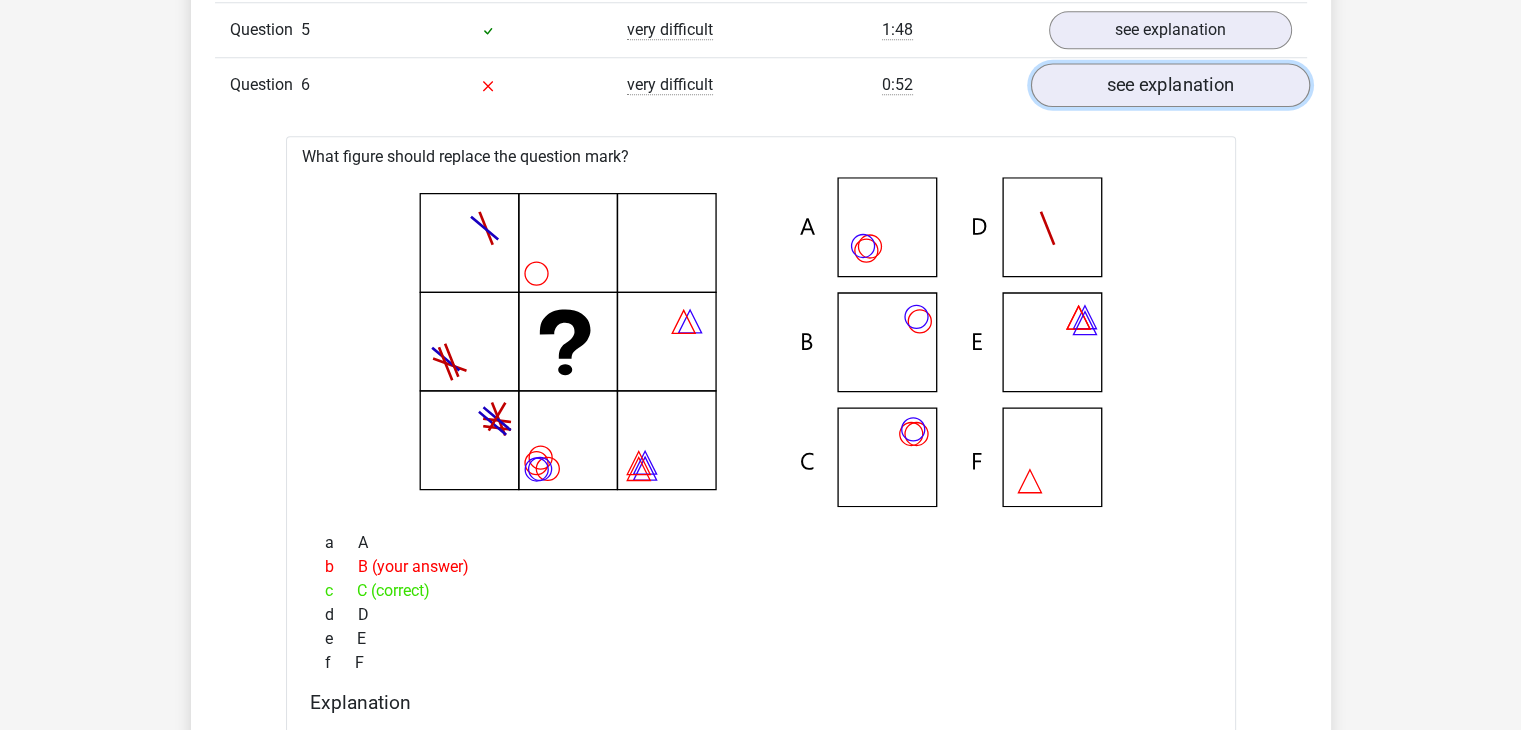 click on "see explanation" at bounding box center [1169, 85] 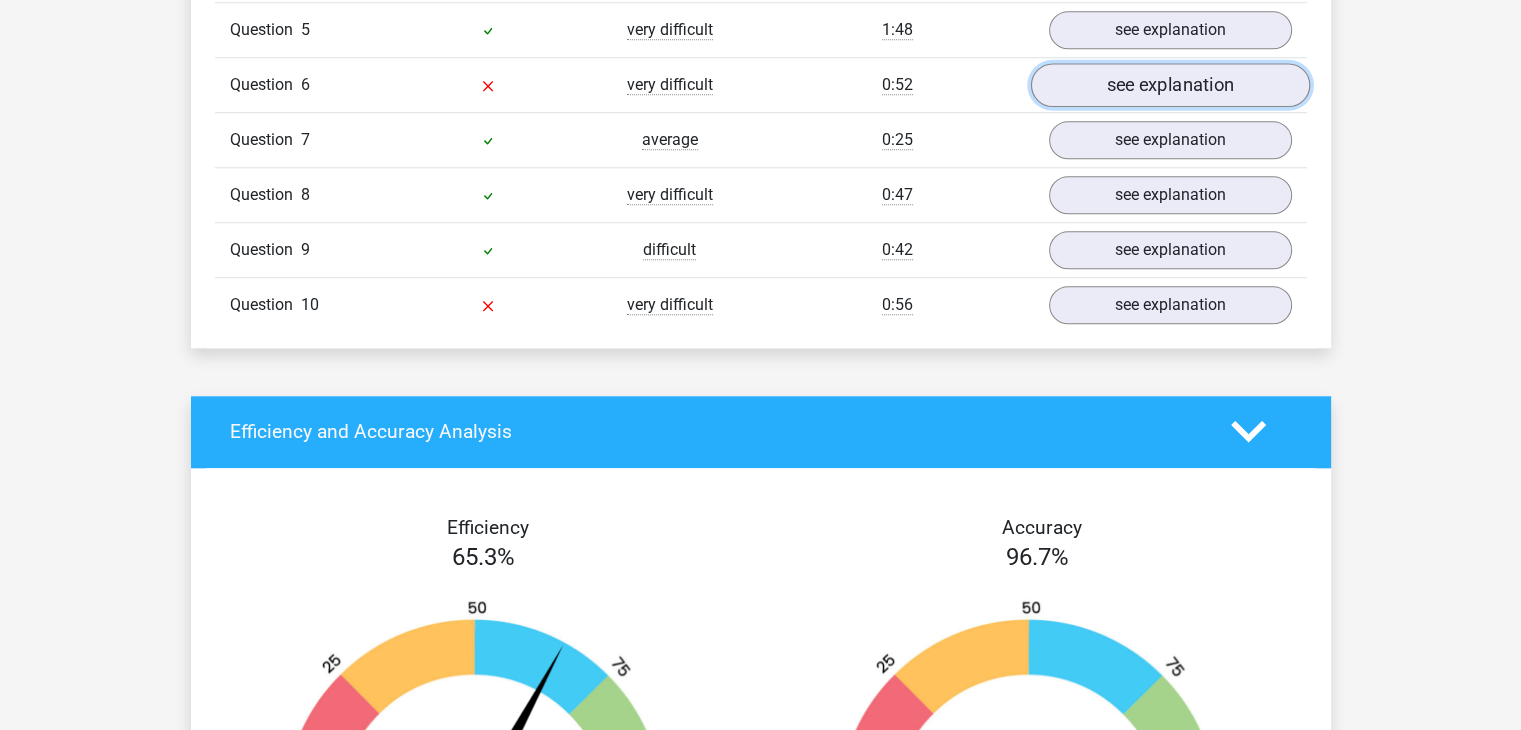 click on "see explanation" at bounding box center (1169, 85) 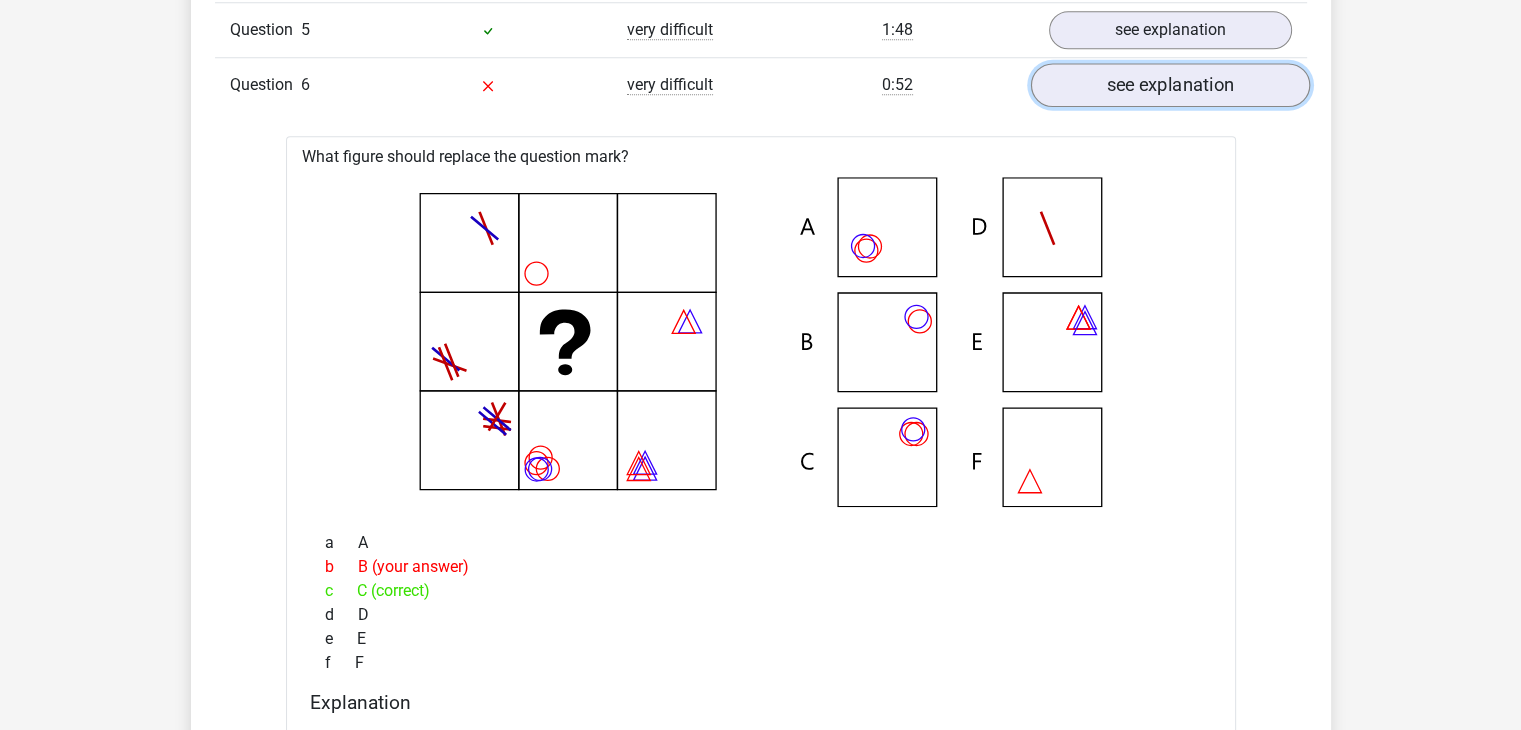 click on "see explanation" at bounding box center (1169, 85) 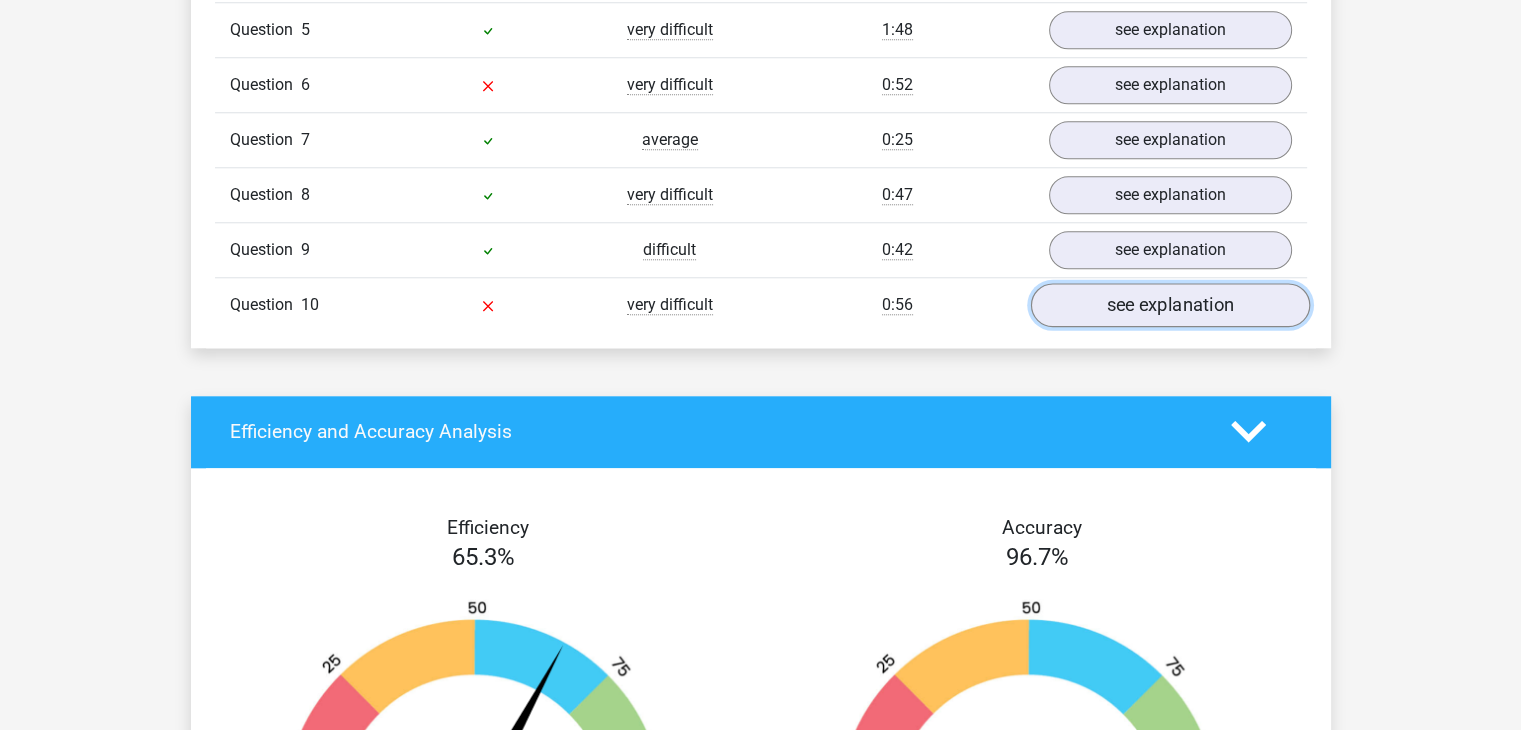 click on "see explanation" at bounding box center [1169, 305] 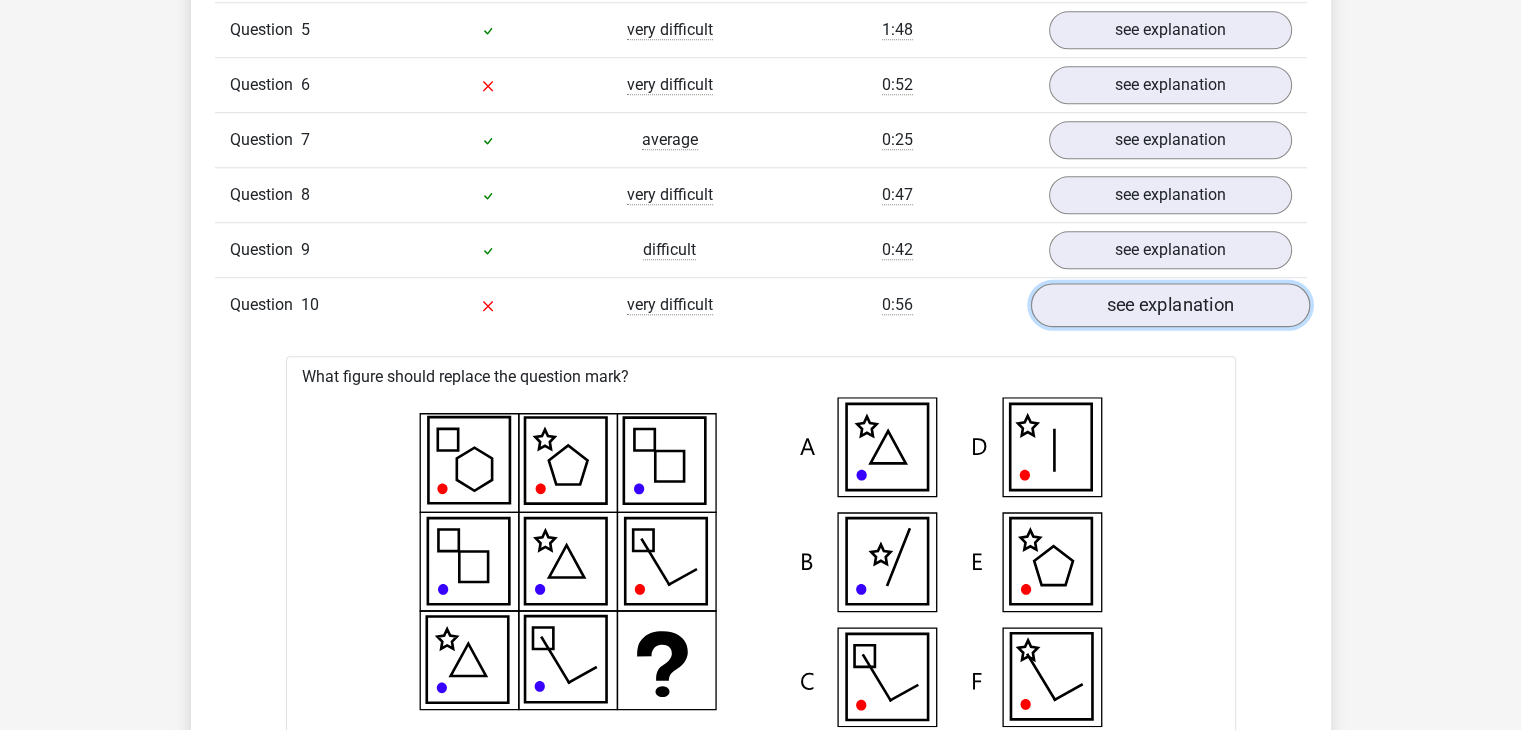 click on "see explanation" at bounding box center (1169, 305) 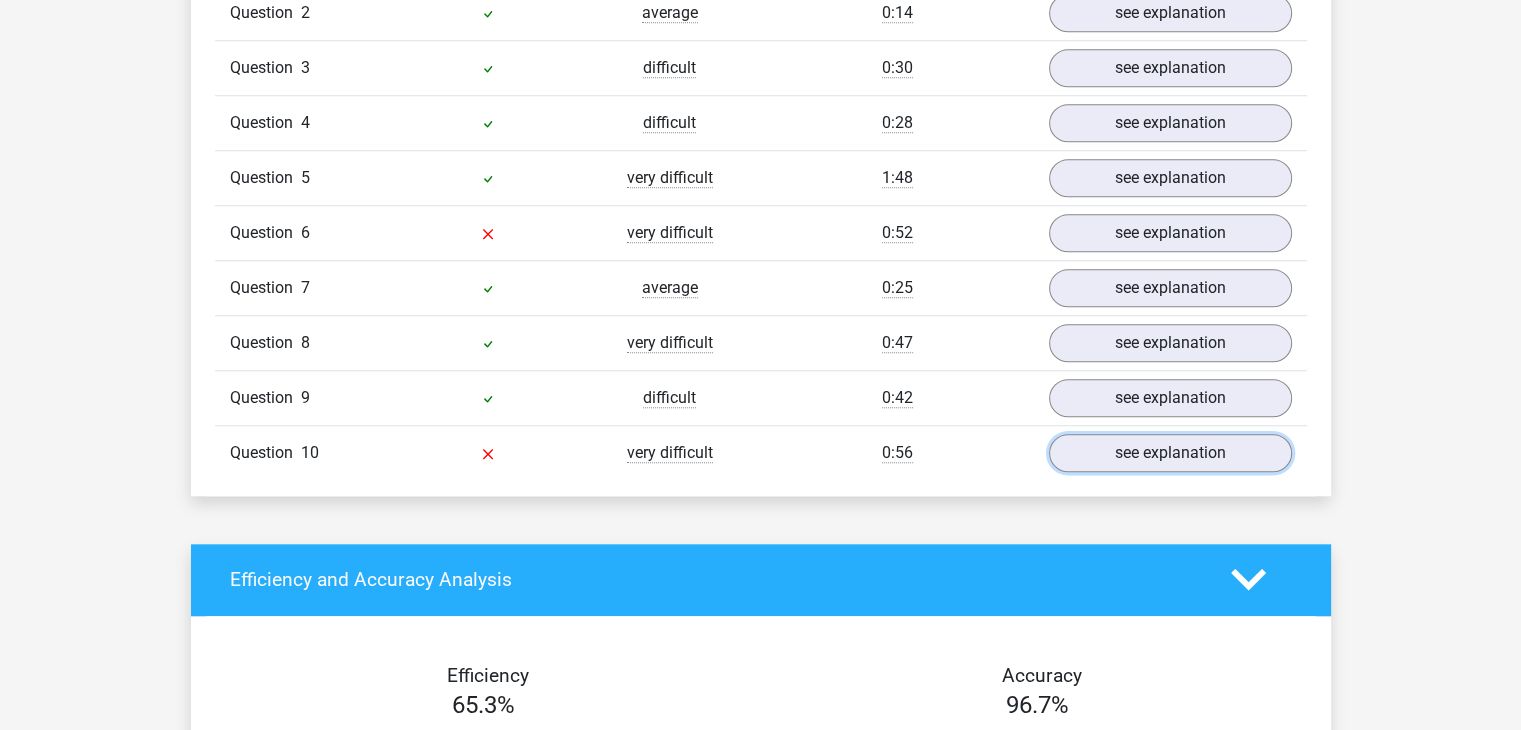 scroll, scrollTop: 1300, scrollLeft: 0, axis: vertical 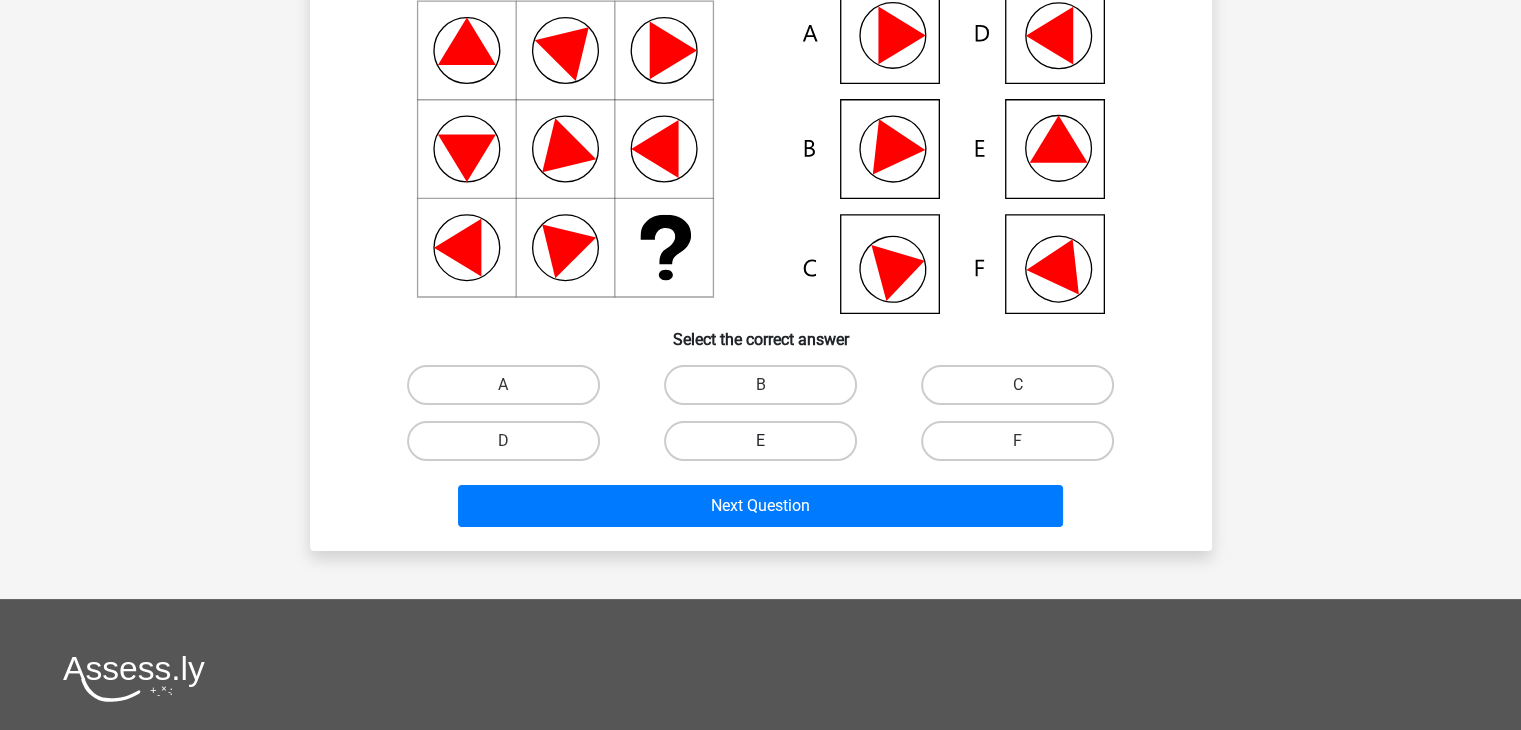 click on "E" at bounding box center (760, 441) 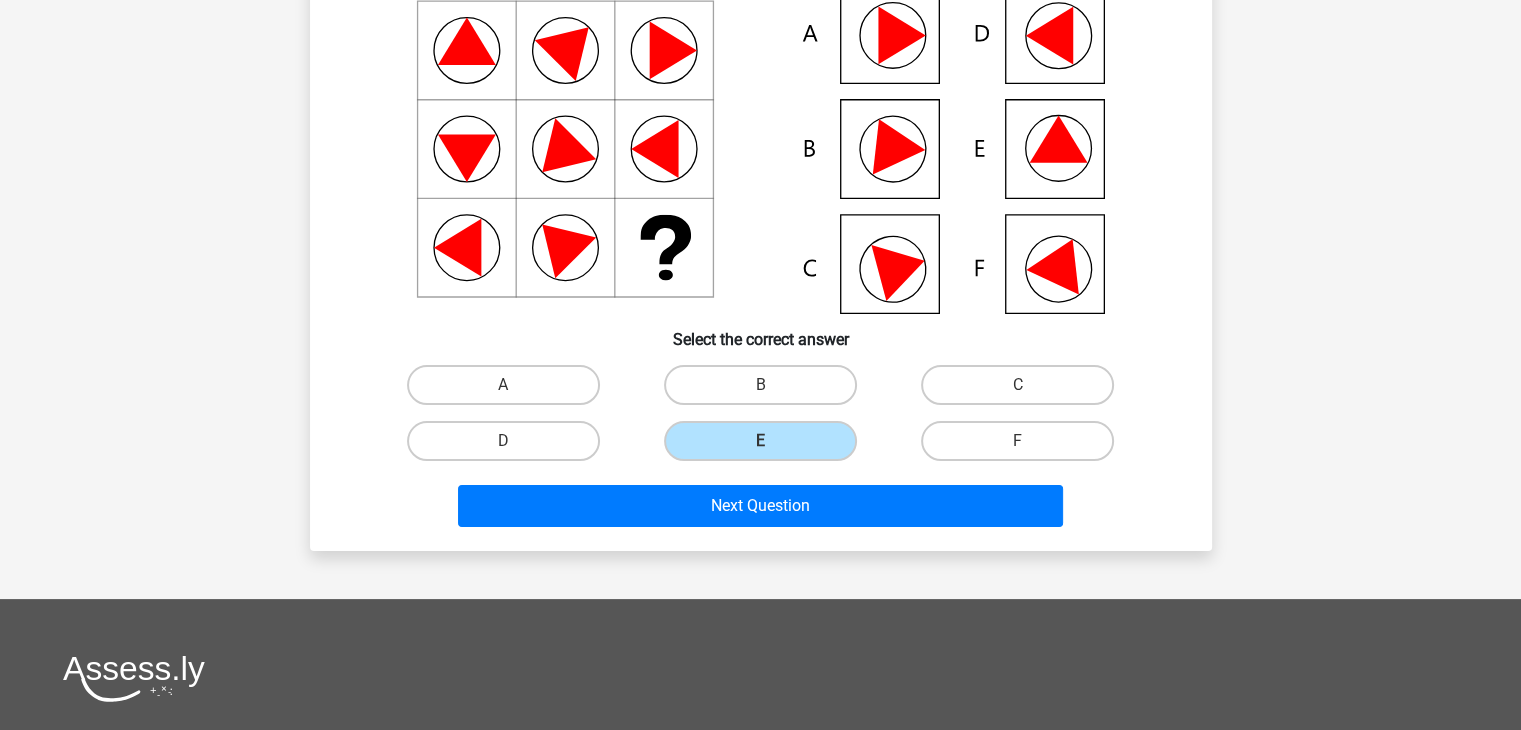 click on "Next Question" at bounding box center (761, 502) 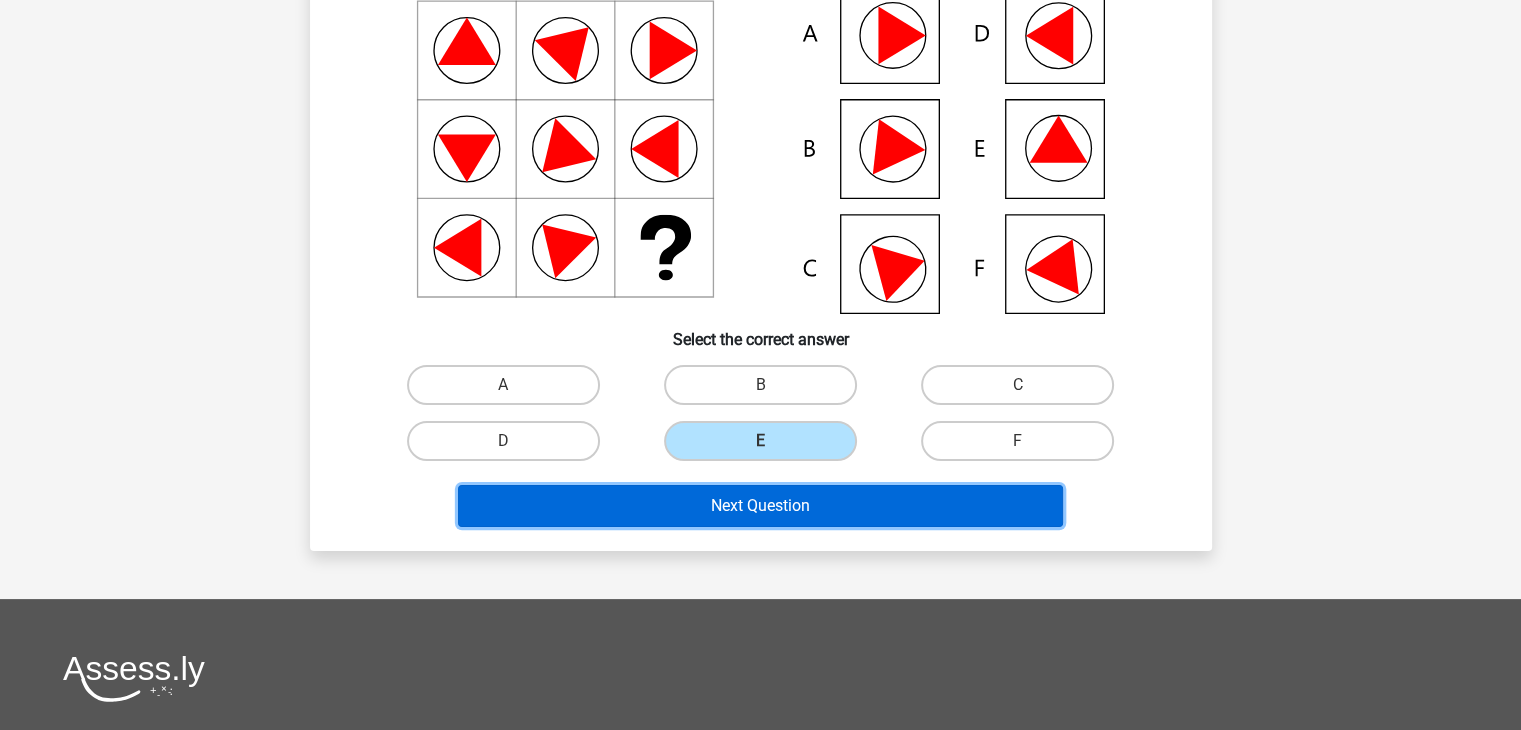 click on "Next Question" at bounding box center [760, 506] 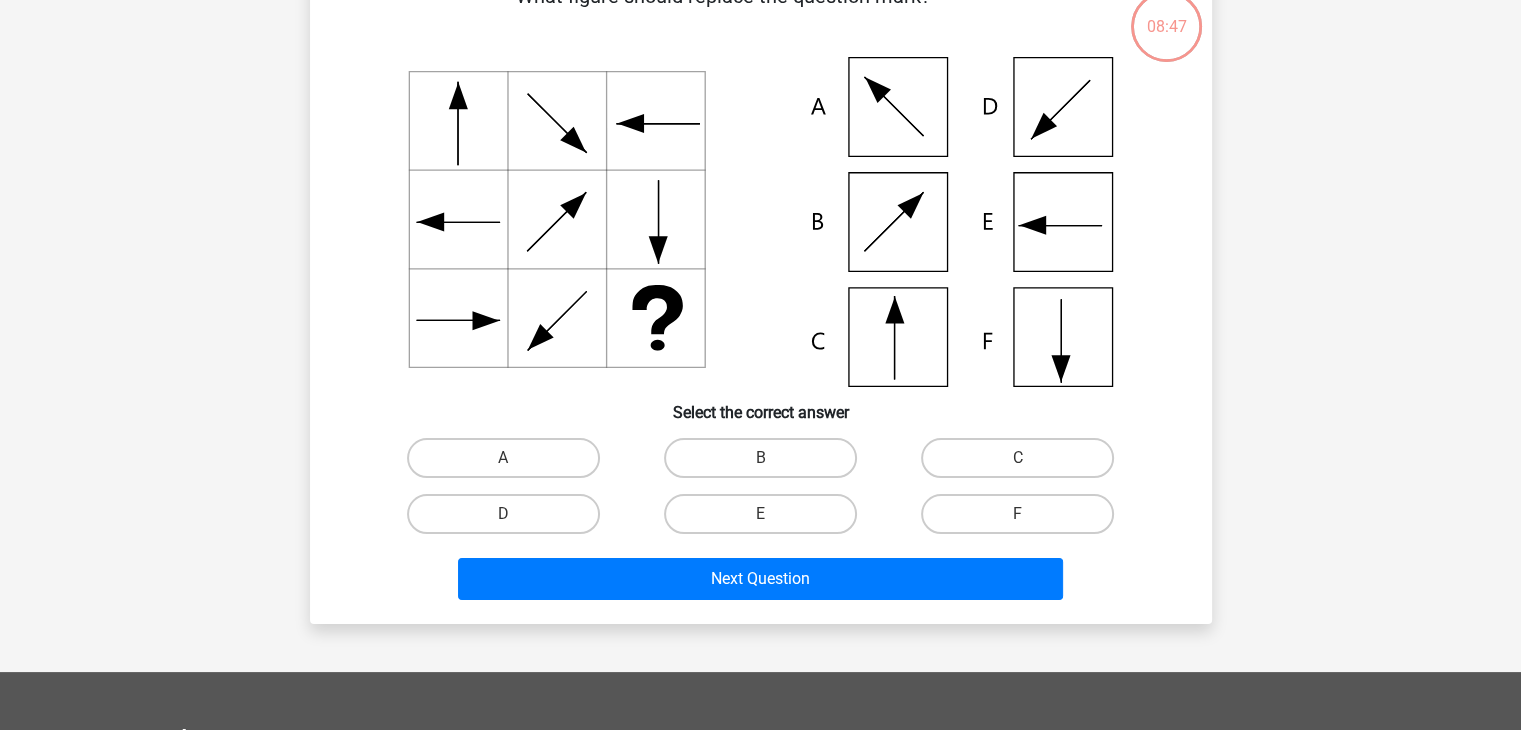 scroll, scrollTop: 92, scrollLeft: 0, axis: vertical 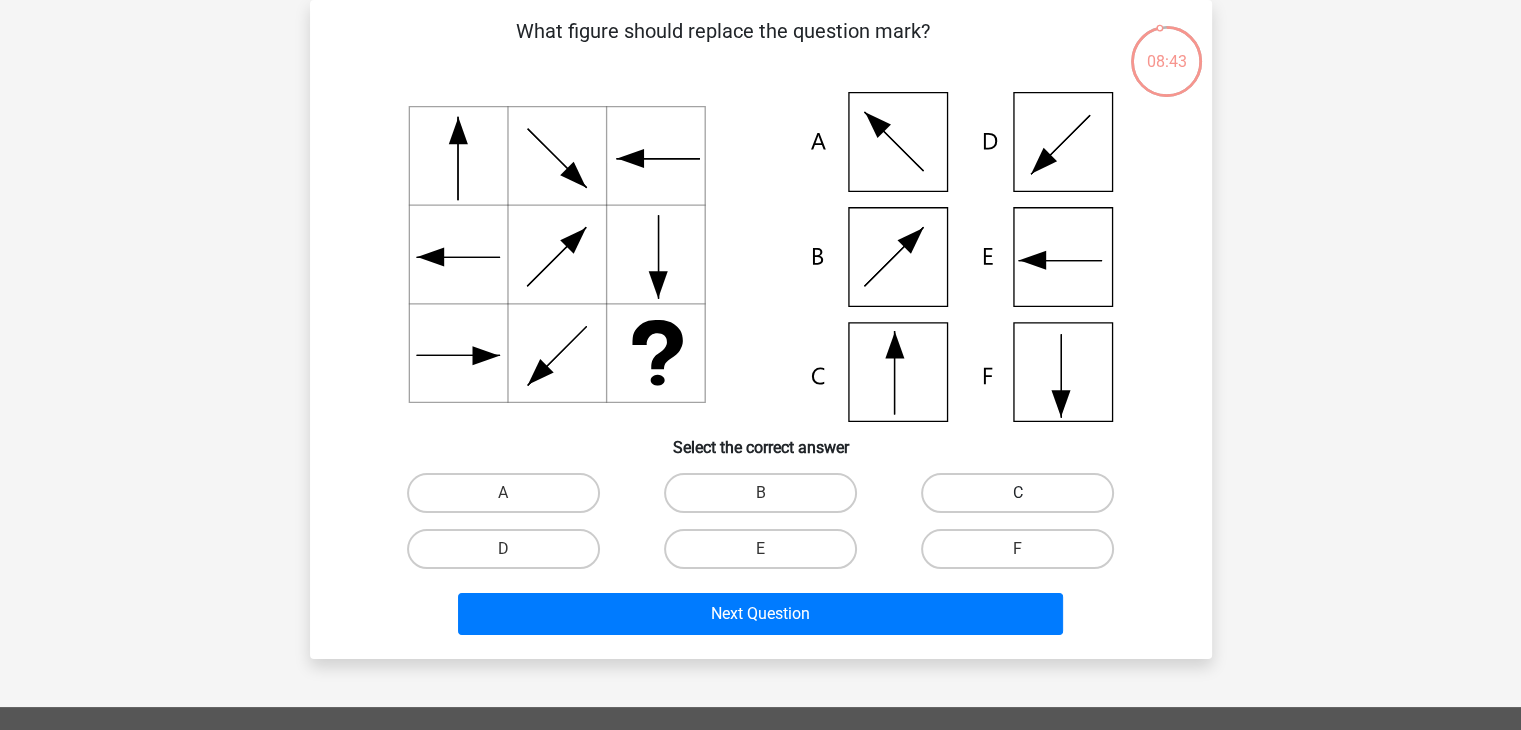 click on "C" at bounding box center [1017, 493] 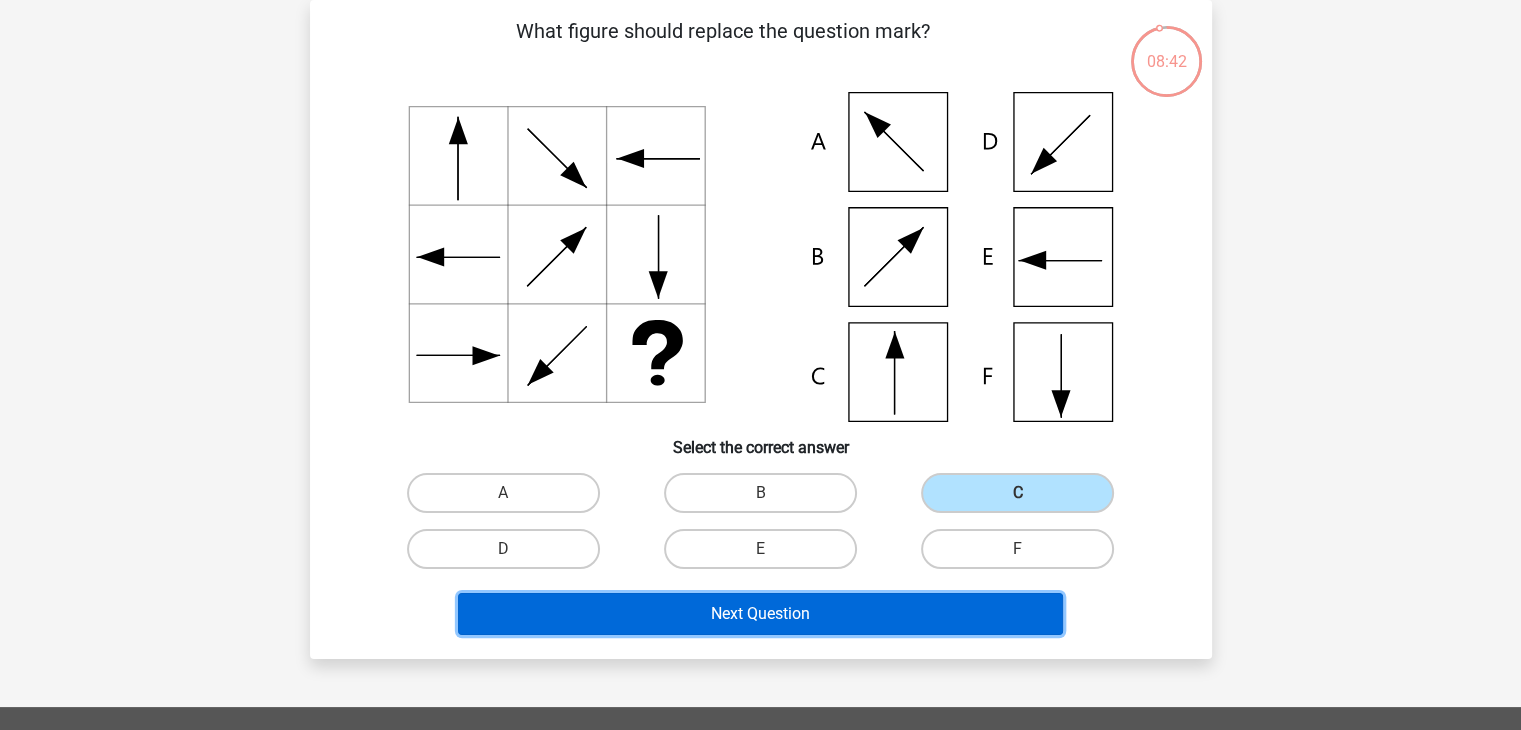 click on "Next Question" at bounding box center (760, 614) 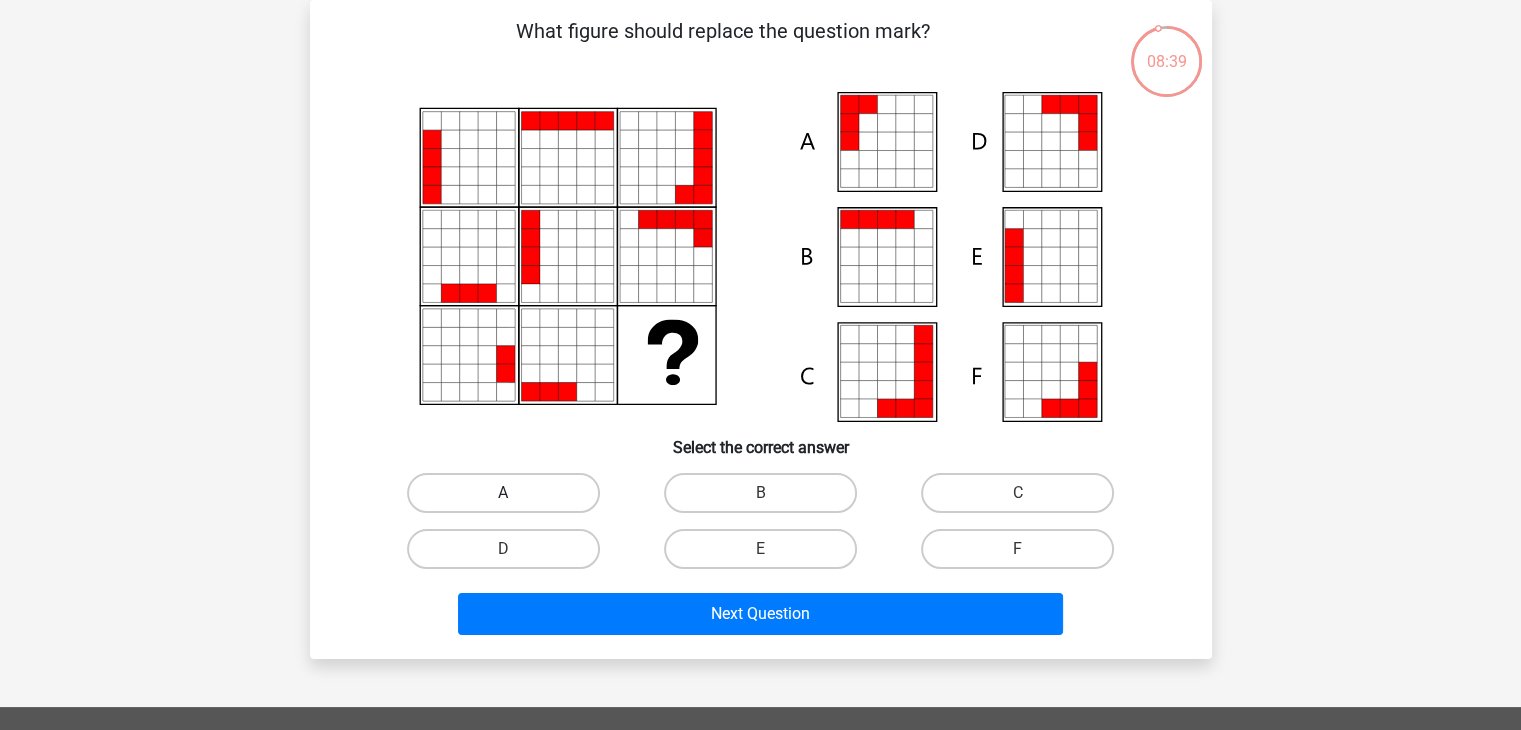 click on "A" at bounding box center [503, 493] 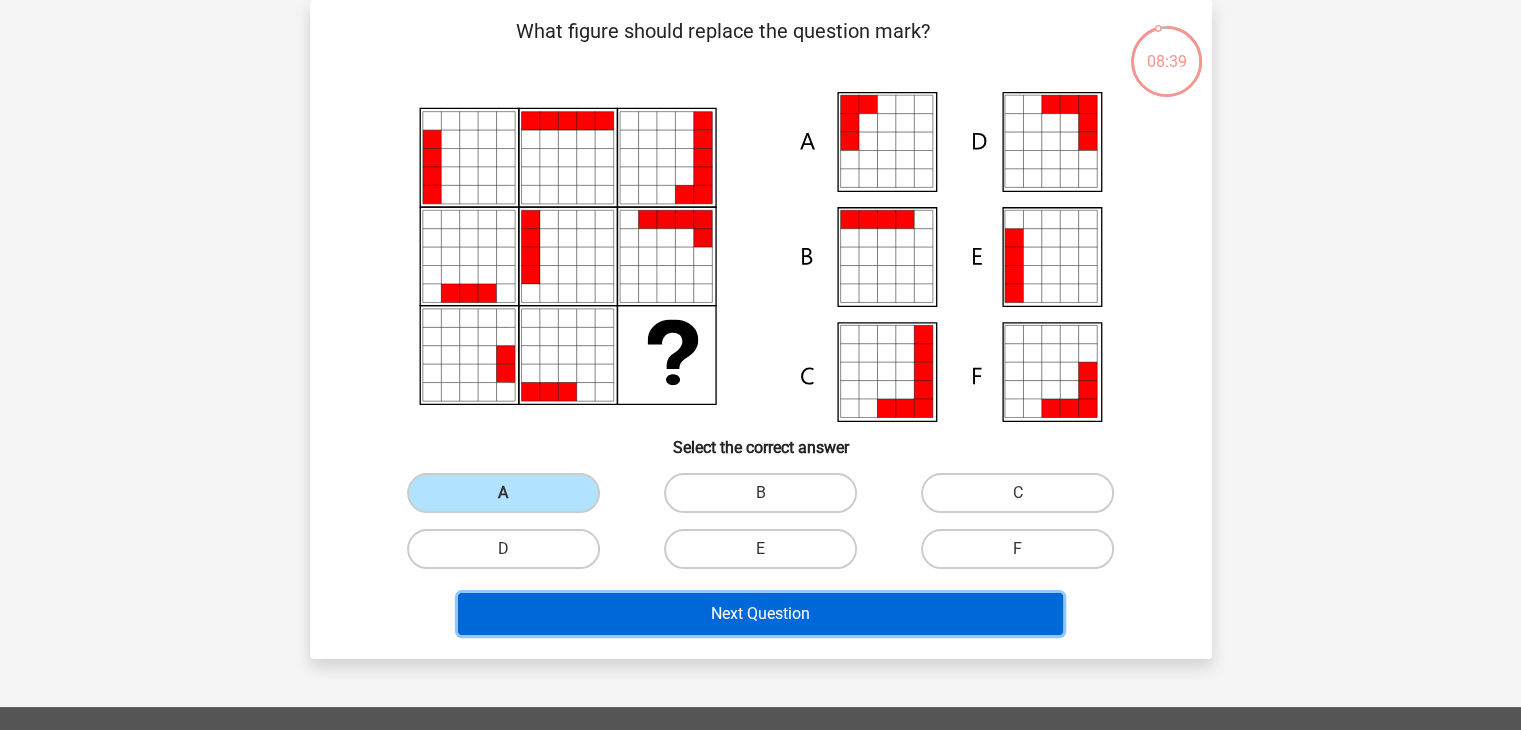 click on "Next Question" at bounding box center (760, 614) 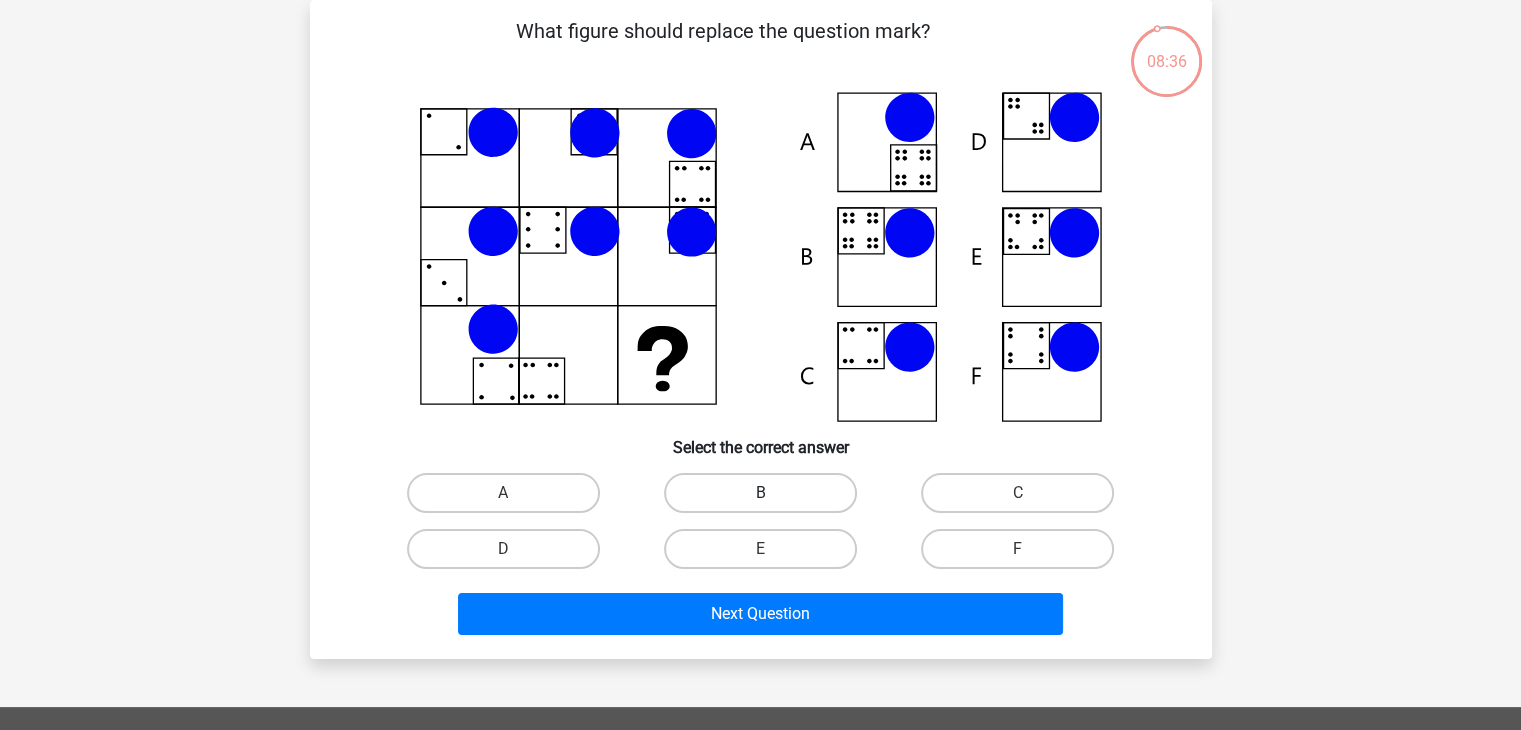 click on "B" at bounding box center (760, 493) 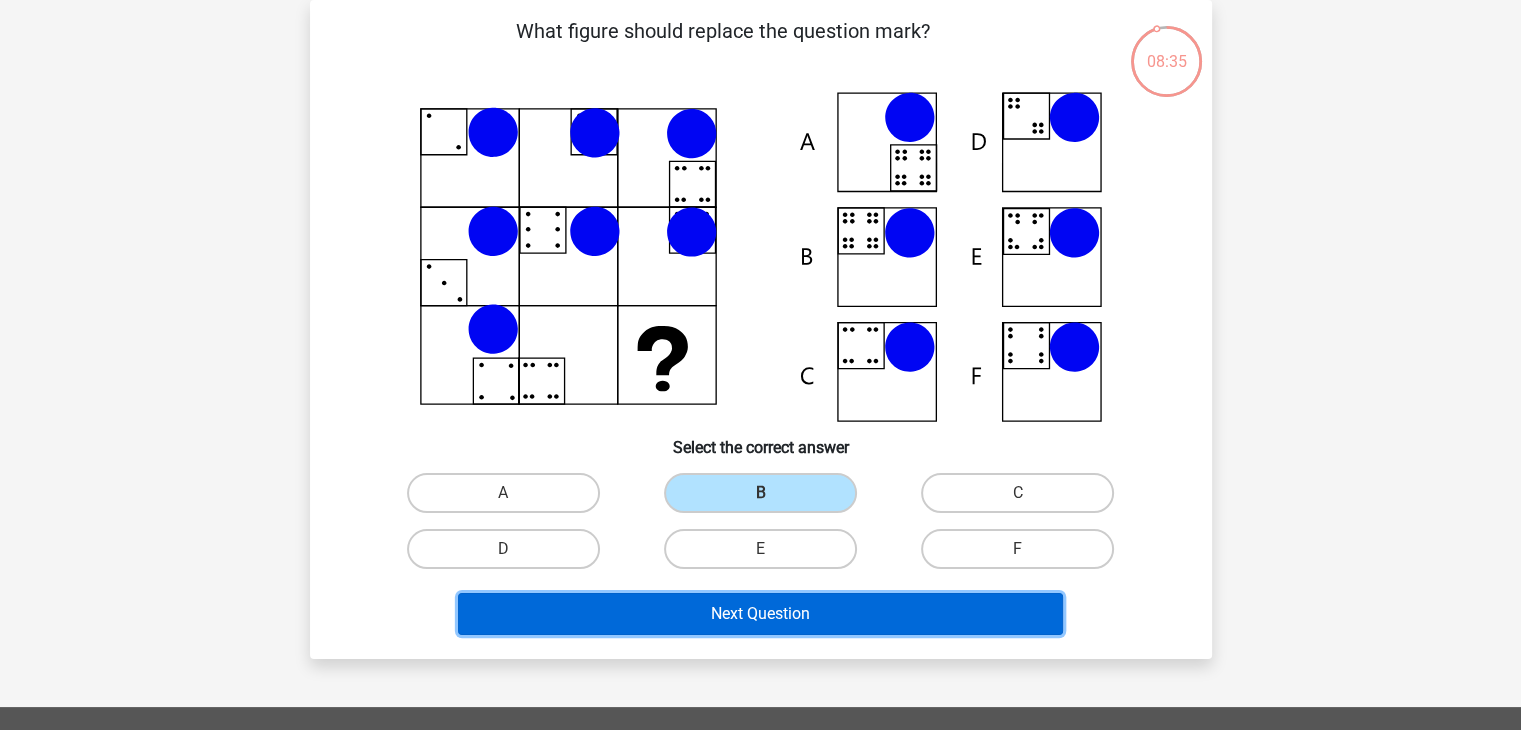 click on "Next Question" at bounding box center [760, 614] 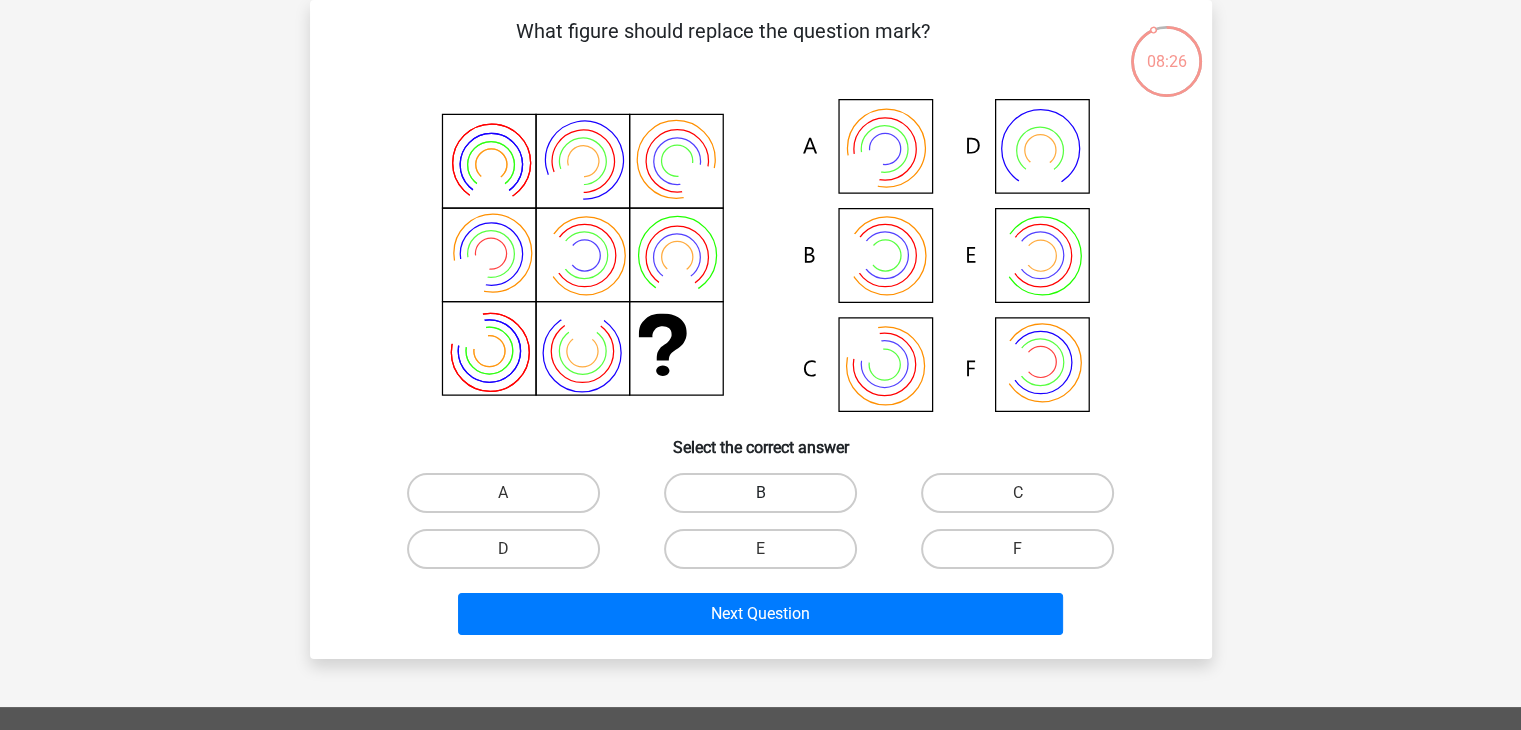 click on "B" at bounding box center (760, 493) 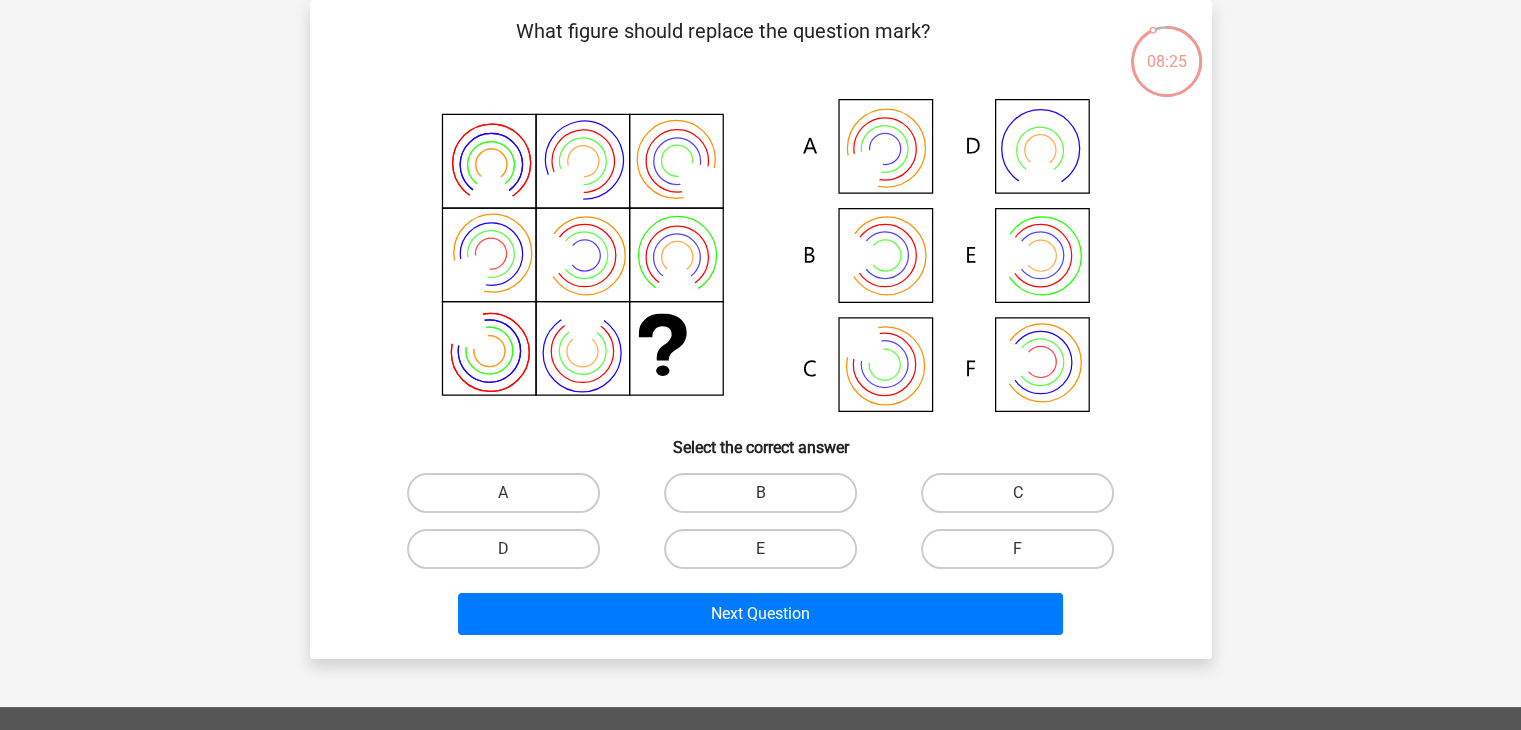 click on "B" at bounding box center [766, 499] 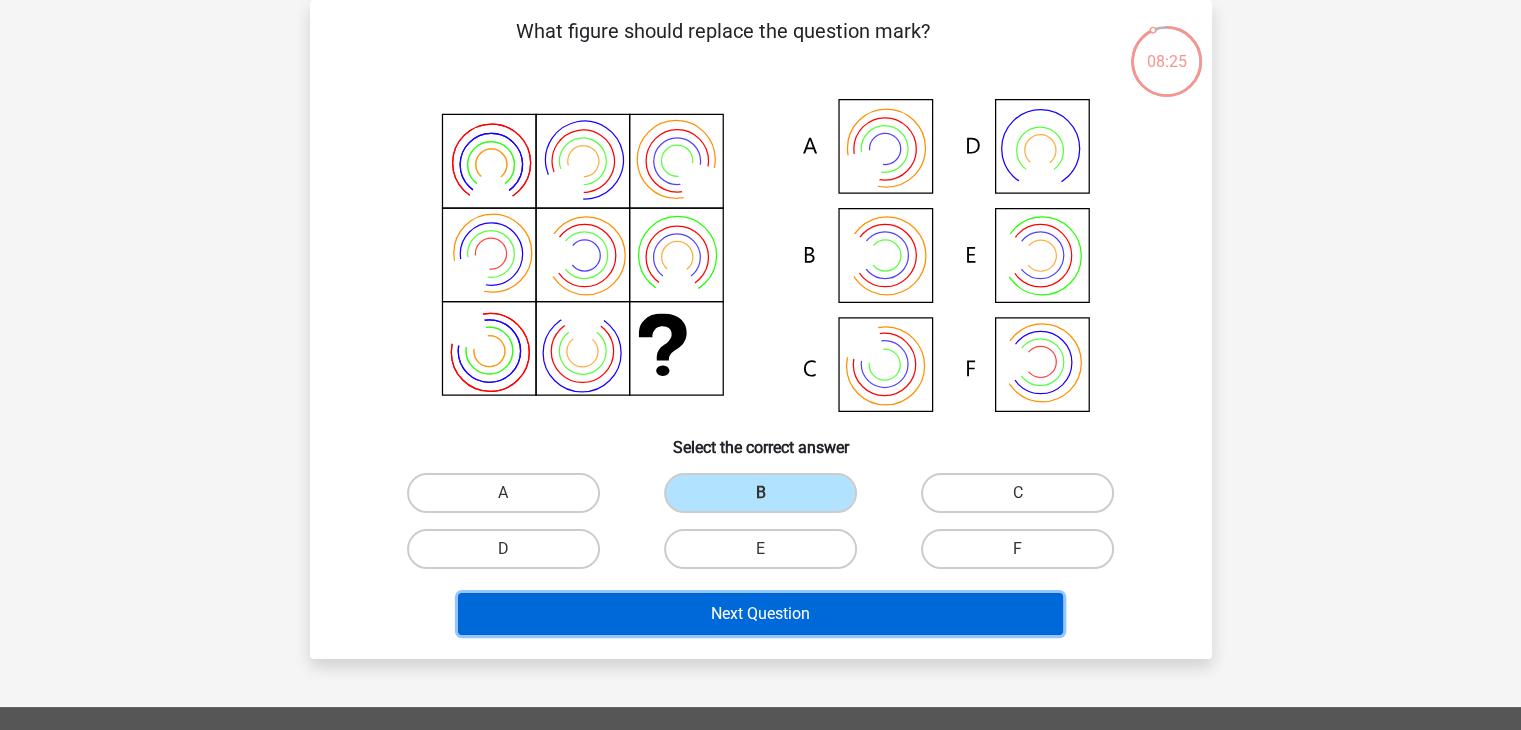 click on "Next Question" at bounding box center [760, 614] 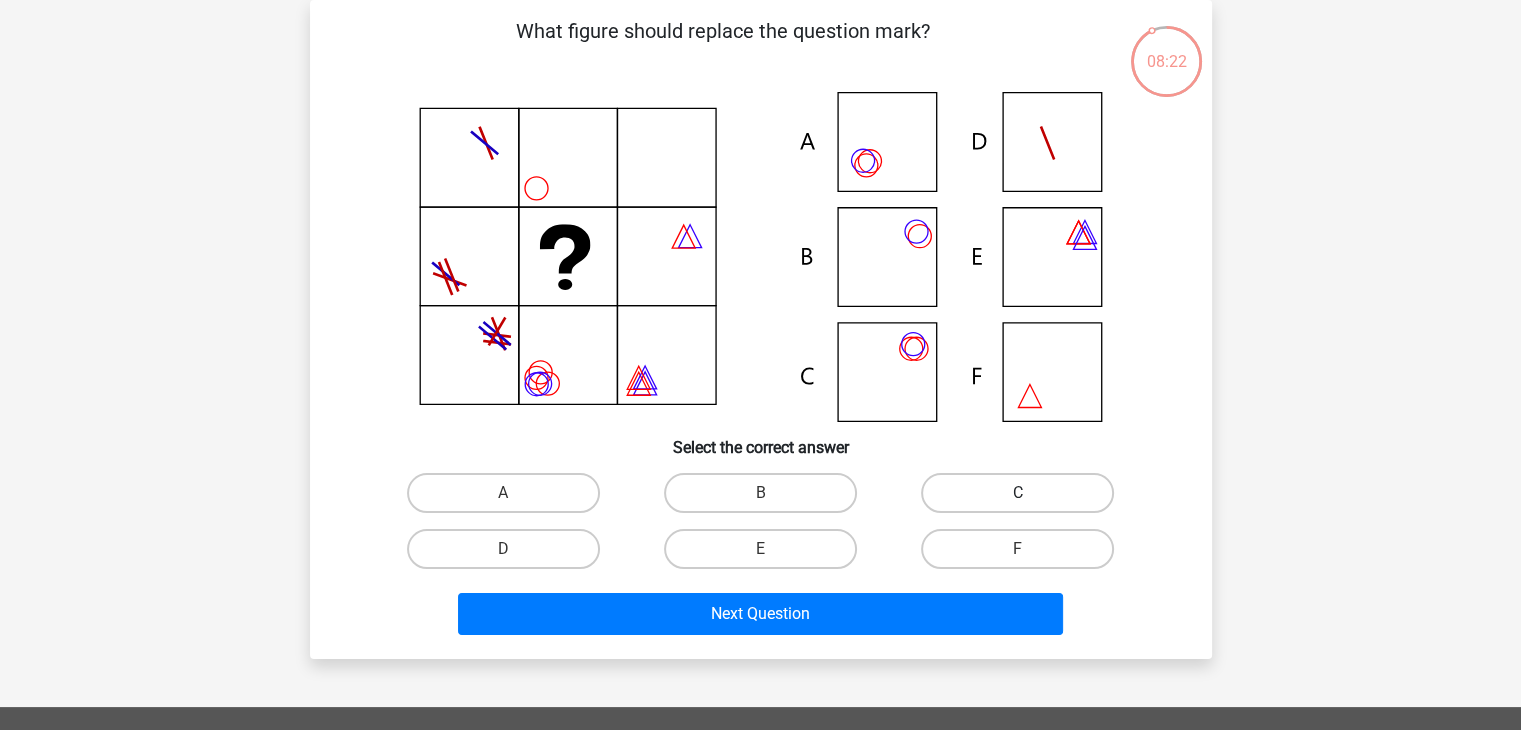 click on "C" at bounding box center [1017, 493] 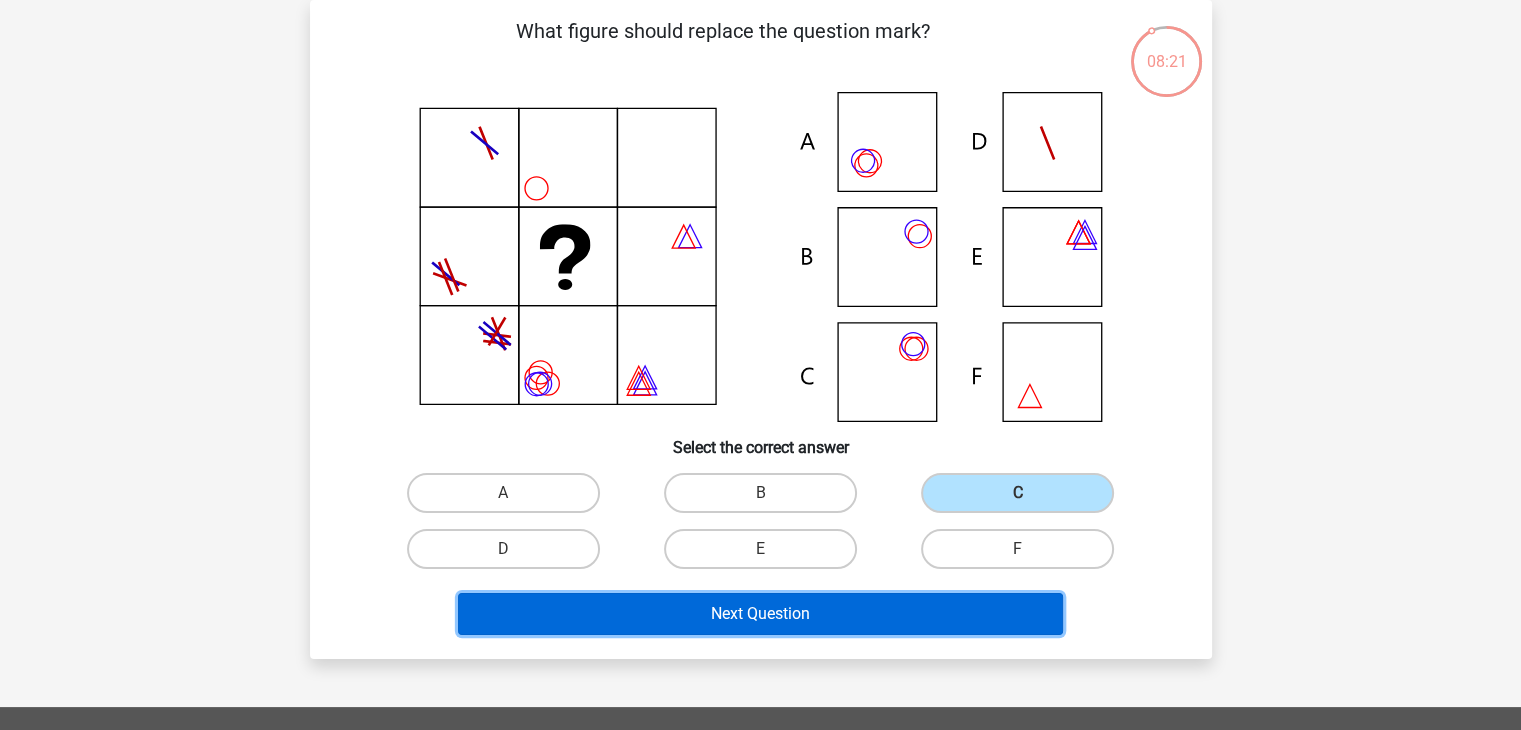 click on "Next Question" at bounding box center [760, 614] 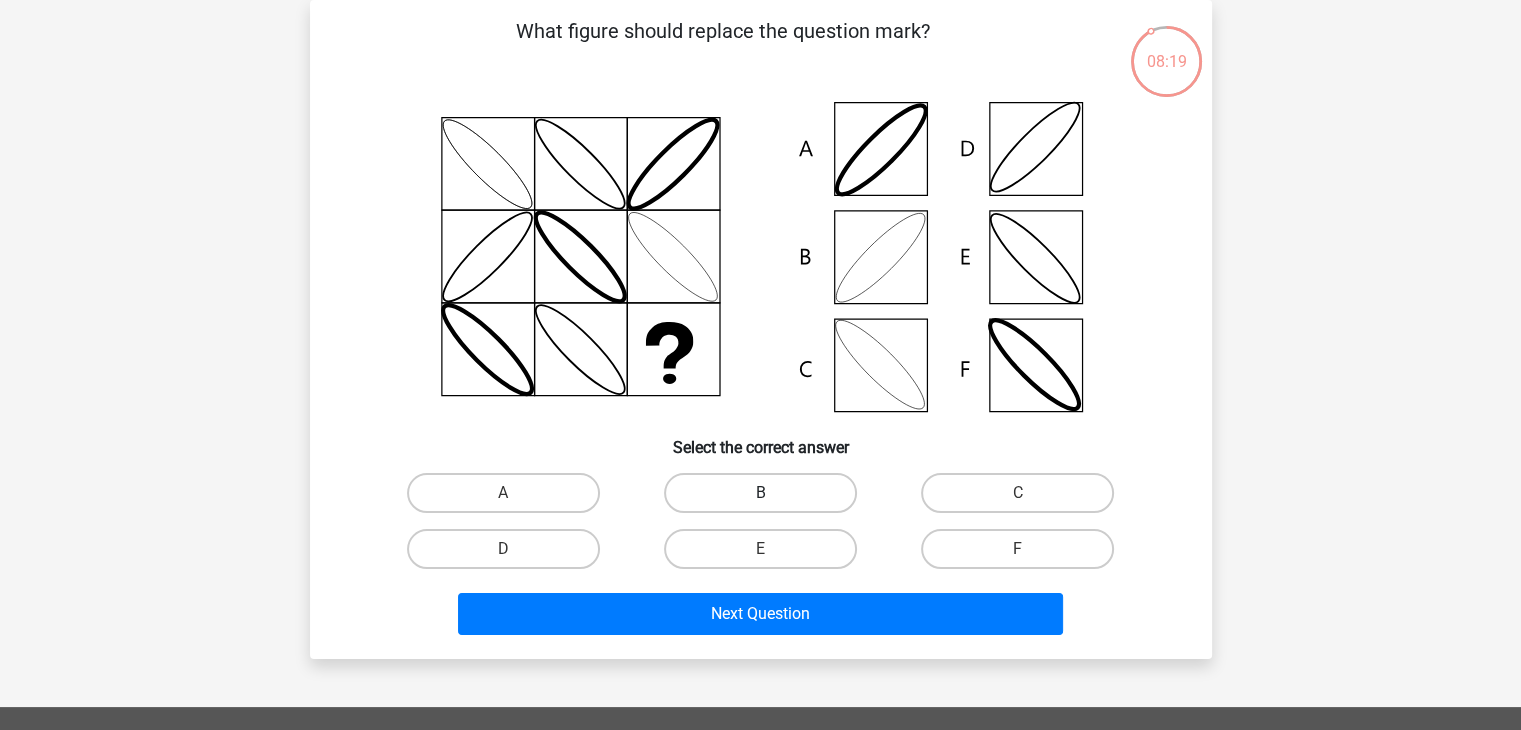 click on "B" at bounding box center (760, 493) 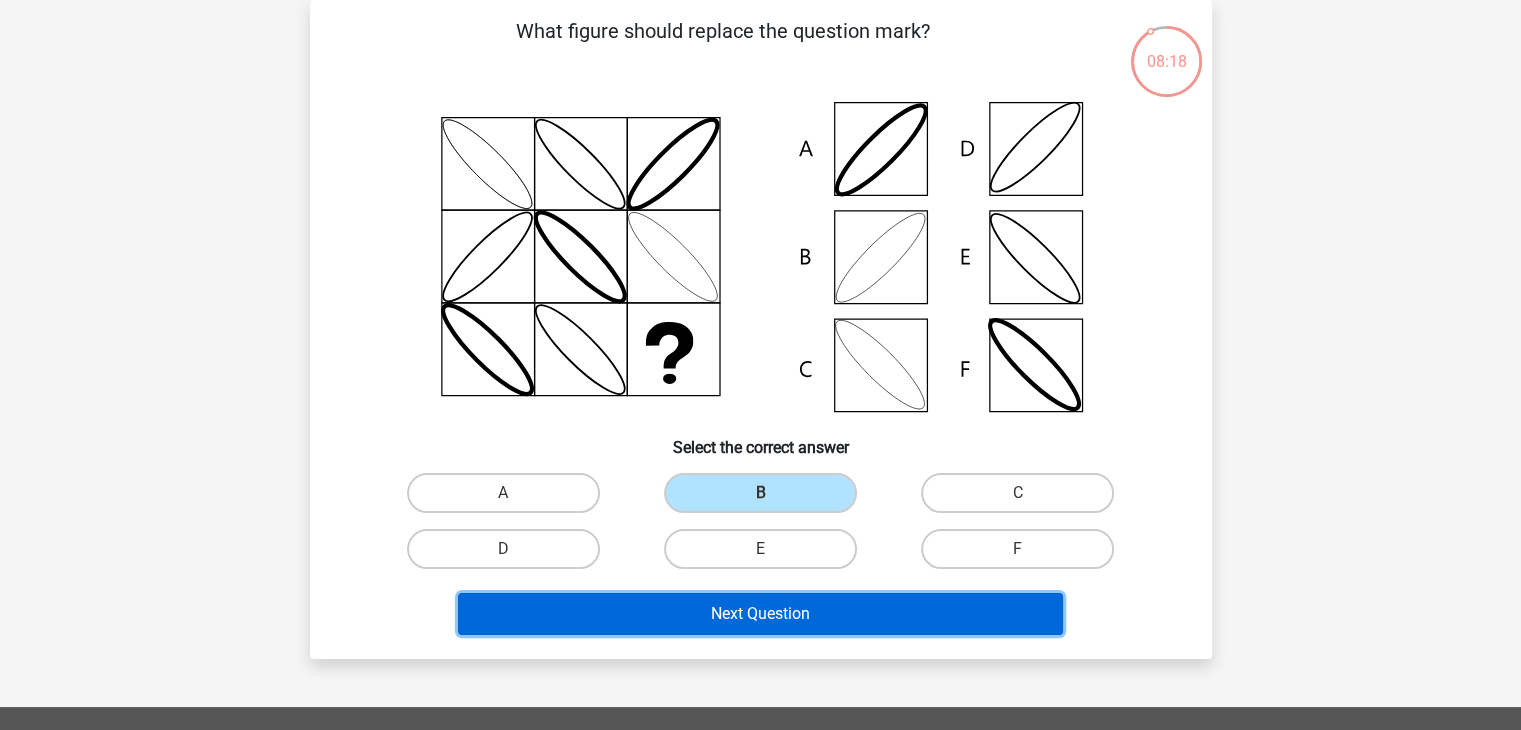 click on "Next Question" at bounding box center (760, 614) 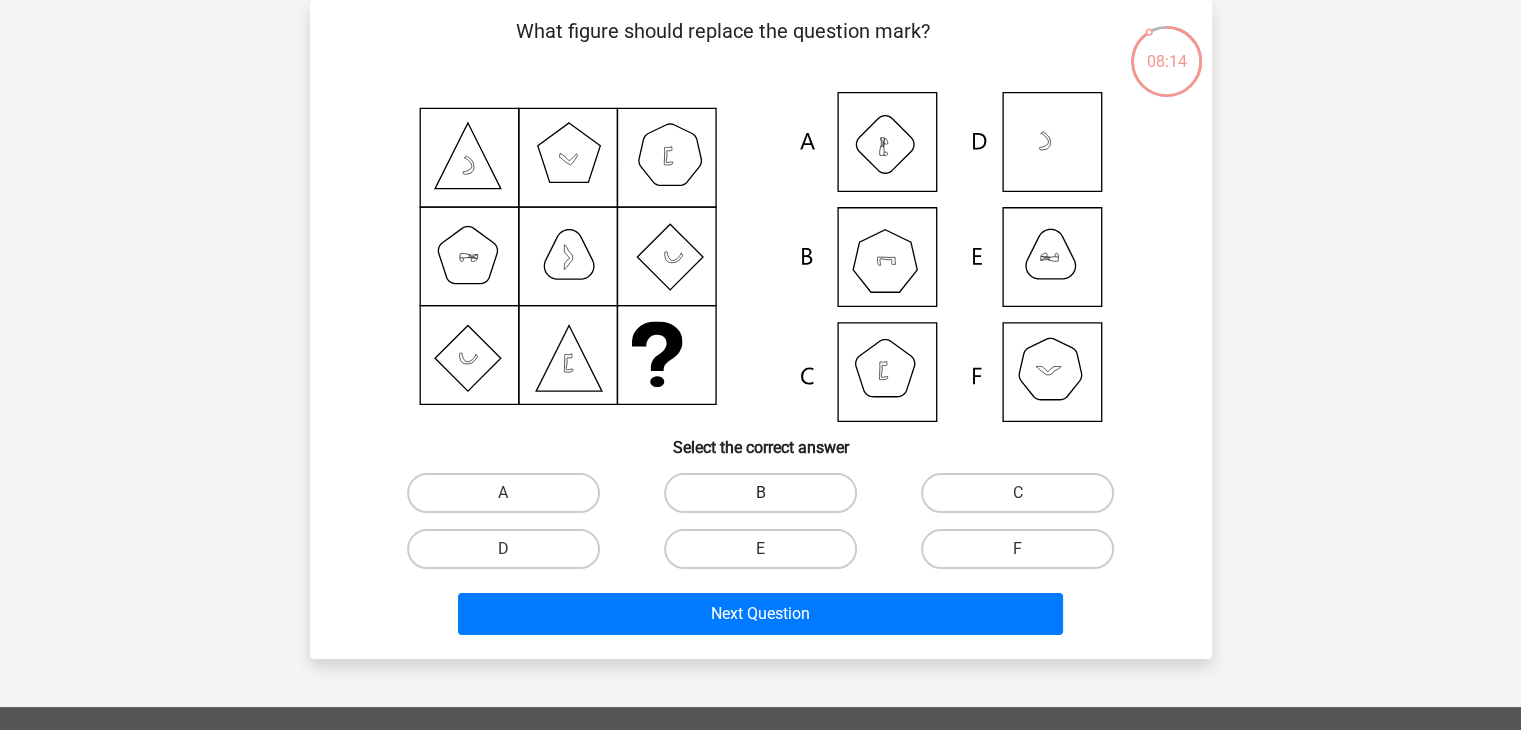 click on "B" at bounding box center [760, 493] 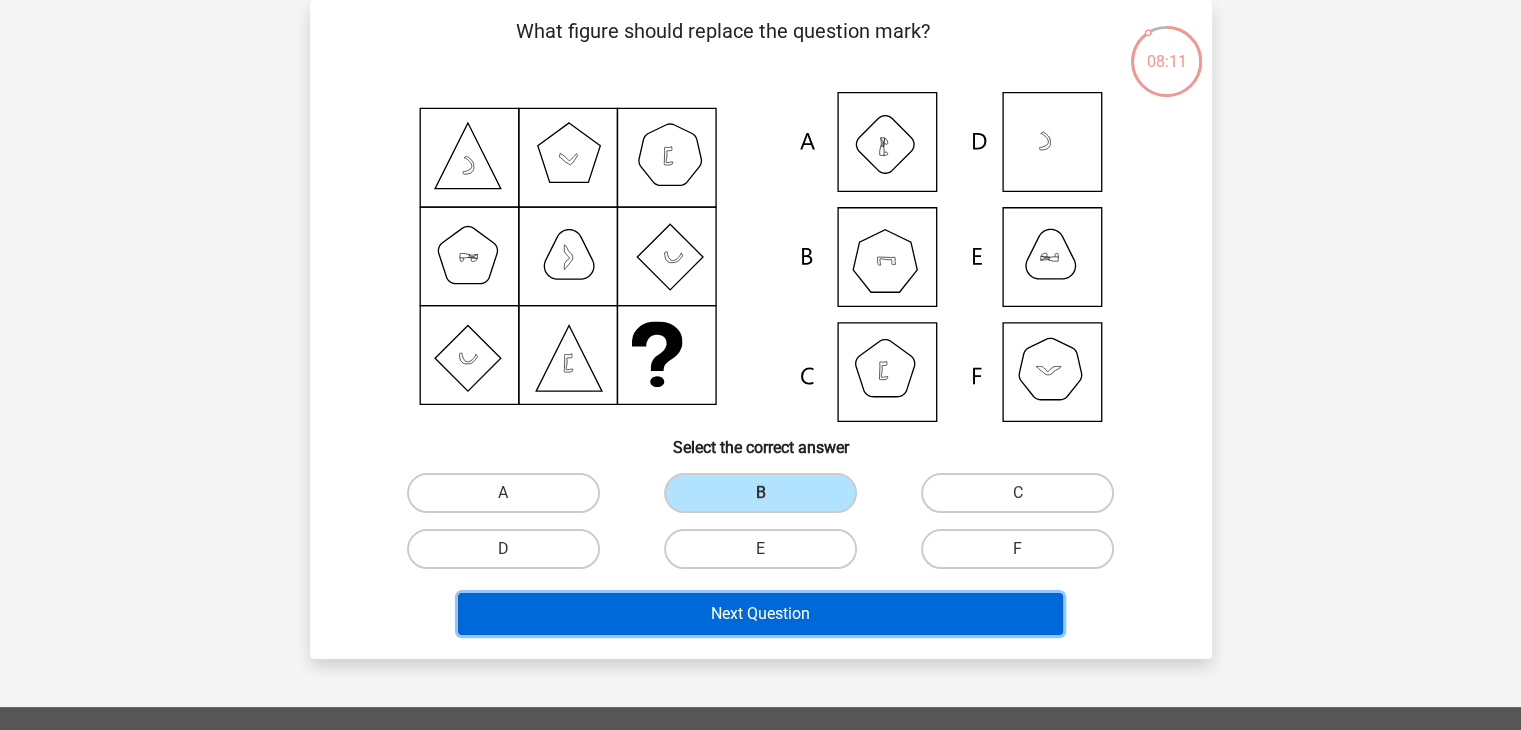 click on "Next Question" at bounding box center [760, 614] 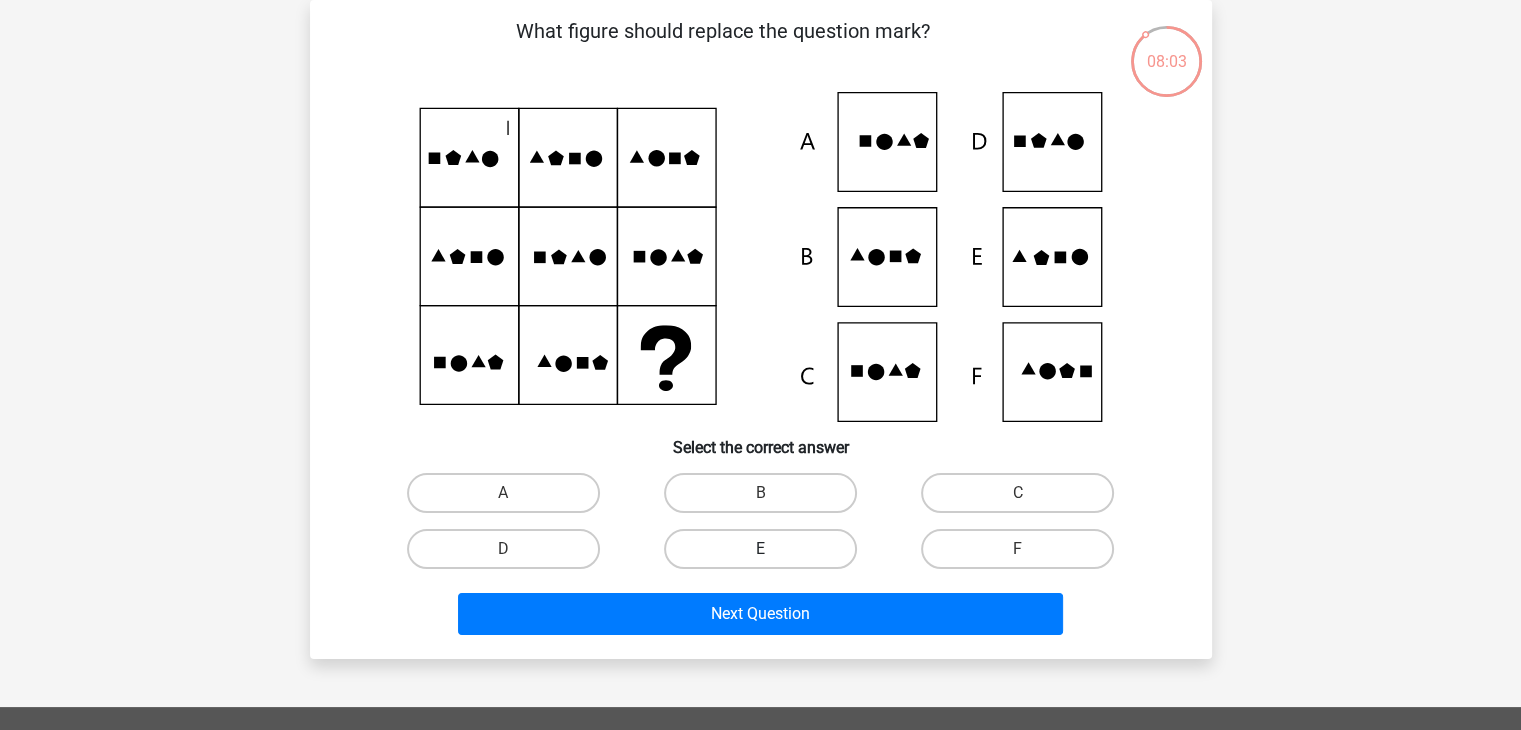drag, startPoint x: 812, startPoint y: 541, endPoint x: 805, endPoint y: 558, distance: 18.384777 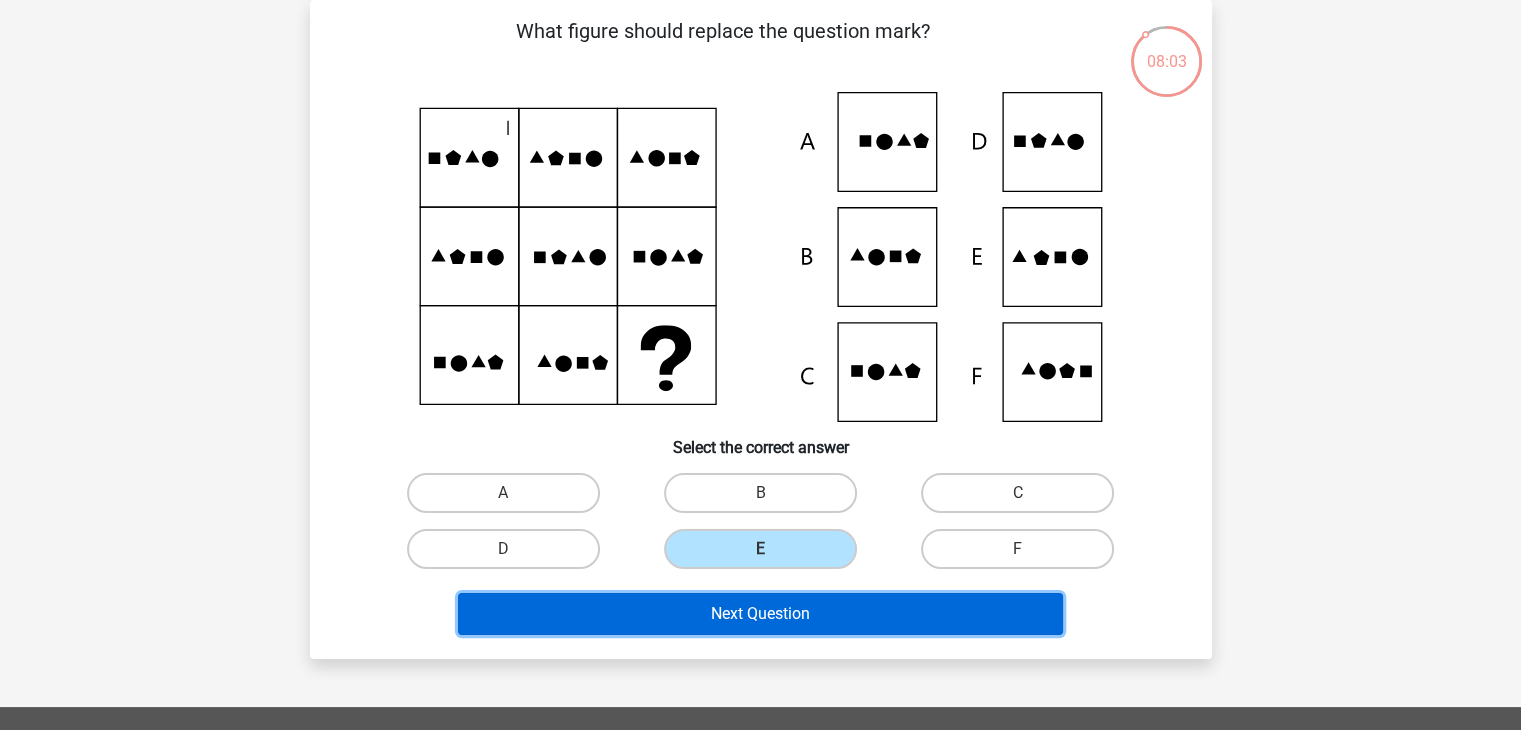 click on "Next Question" at bounding box center (760, 614) 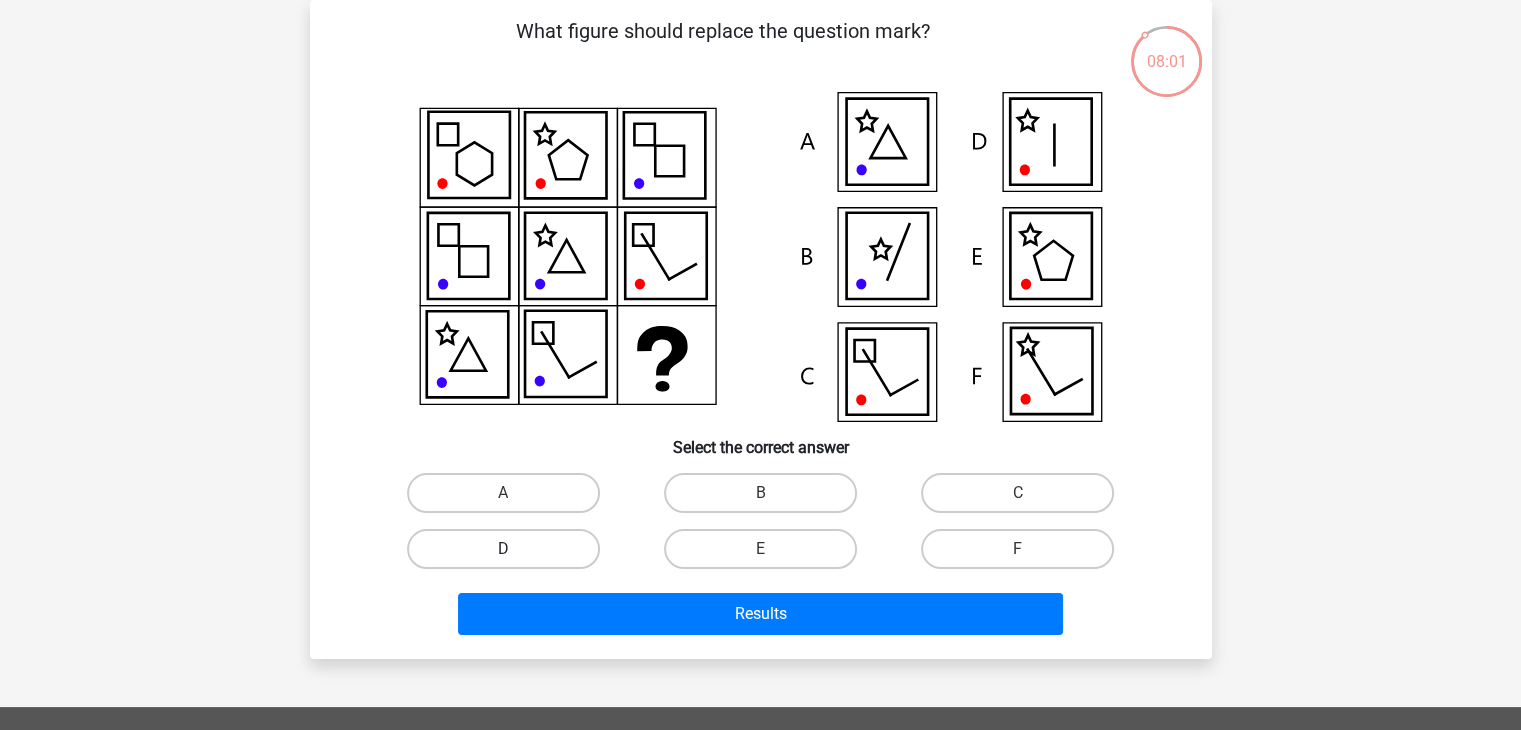 click on "D" at bounding box center (503, 549) 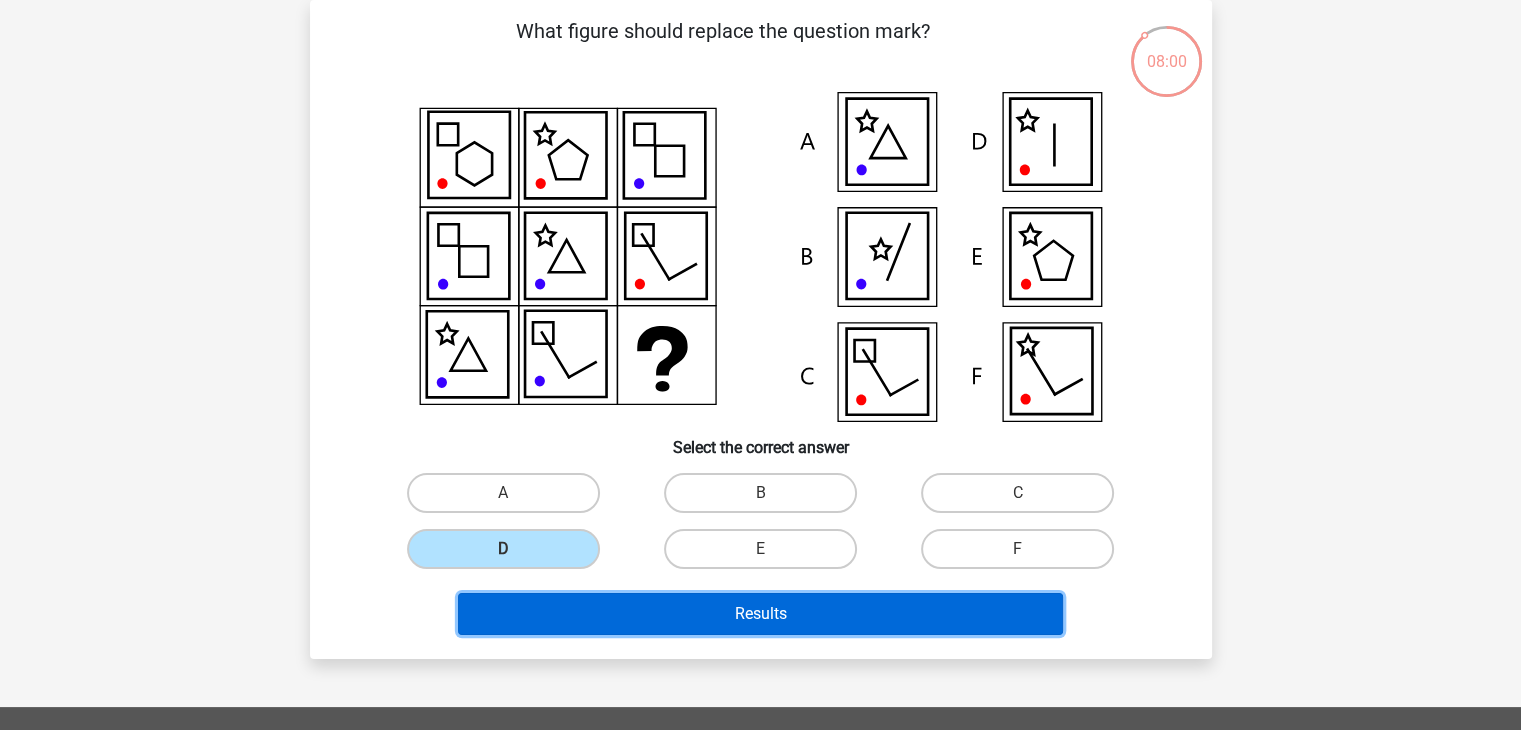 click on "Results" at bounding box center (760, 614) 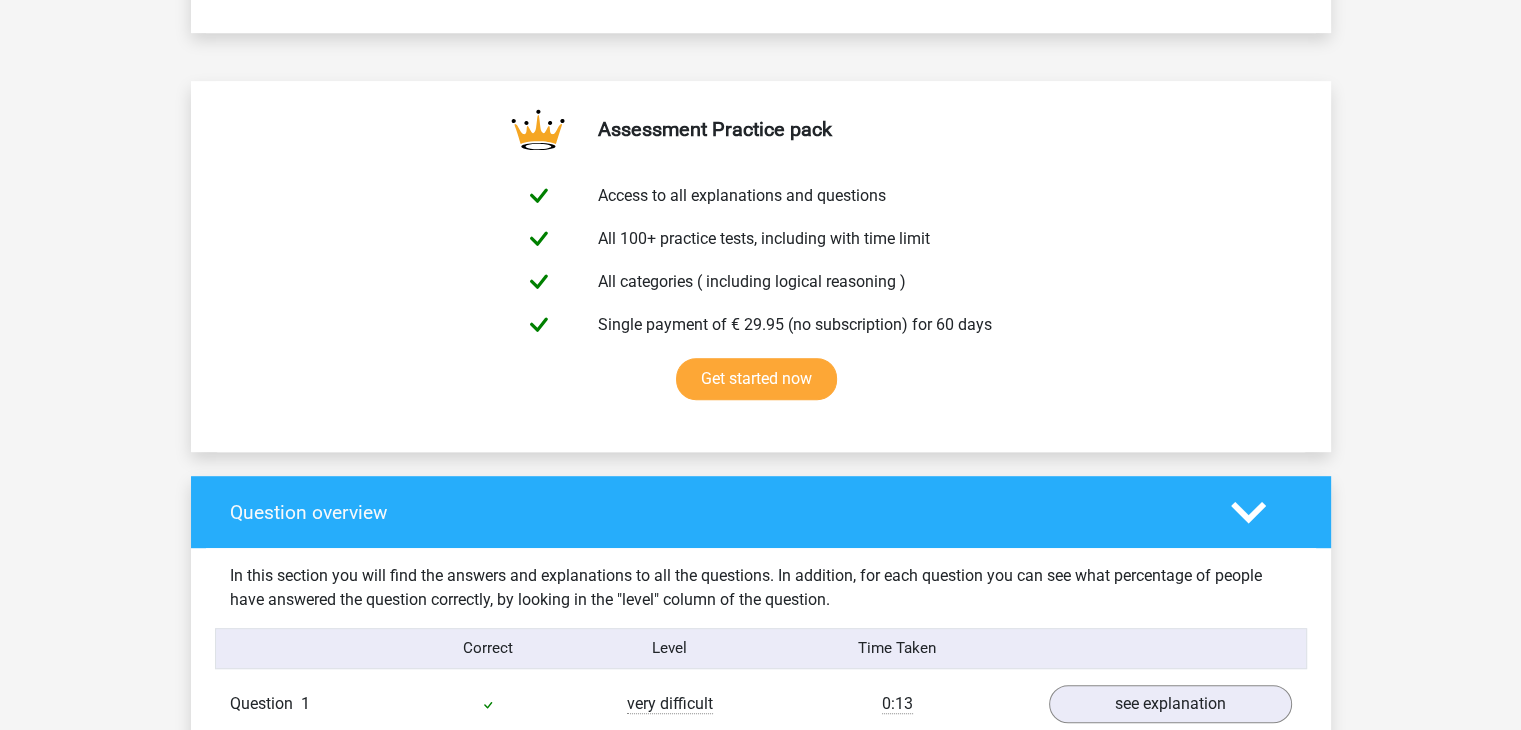 scroll, scrollTop: 1200, scrollLeft: 0, axis: vertical 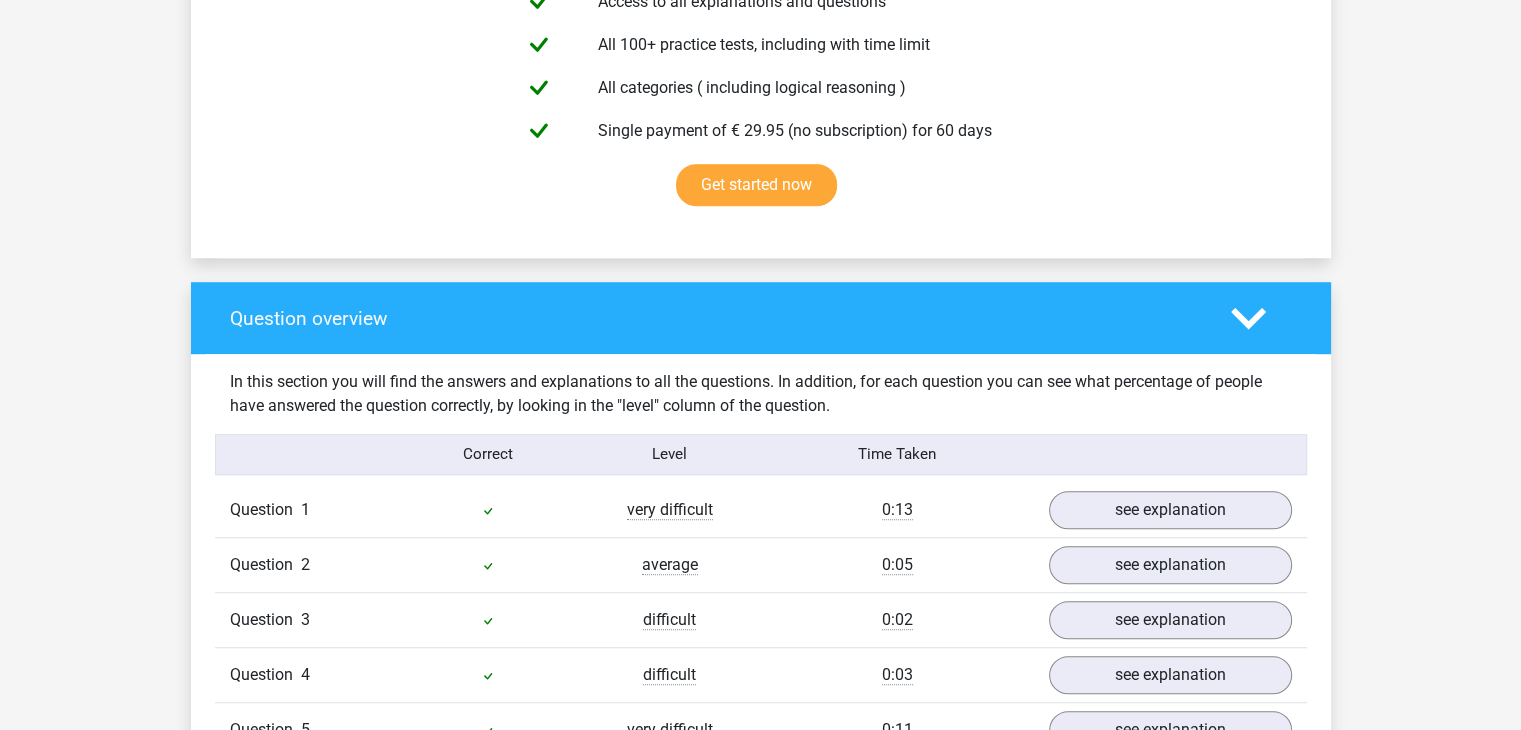 click 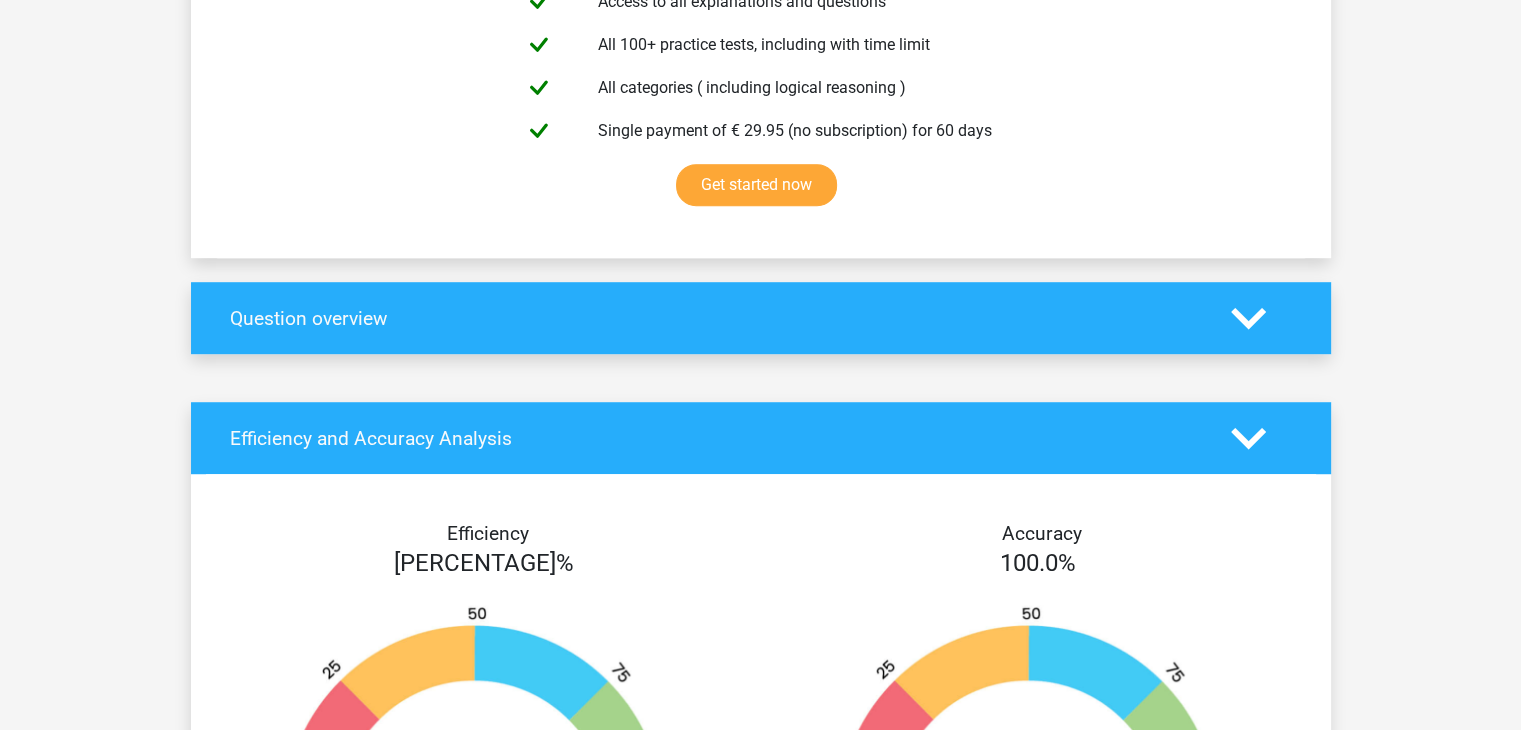 click 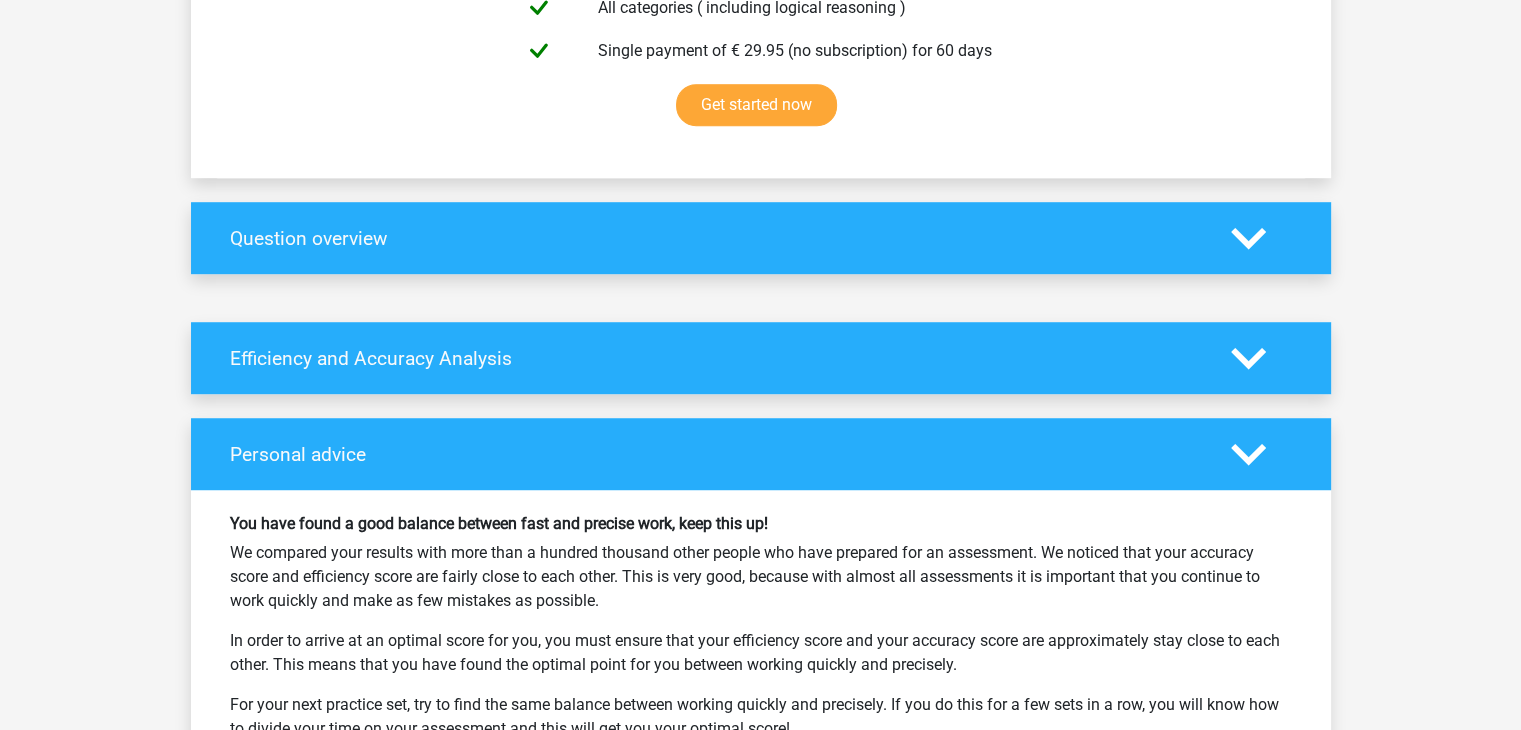 scroll, scrollTop: 1400, scrollLeft: 0, axis: vertical 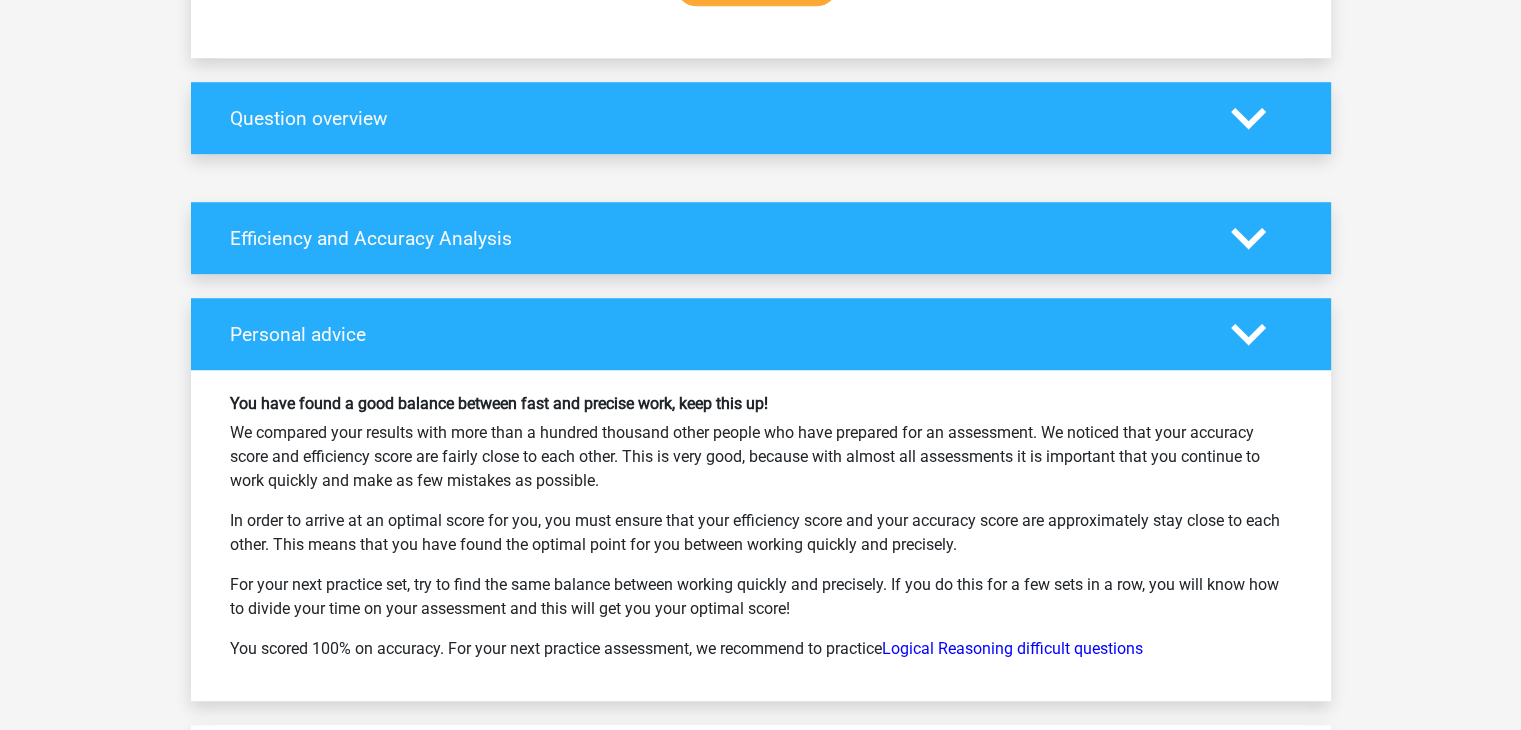 click 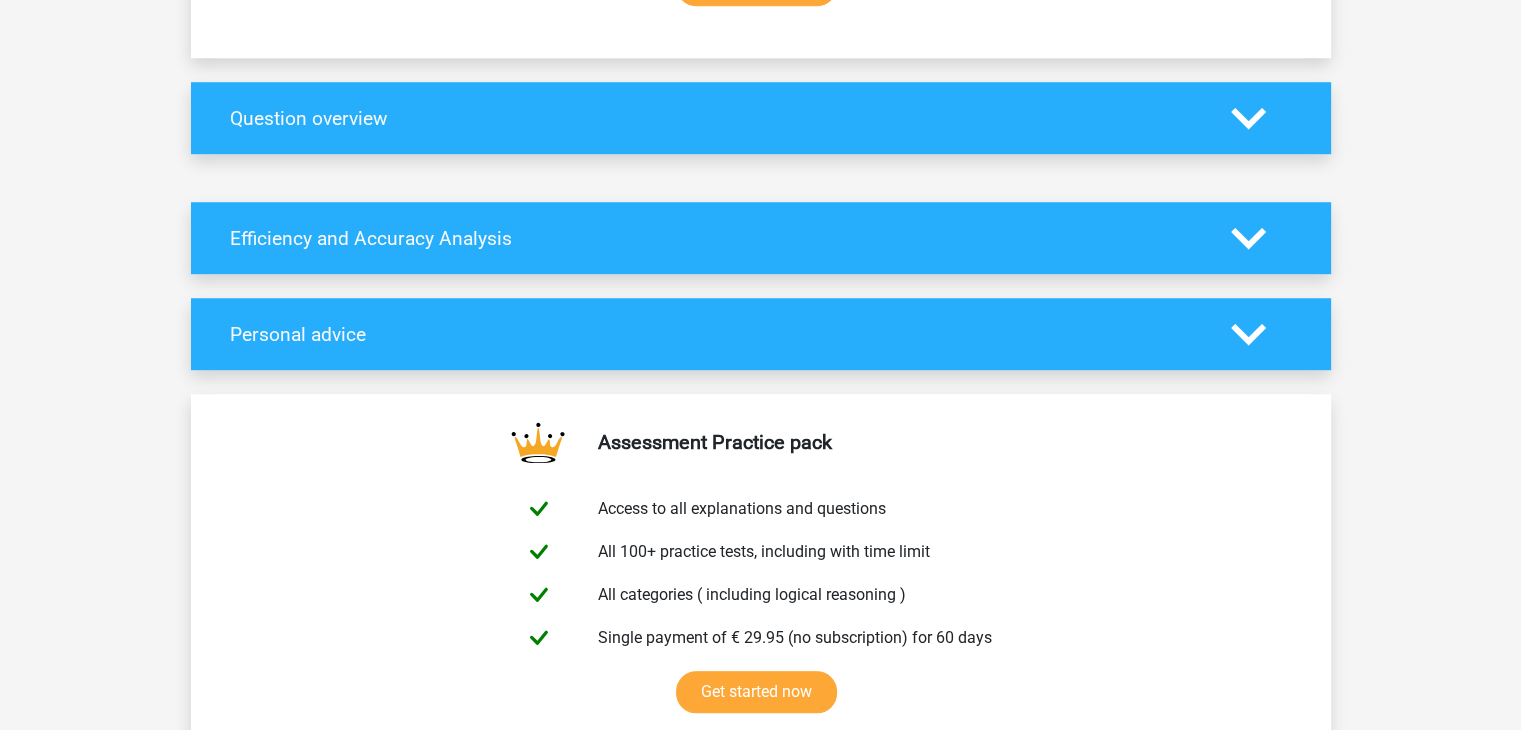 click 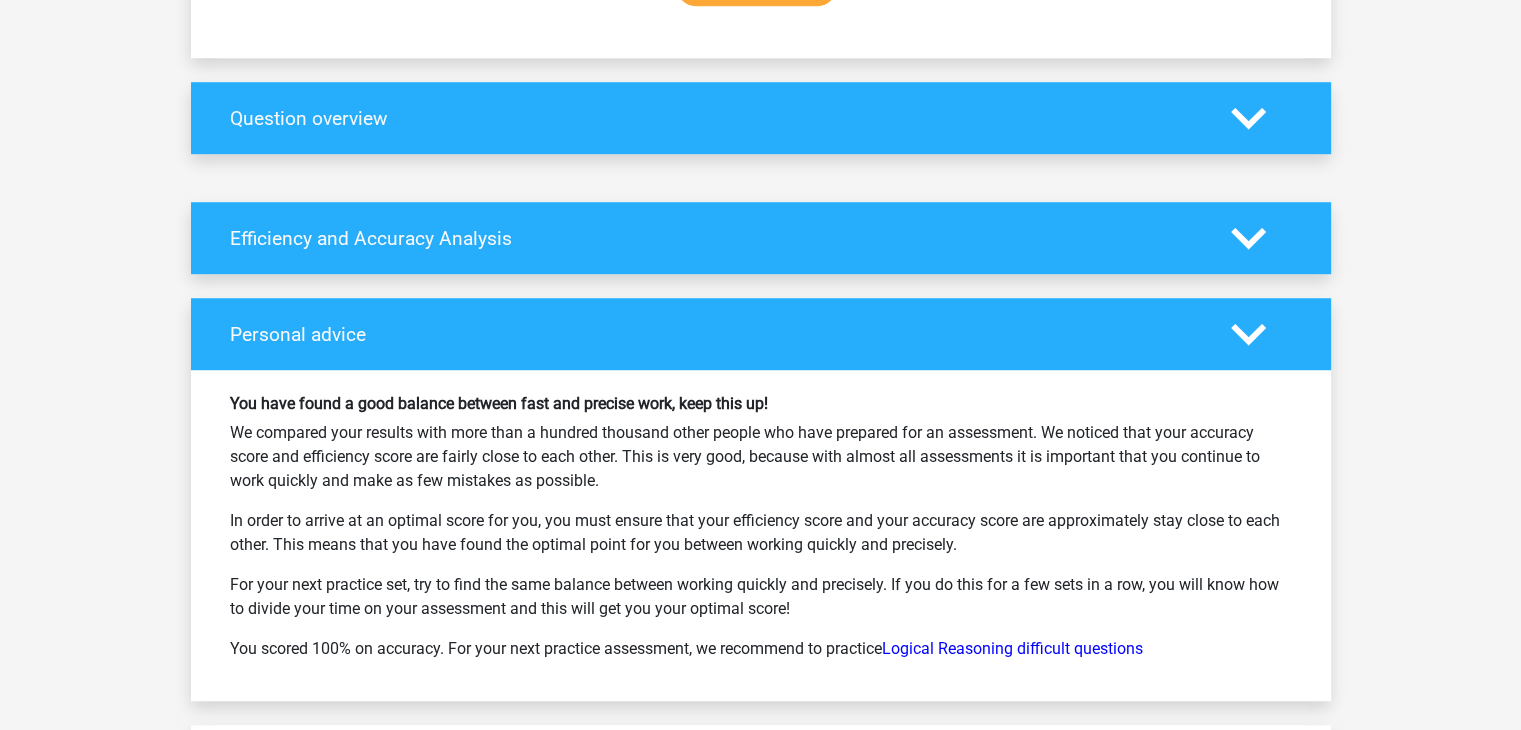 click 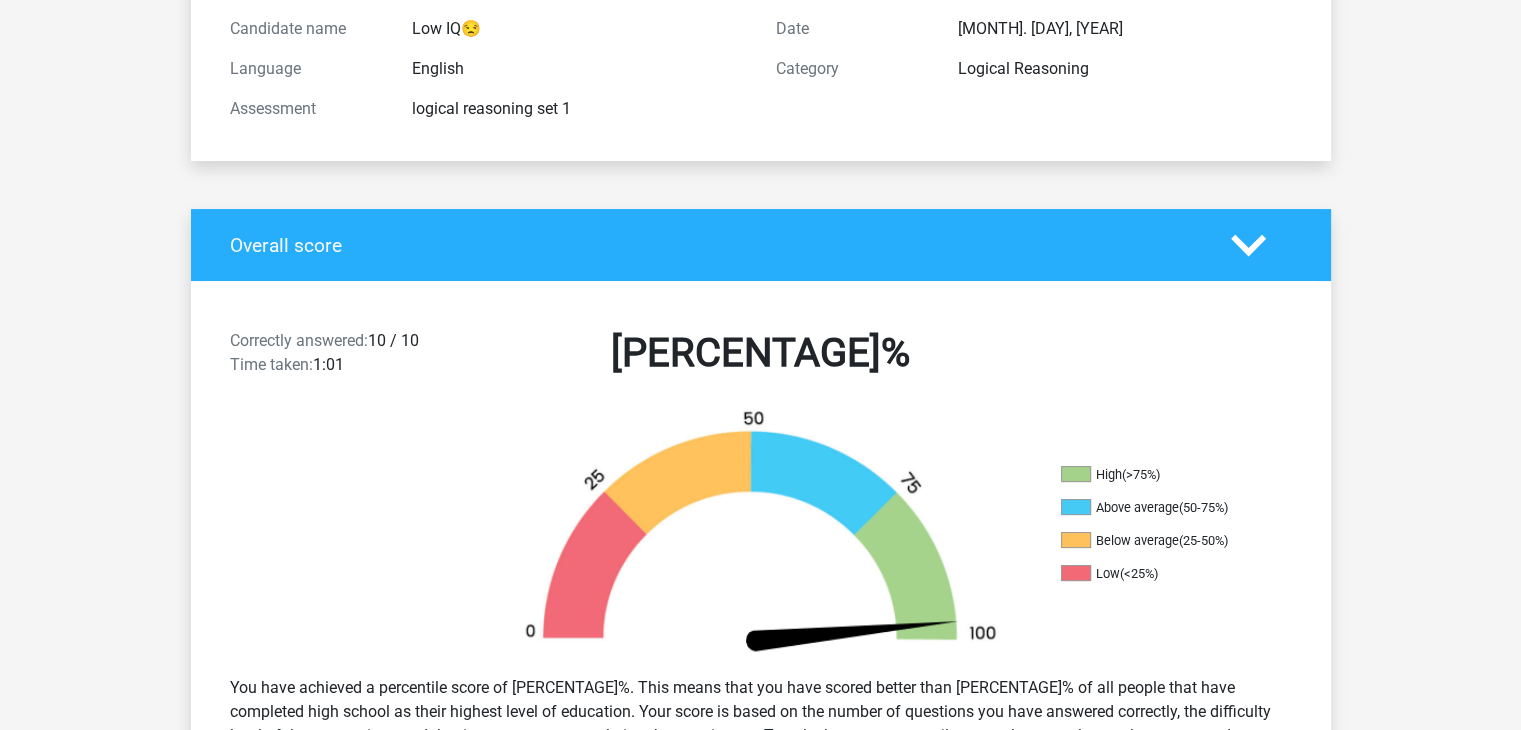 scroll, scrollTop: 0, scrollLeft: 0, axis: both 